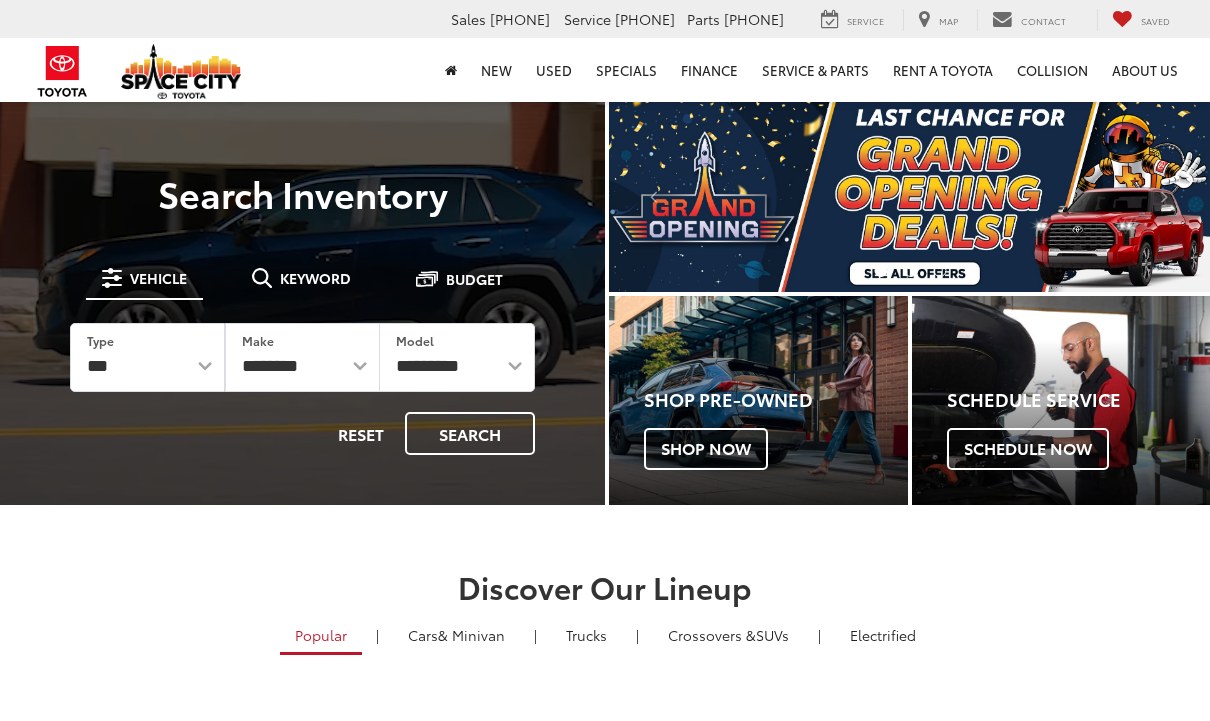 scroll, scrollTop: 0, scrollLeft: 0, axis: both 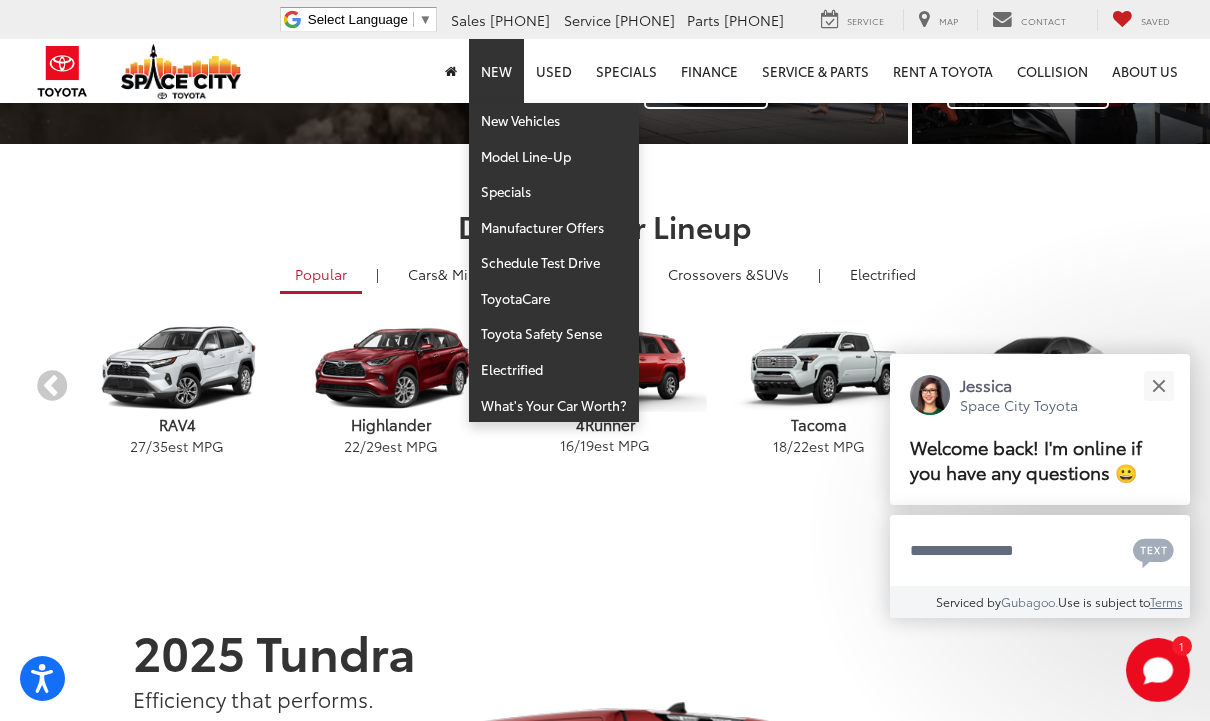 click at bounding box center (1158, 385) 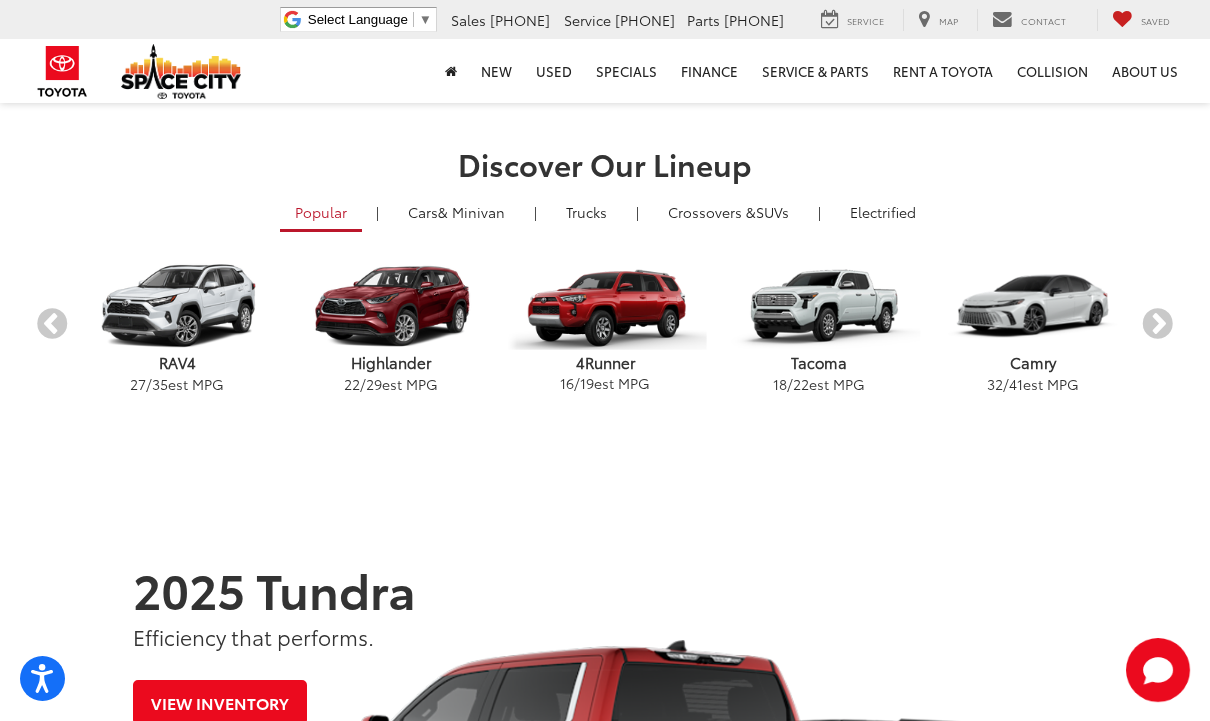 scroll, scrollTop: 456, scrollLeft: 0, axis: vertical 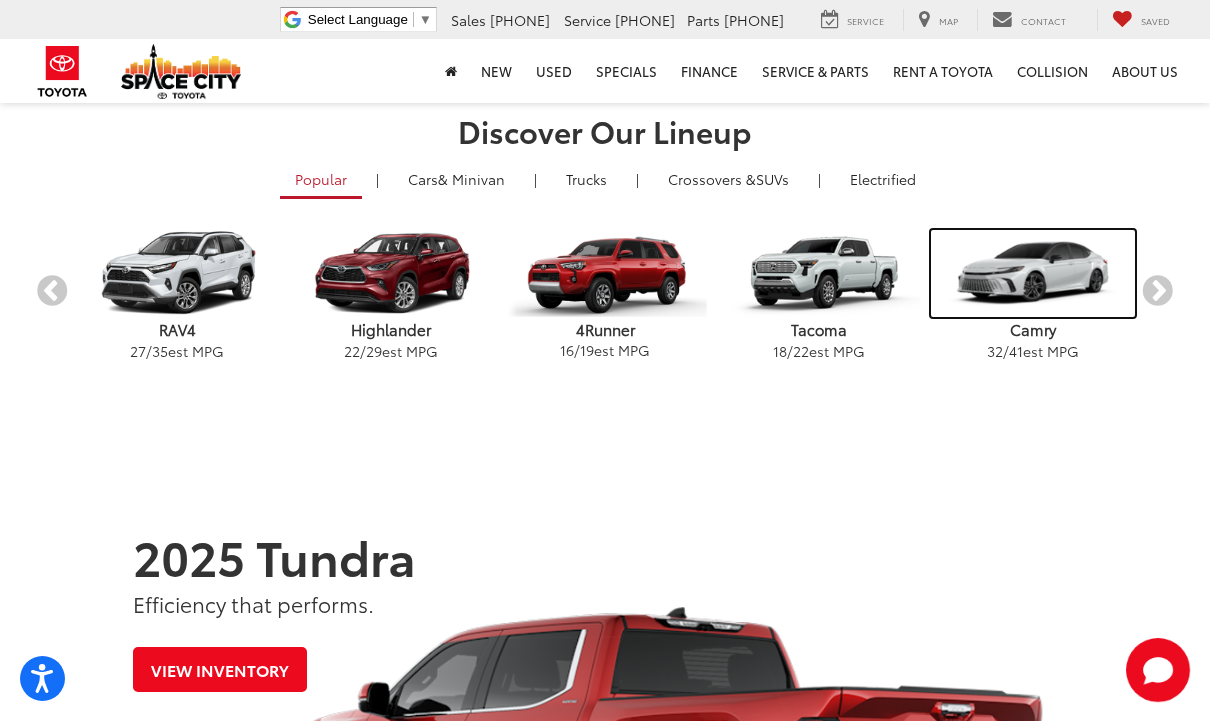 click at bounding box center (1032, 273) 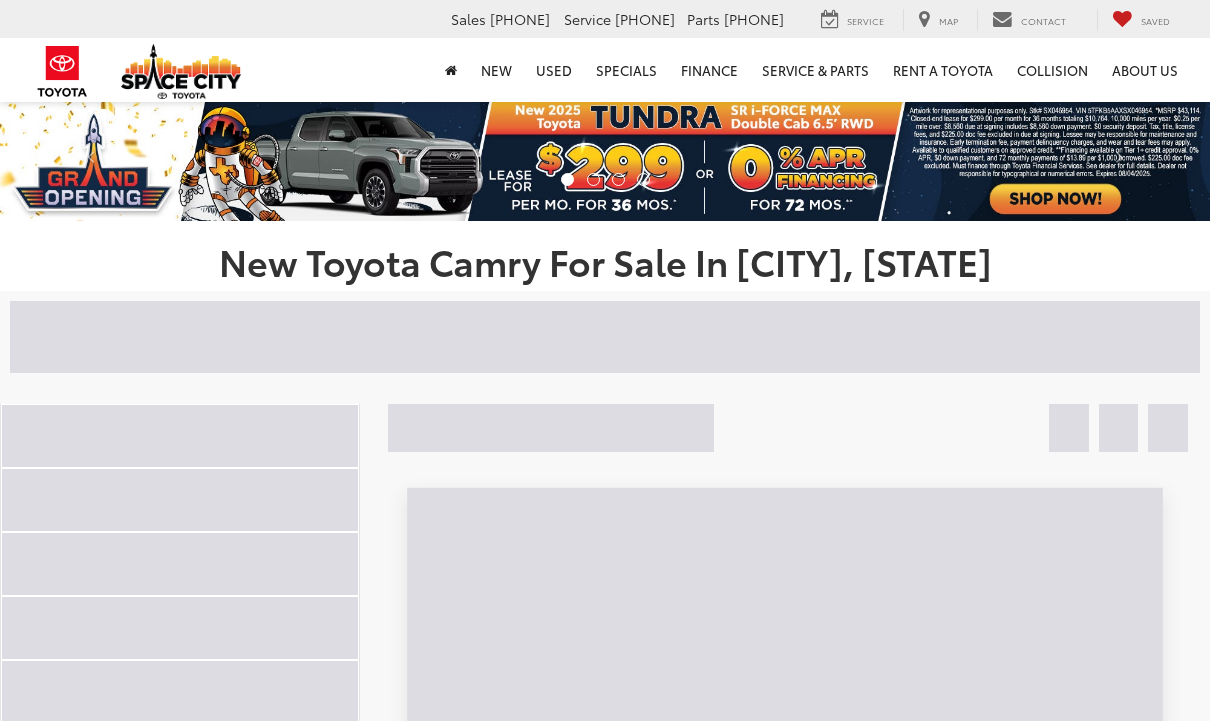 scroll, scrollTop: 0, scrollLeft: 0, axis: both 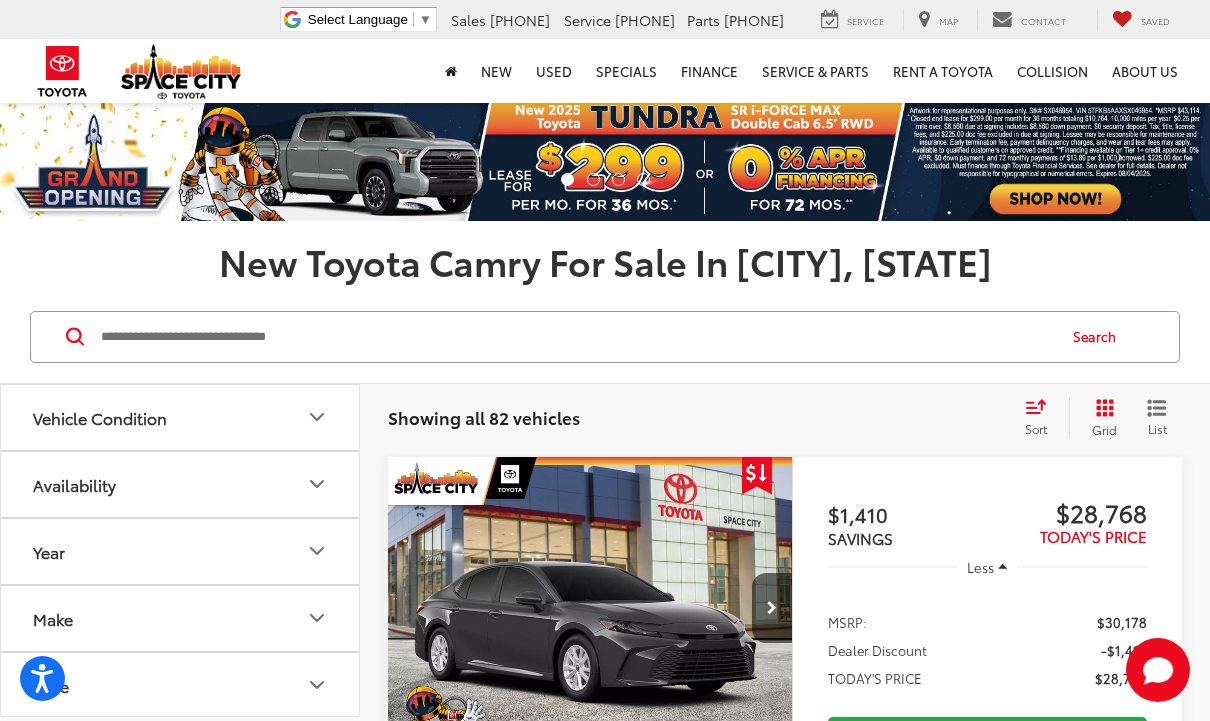 click on "Grid" at bounding box center [1104, 429] 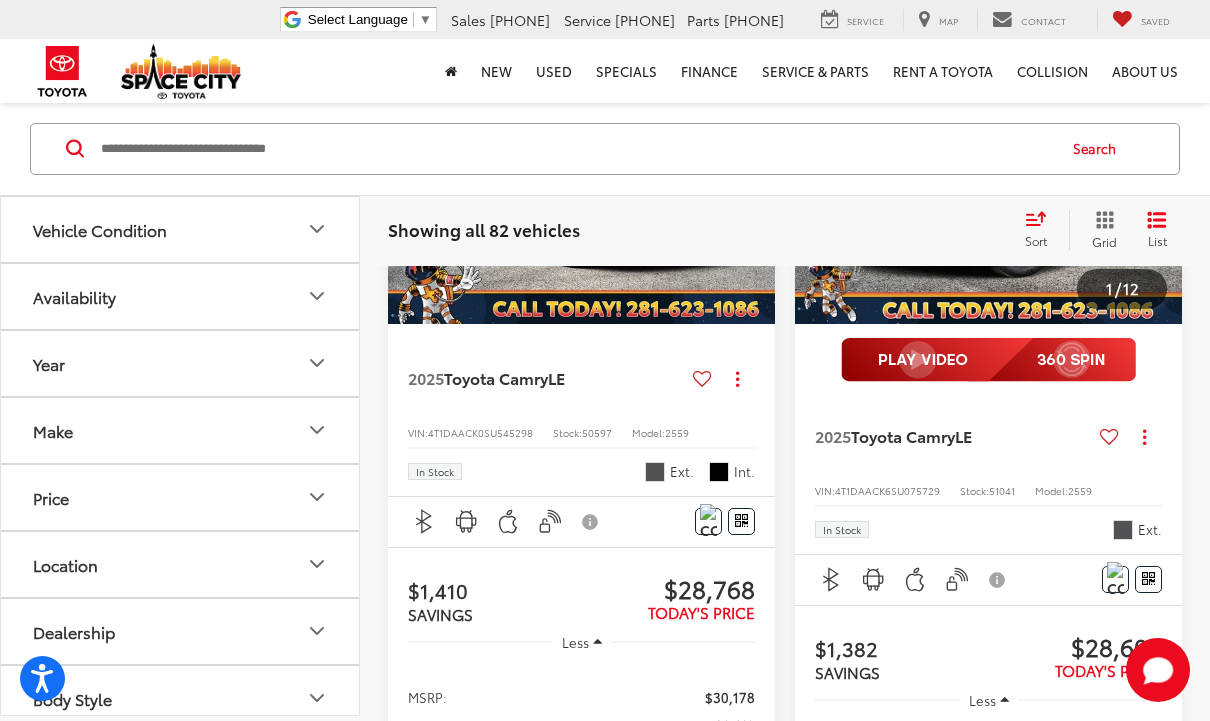 scroll, scrollTop: 443, scrollLeft: 0, axis: vertical 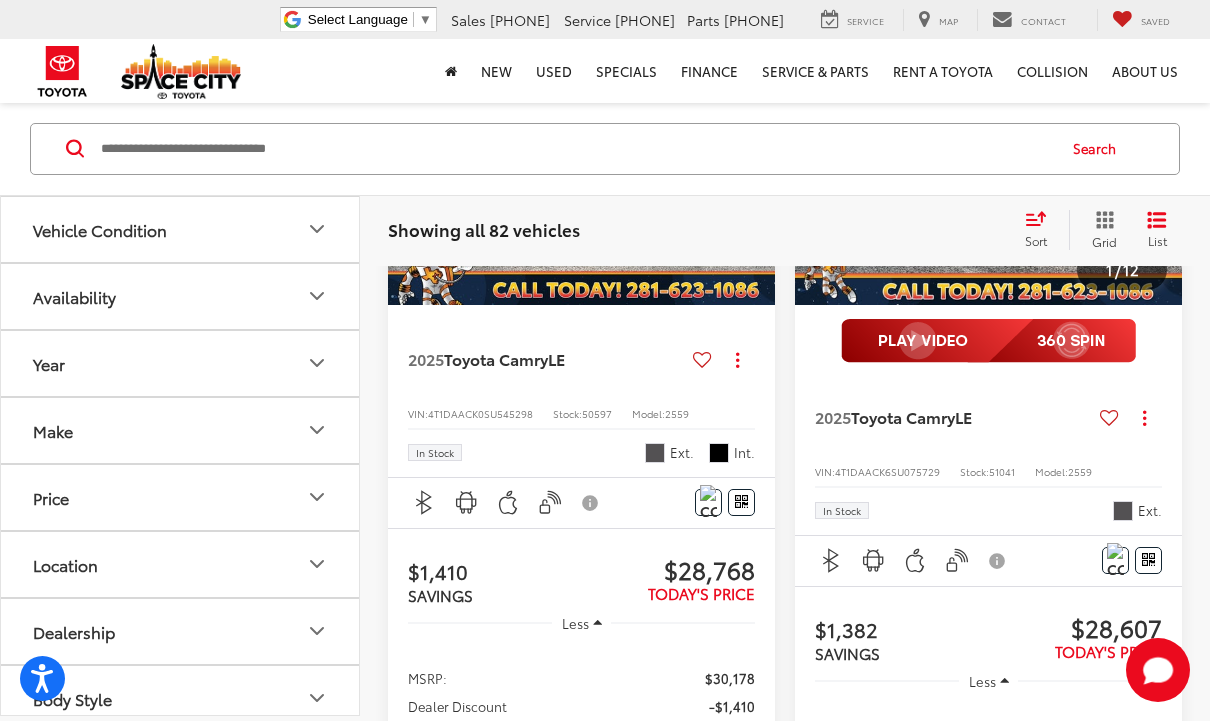 click on "Color" at bounding box center (181, 764) 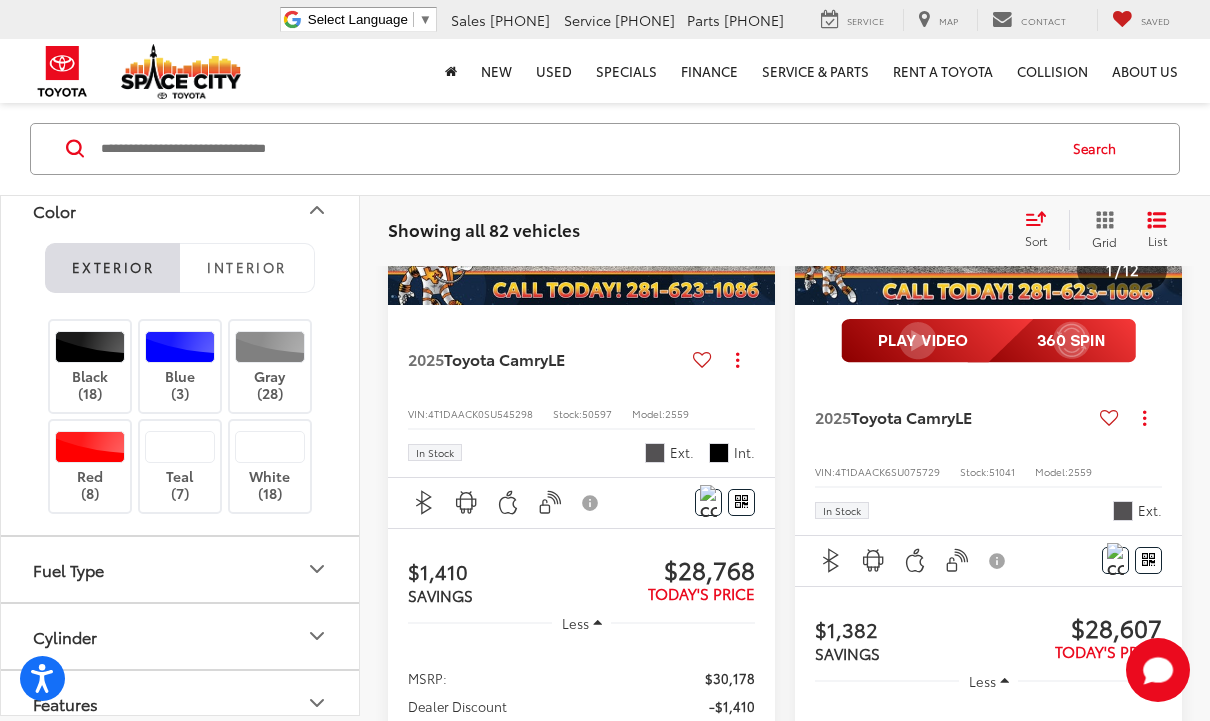 scroll, scrollTop: 554, scrollLeft: 0, axis: vertical 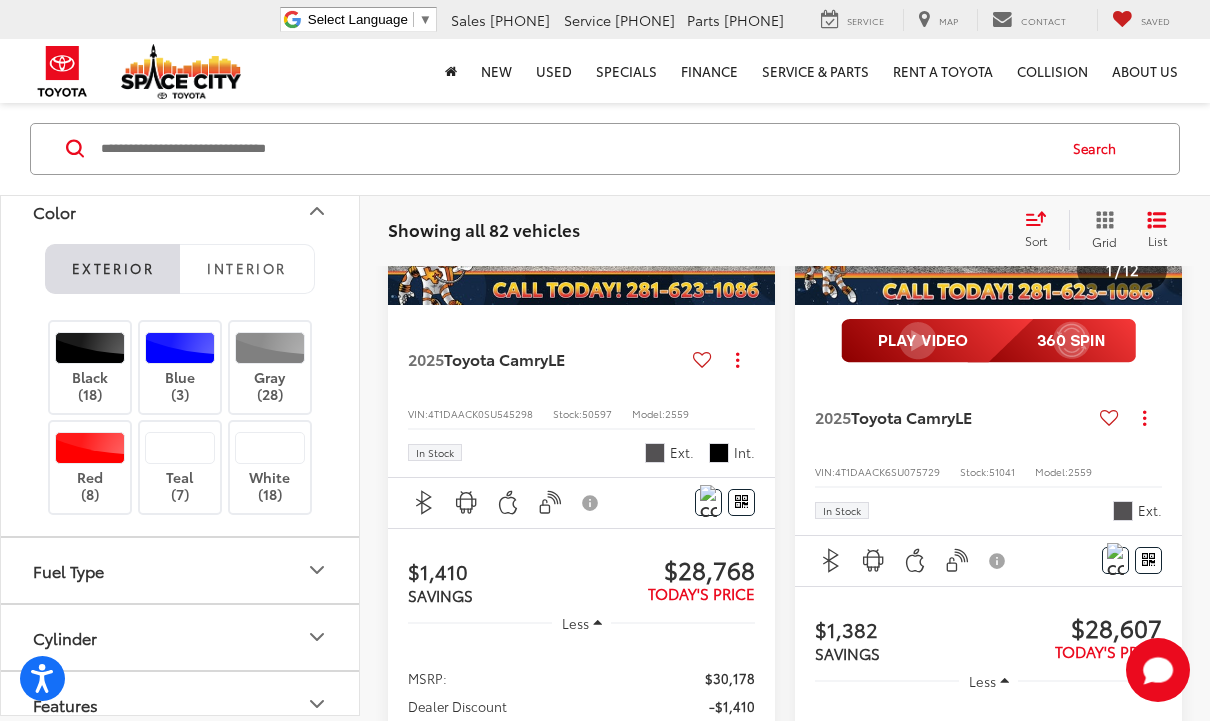 click at bounding box center [90, 448] 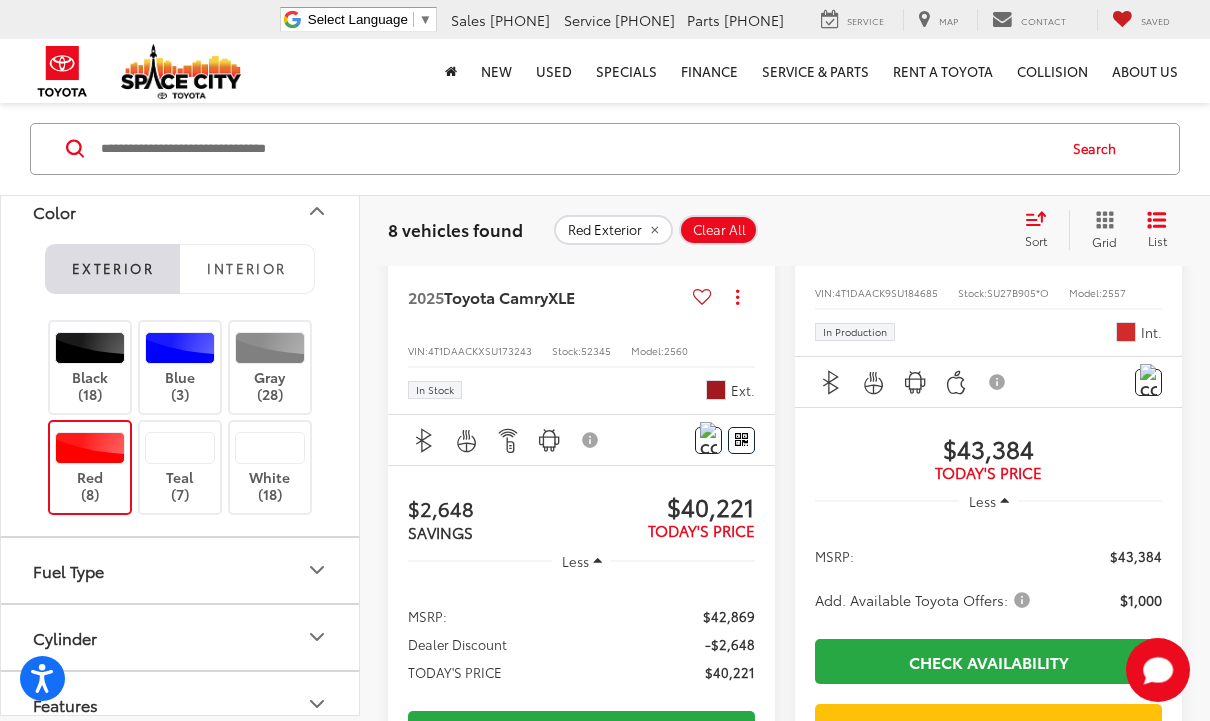 scroll, scrollTop: 1769, scrollLeft: 0, axis: vertical 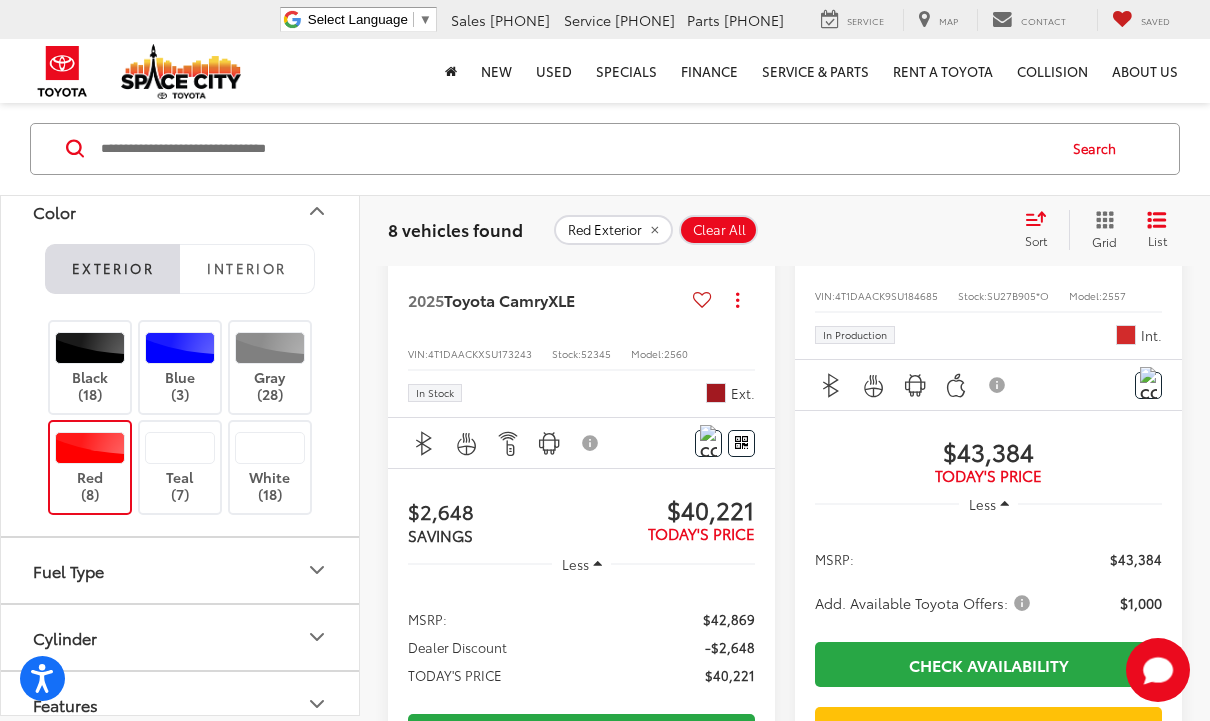 click on "Red   (8)" at bounding box center (90, 467) 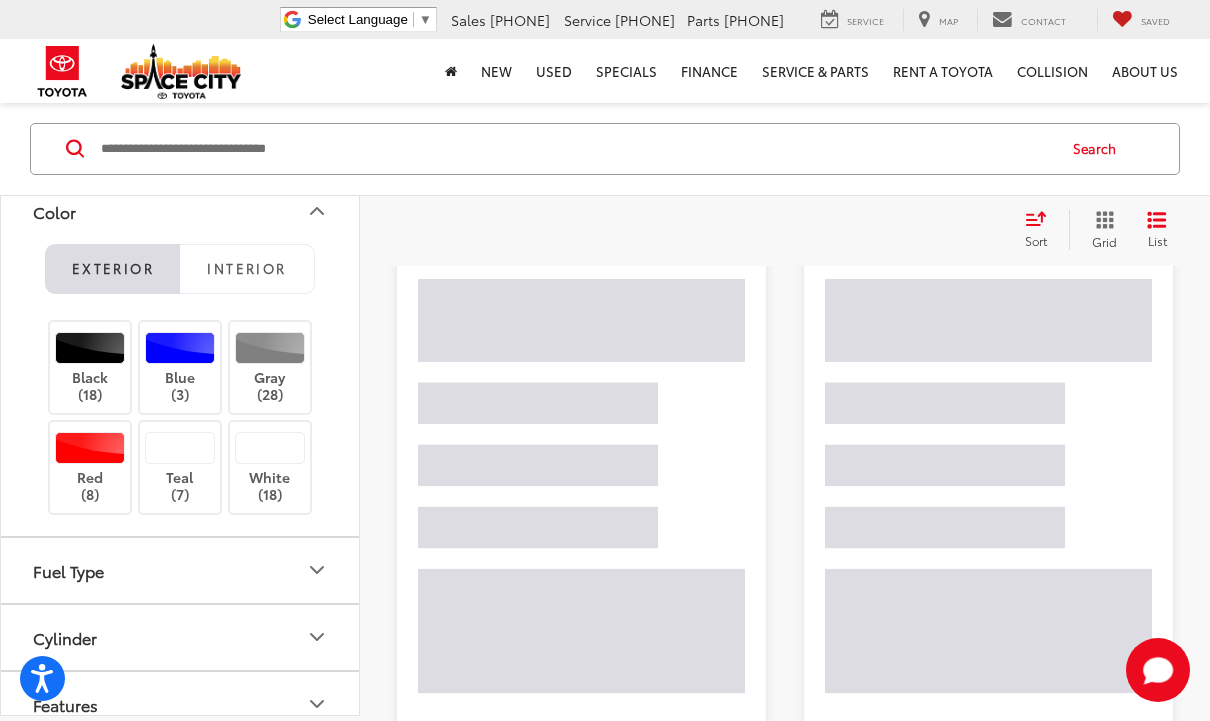 scroll, scrollTop: 1296, scrollLeft: 0, axis: vertical 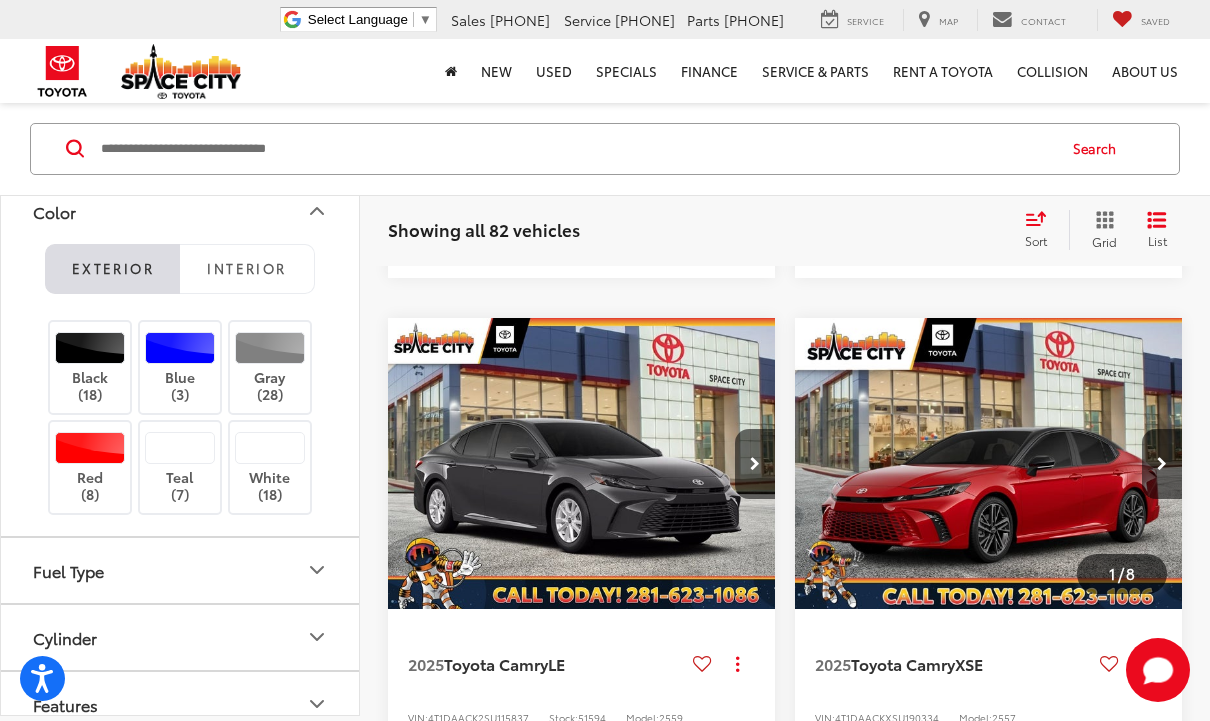 click on "Color" at bounding box center (181, 210) 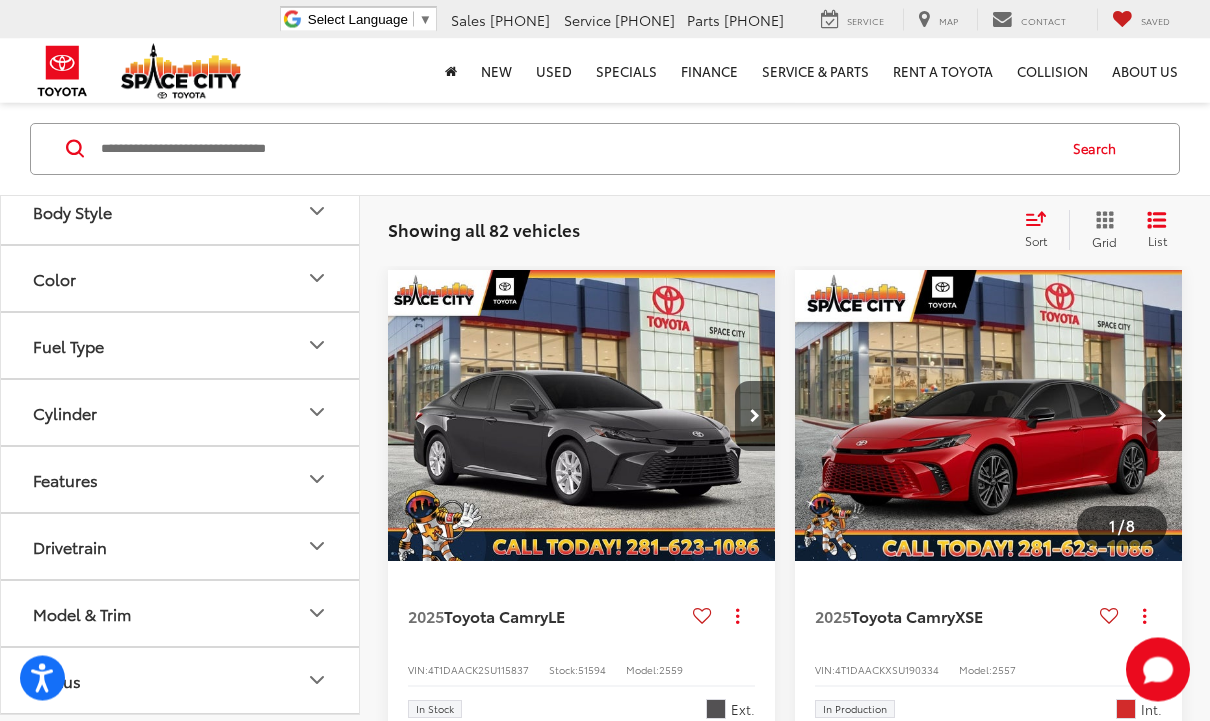 scroll, scrollTop: 1346, scrollLeft: 0, axis: vertical 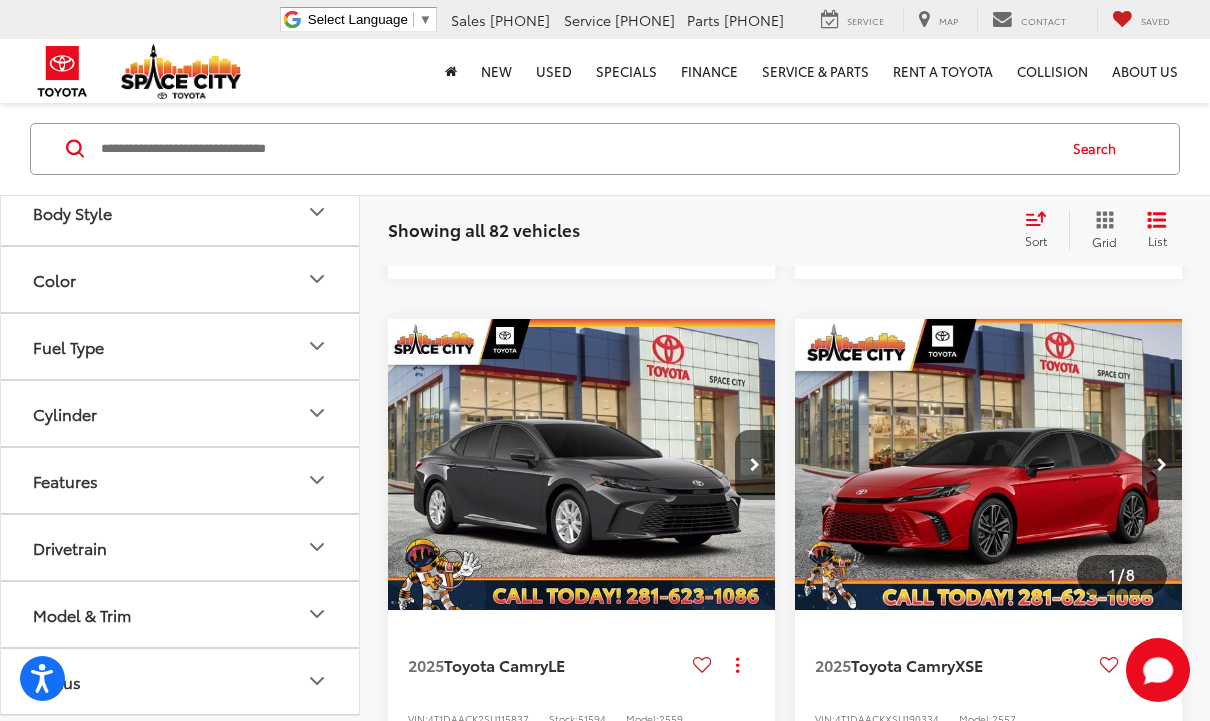 click on "Model & Trim" at bounding box center (82, 613) 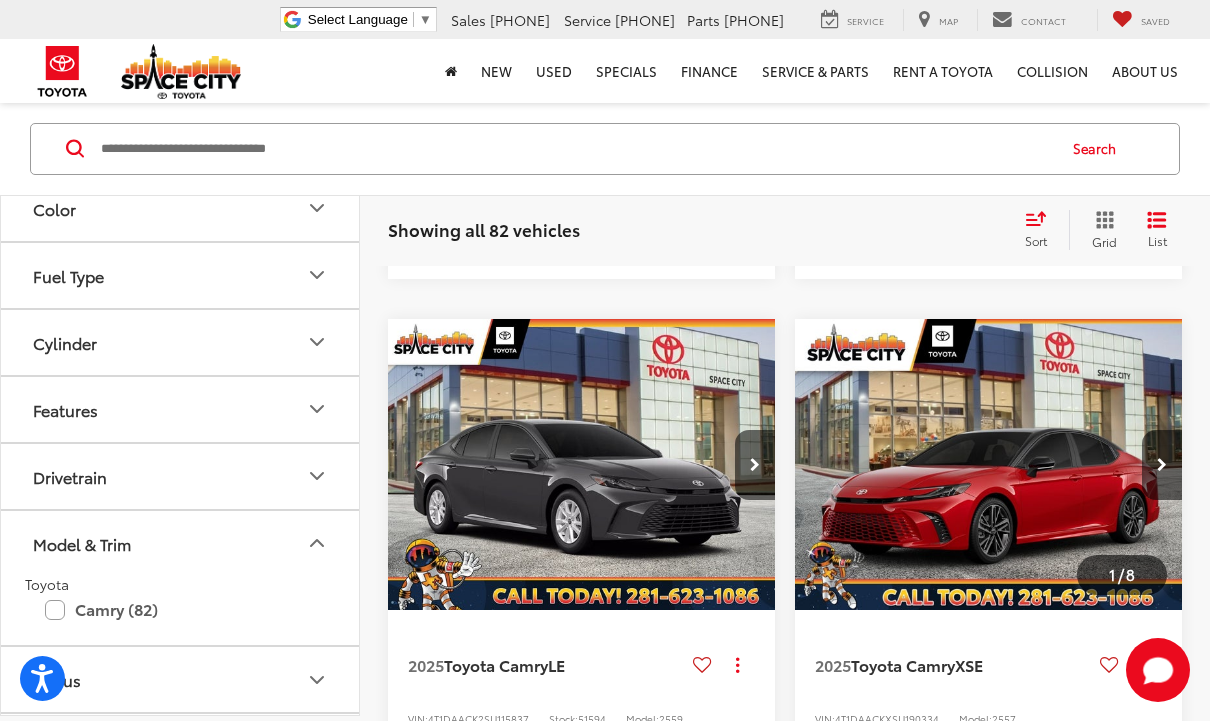 scroll, scrollTop: 555, scrollLeft: 0, axis: vertical 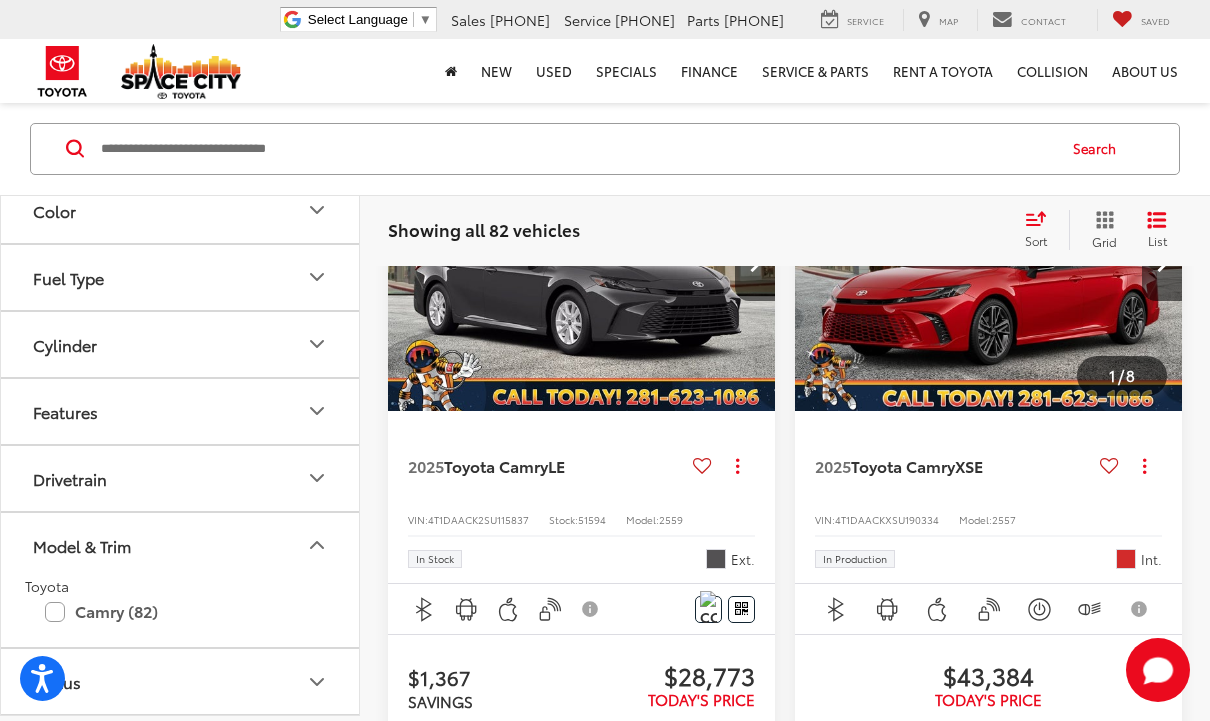 click on "Camry (82)" at bounding box center [180, 611] 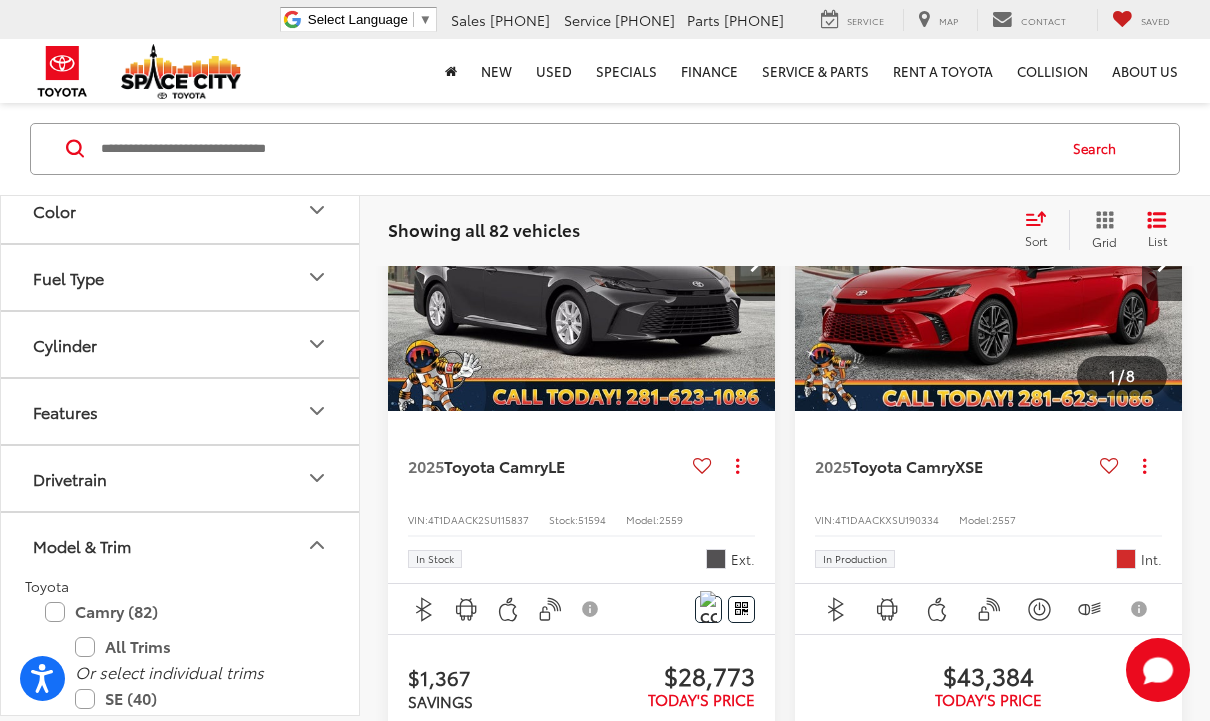 scroll, scrollTop: 596, scrollLeft: 0, axis: vertical 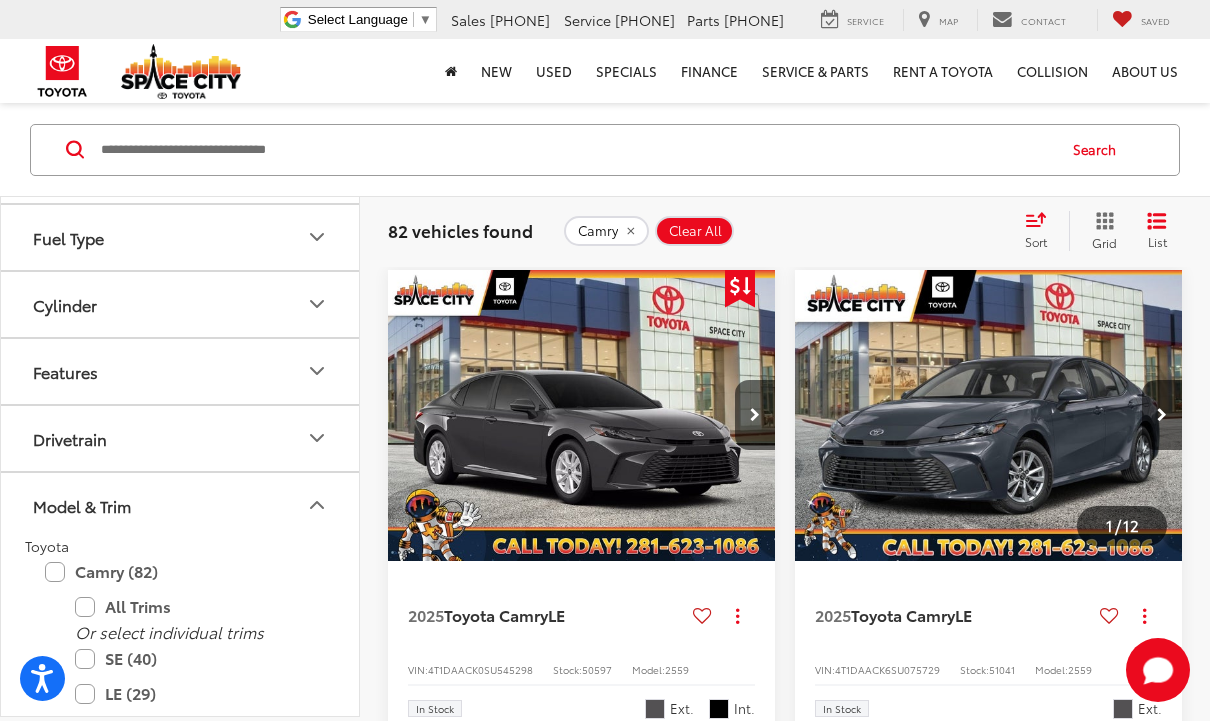 click on "XSE (10)" at bounding box center [195, 728] 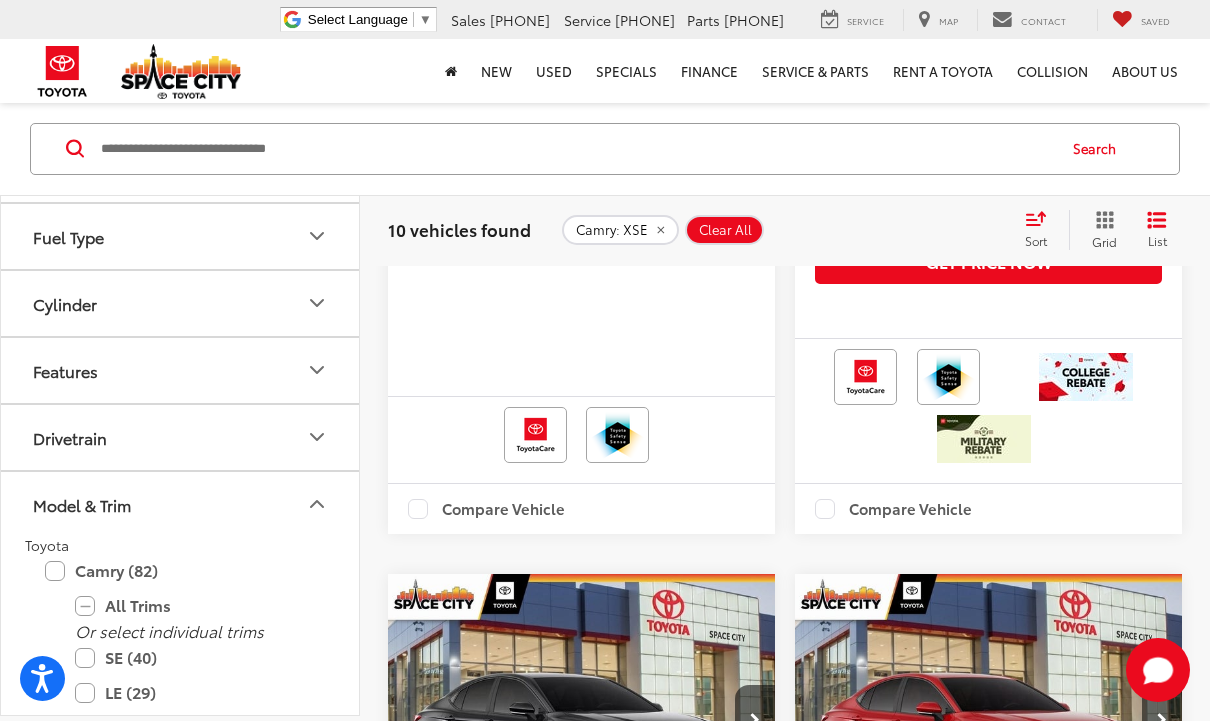 scroll, scrollTop: 3500, scrollLeft: 0, axis: vertical 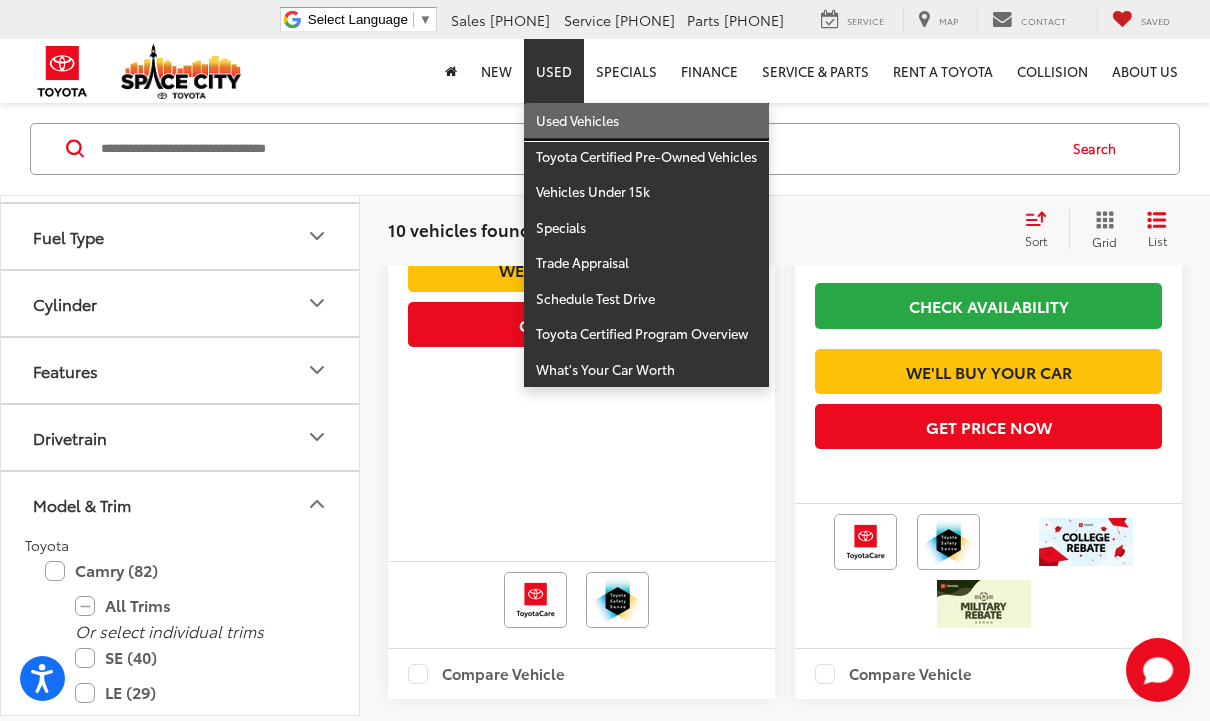 click on "Used Vehicles" at bounding box center [646, 121] 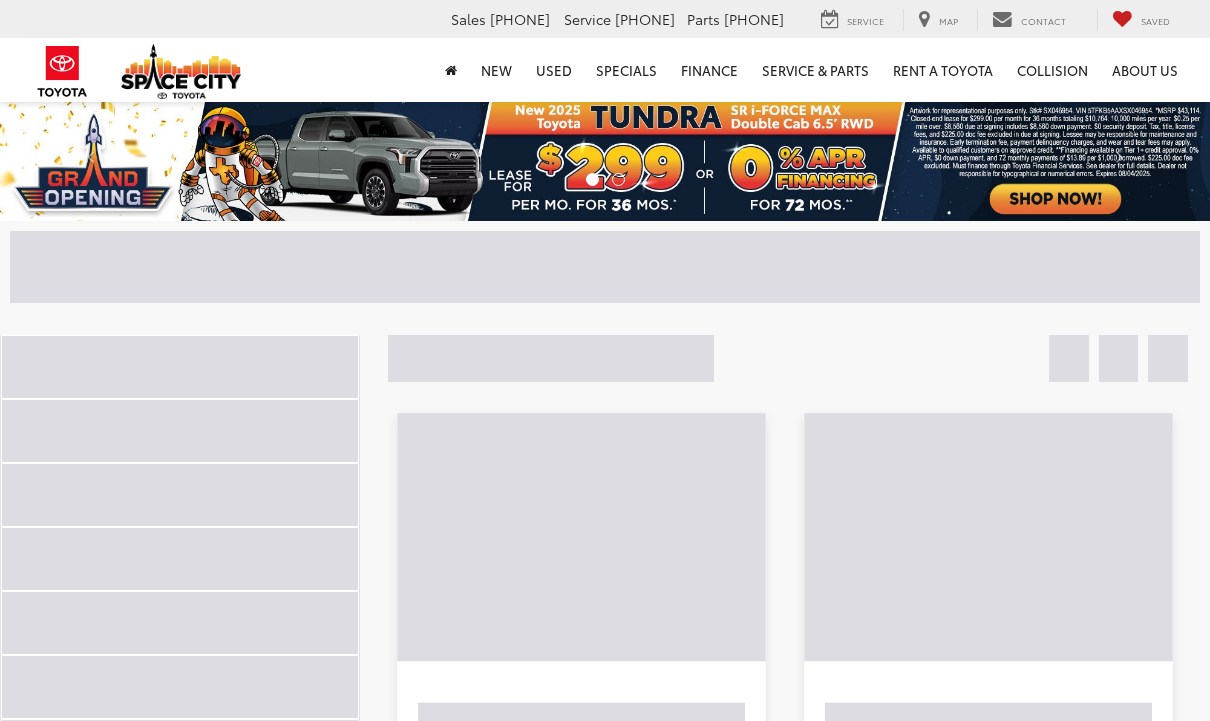 scroll, scrollTop: 0, scrollLeft: 0, axis: both 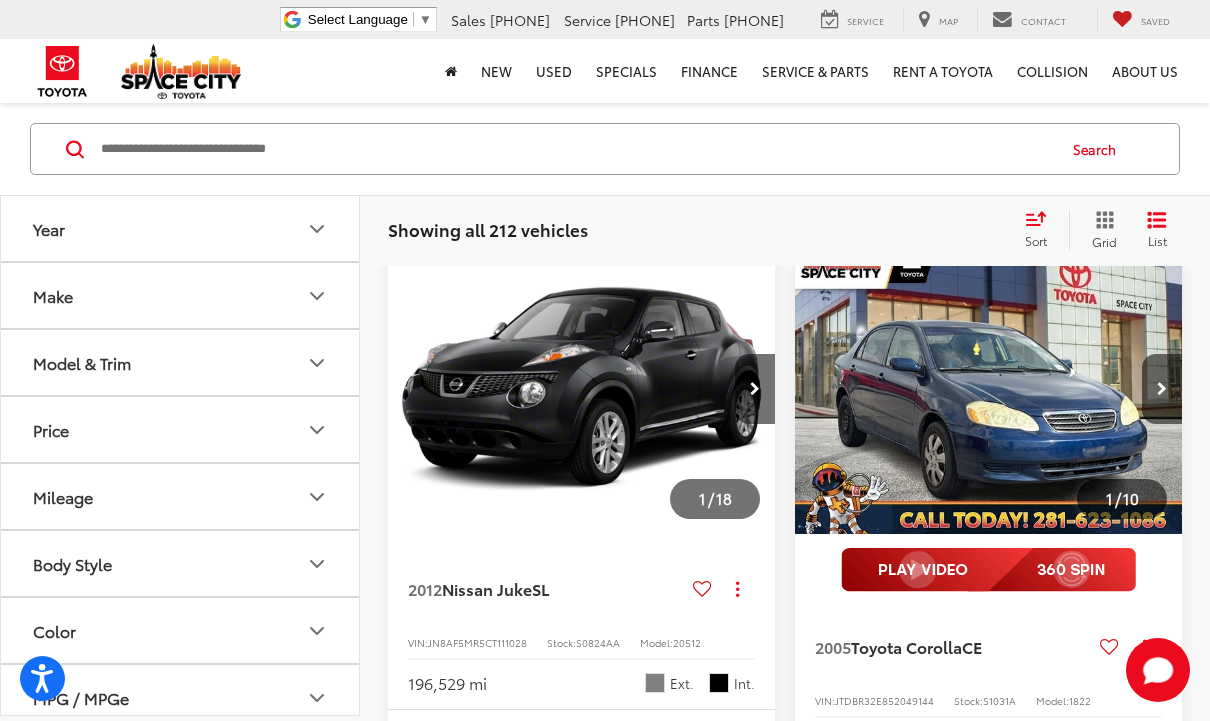 click on "Make" at bounding box center [181, 295] 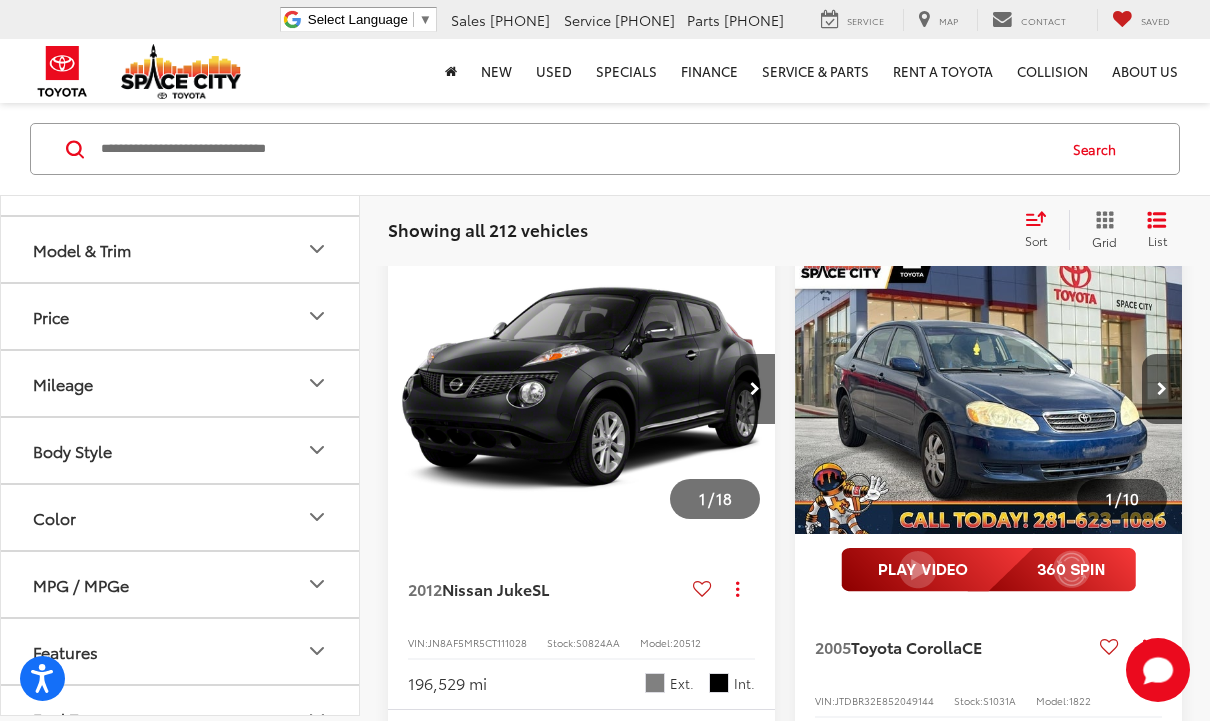 scroll, scrollTop: 543, scrollLeft: 0, axis: vertical 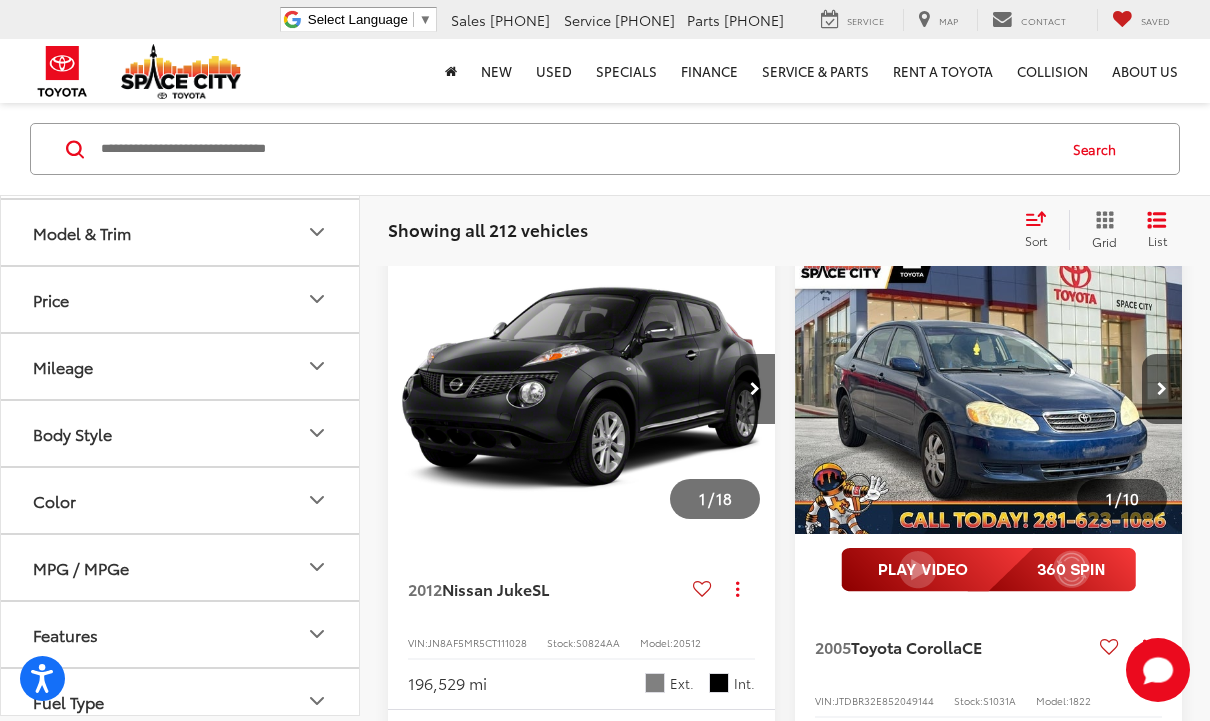 click at bounding box center [180, 132] 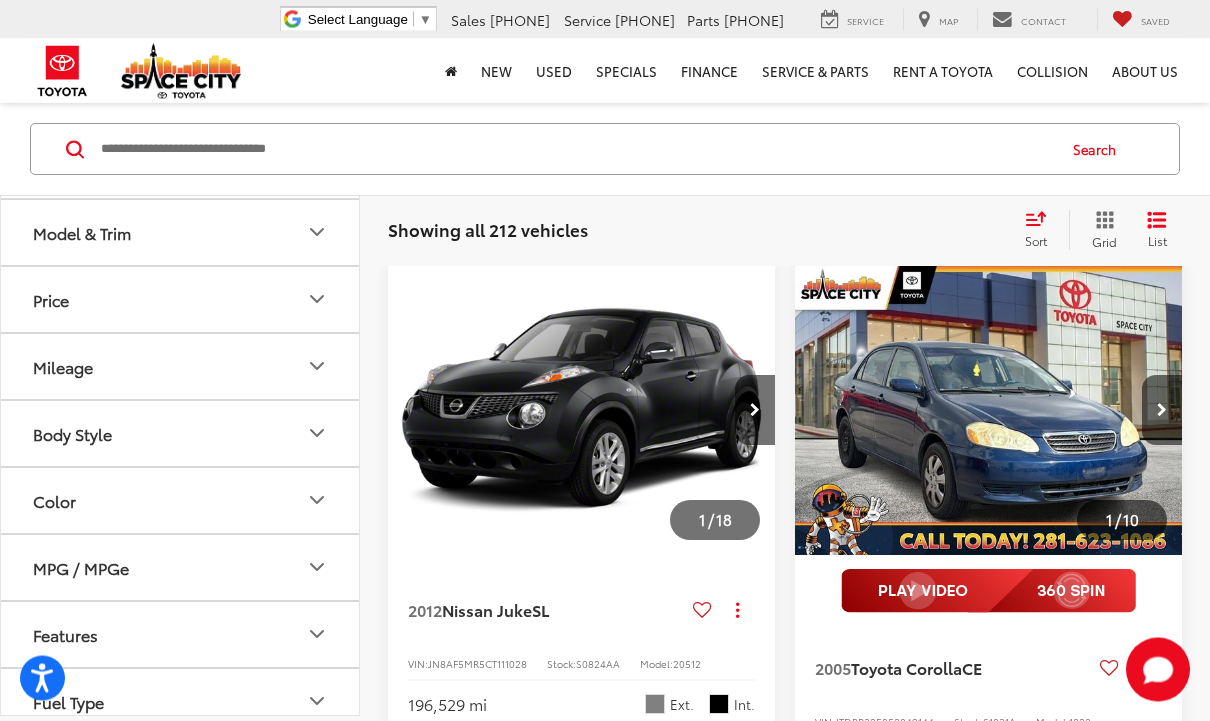 scroll, scrollTop: 118, scrollLeft: 0, axis: vertical 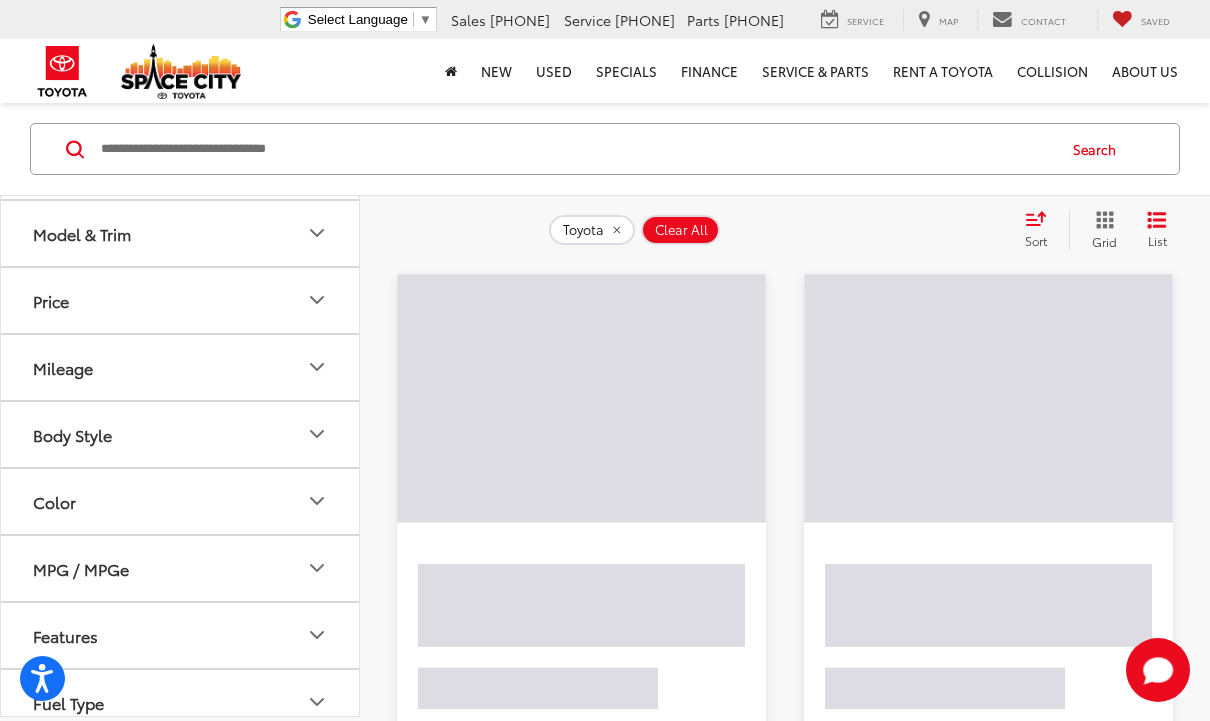 click on "Model & Trim" at bounding box center [82, 233] 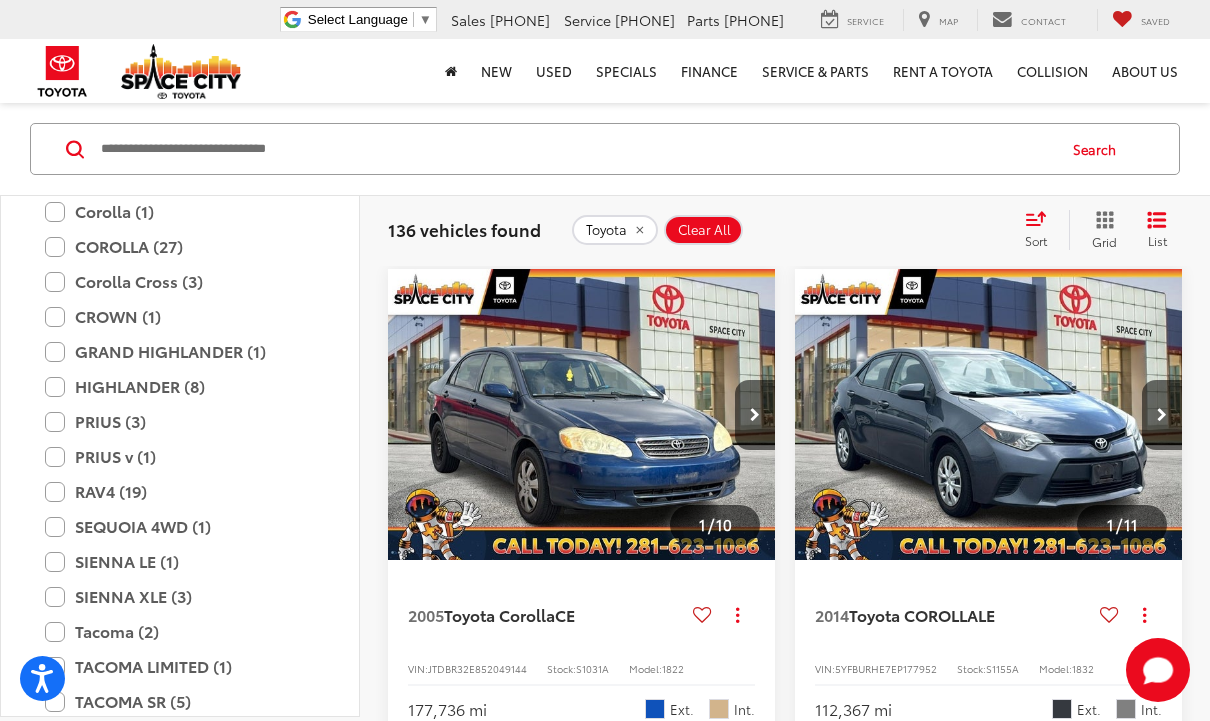 scroll, scrollTop: 1013, scrollLeft: 0, axis: vertical 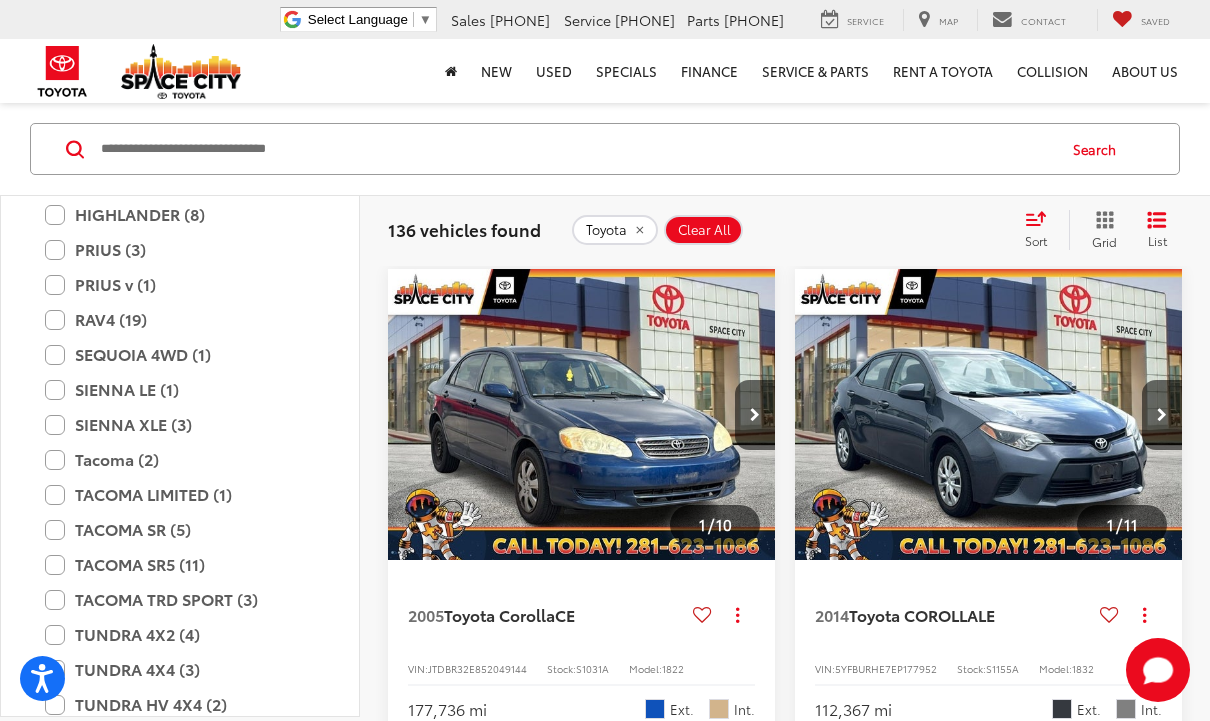 click on "CAMRY (18)" at bounding box center (180, 4) 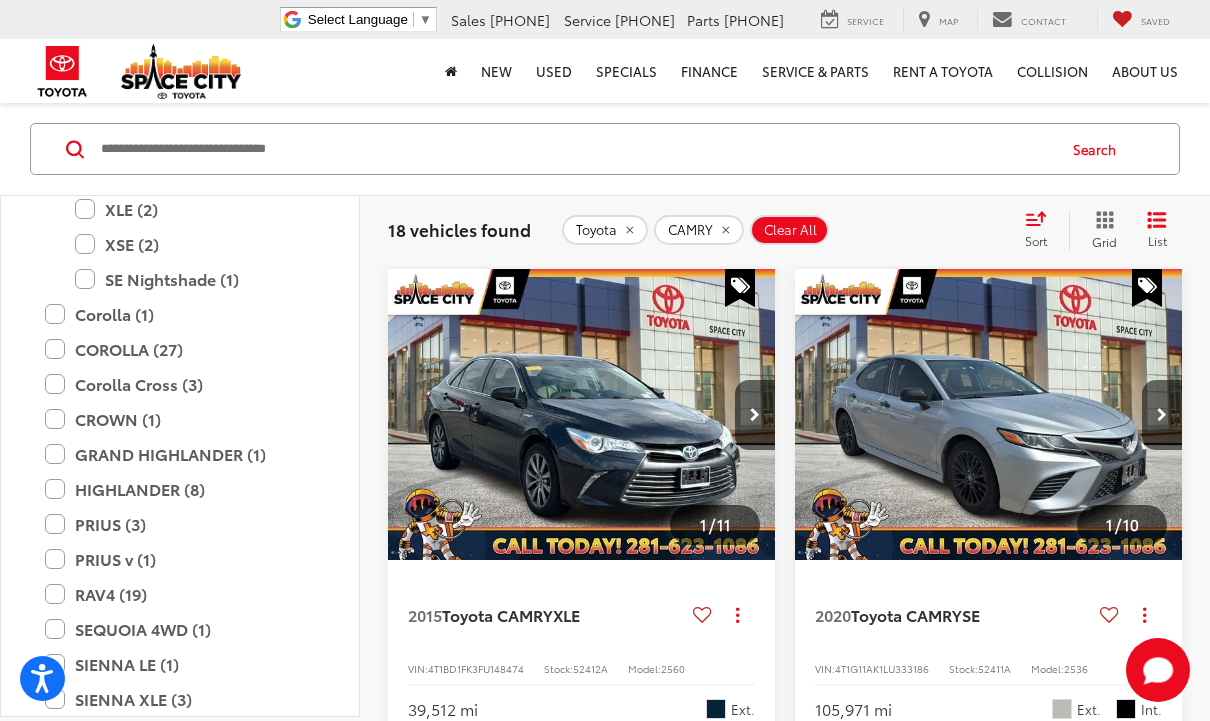 click on "XSE (2)" at bounding box center [195, 244] 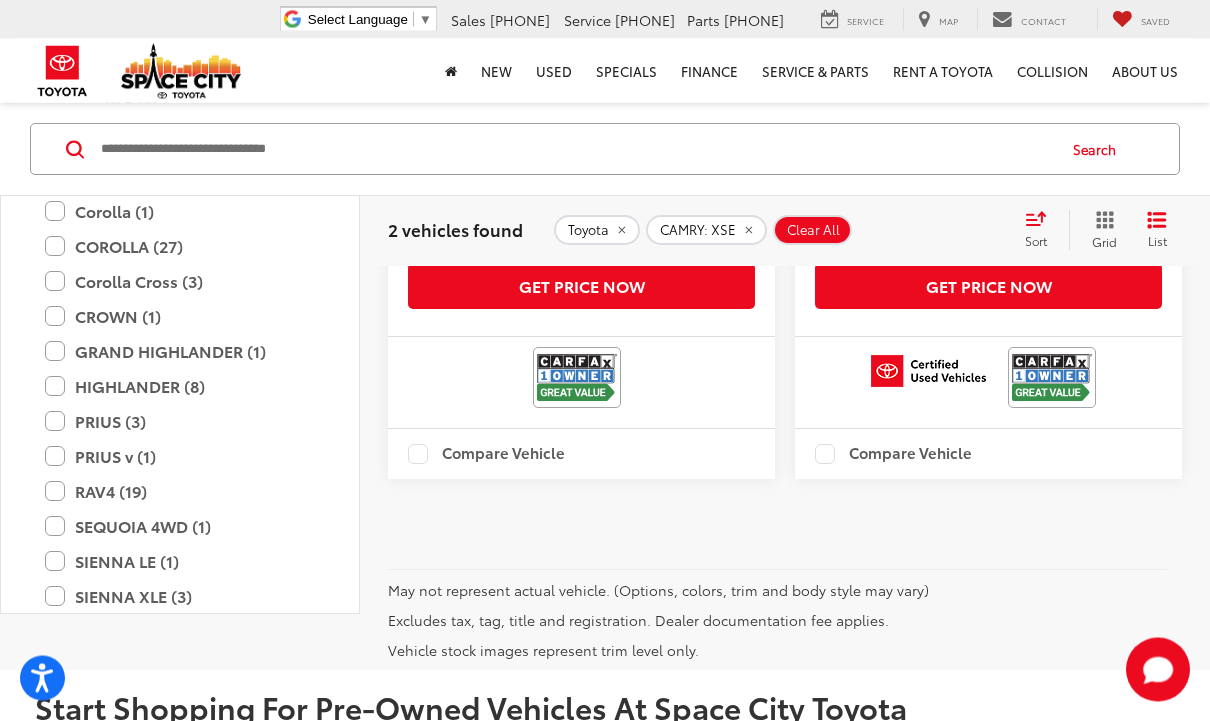 scroll, scrollTop: 972, scrollLeft: 0, axis: vertical 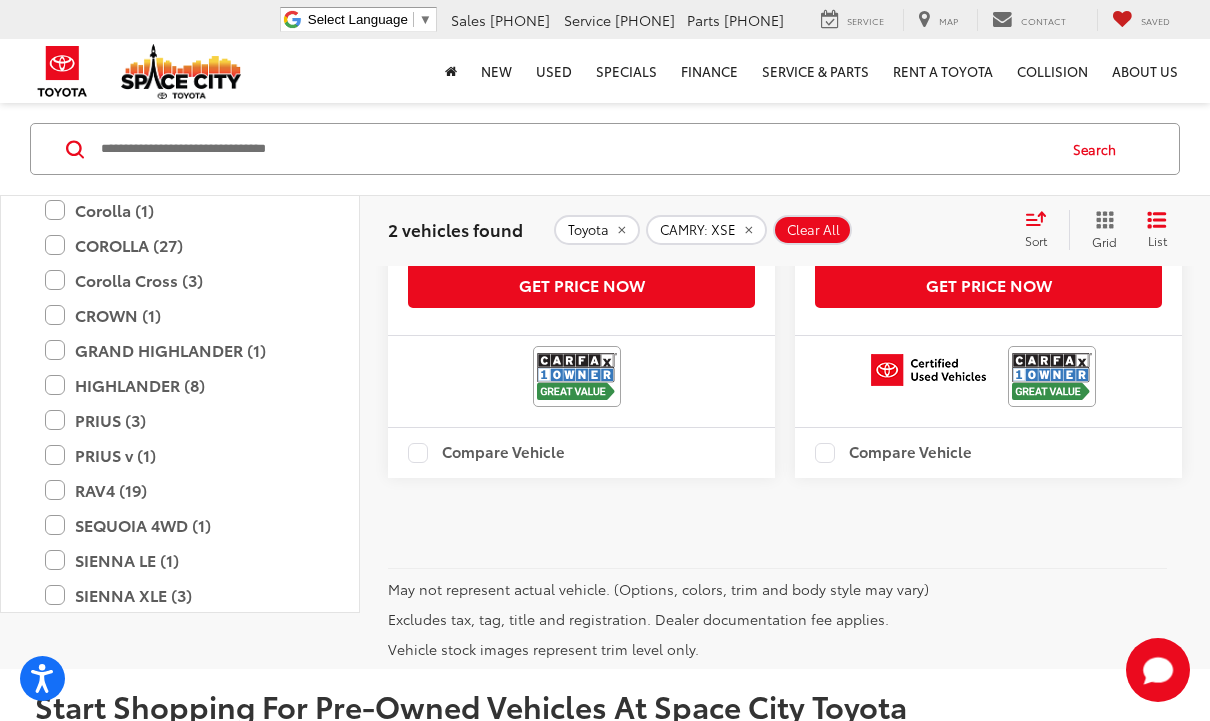 click on "XLE (2)" at bounding box center (195, 105) 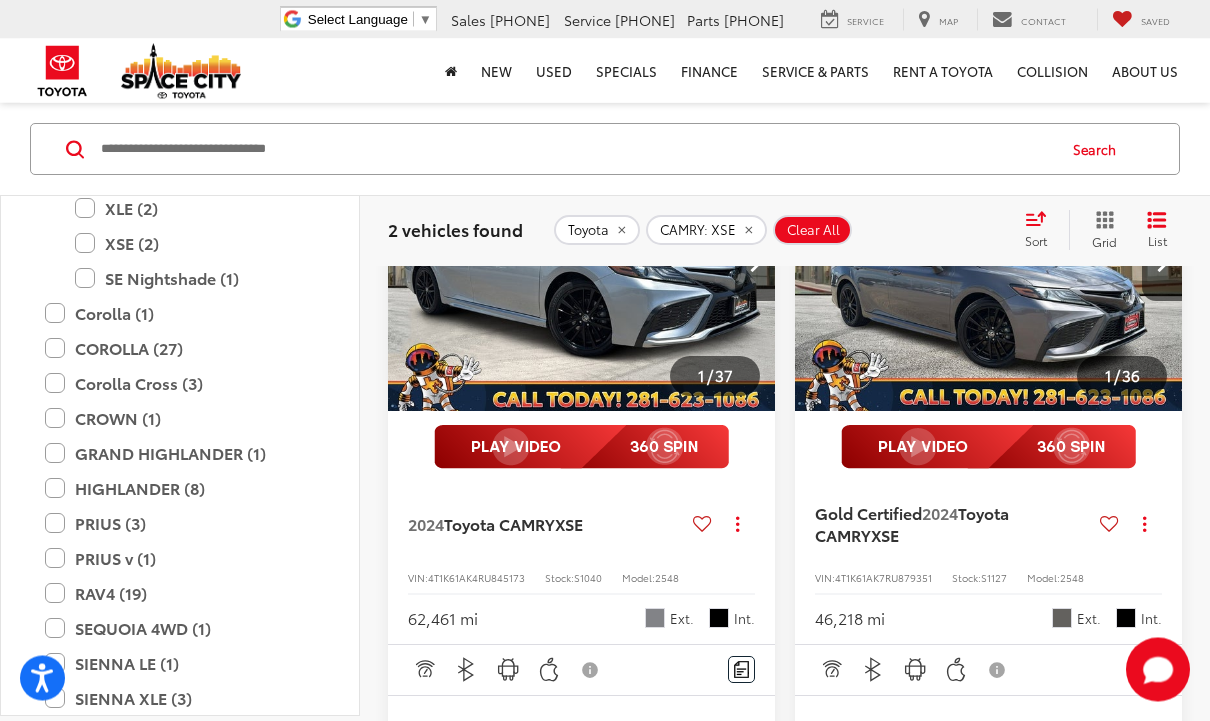 scroll, scrollTop: 863, scrollLeft: 0, axis: vertical 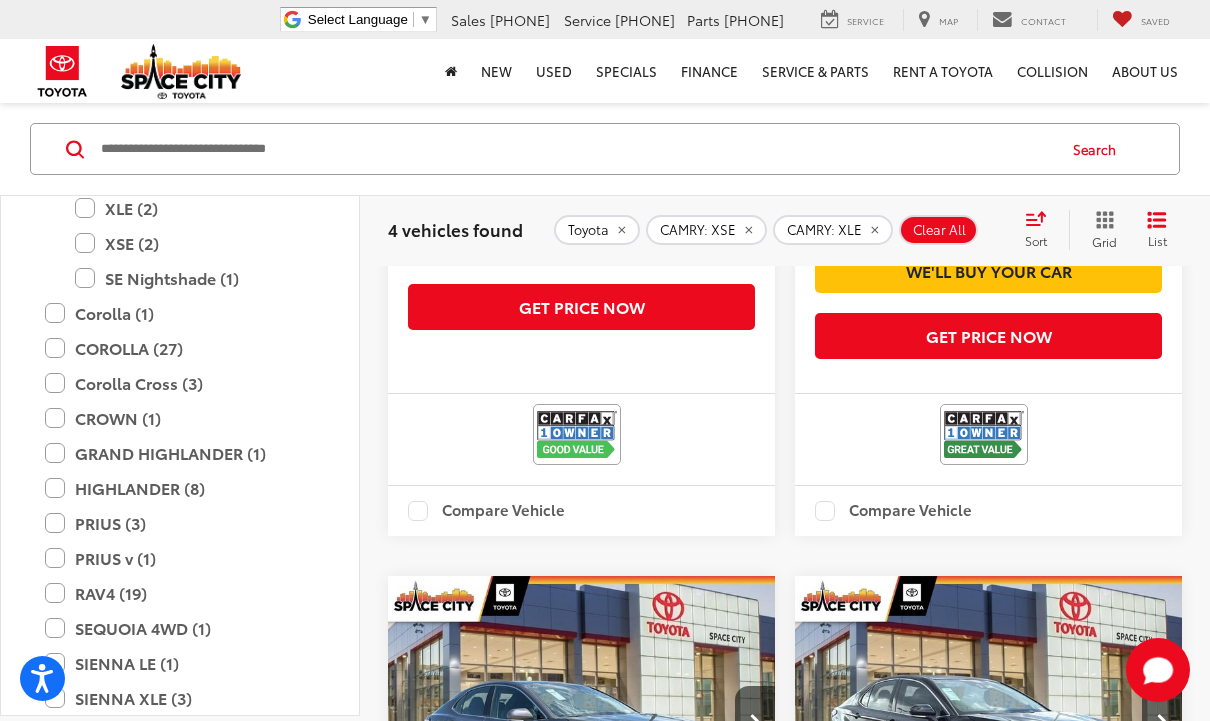 click on "XSE (2)" at bounding box center (195, 243) 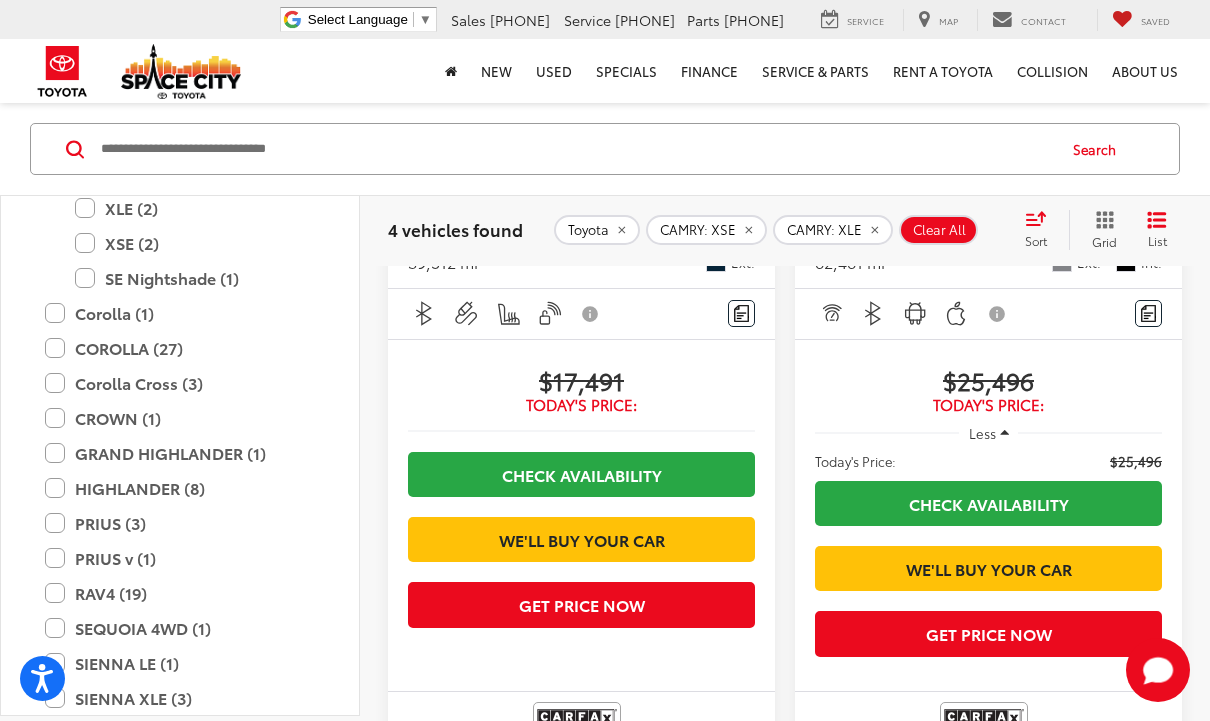 scroll, scrollTop: 118, scrollLeft: 0, axis: vertical 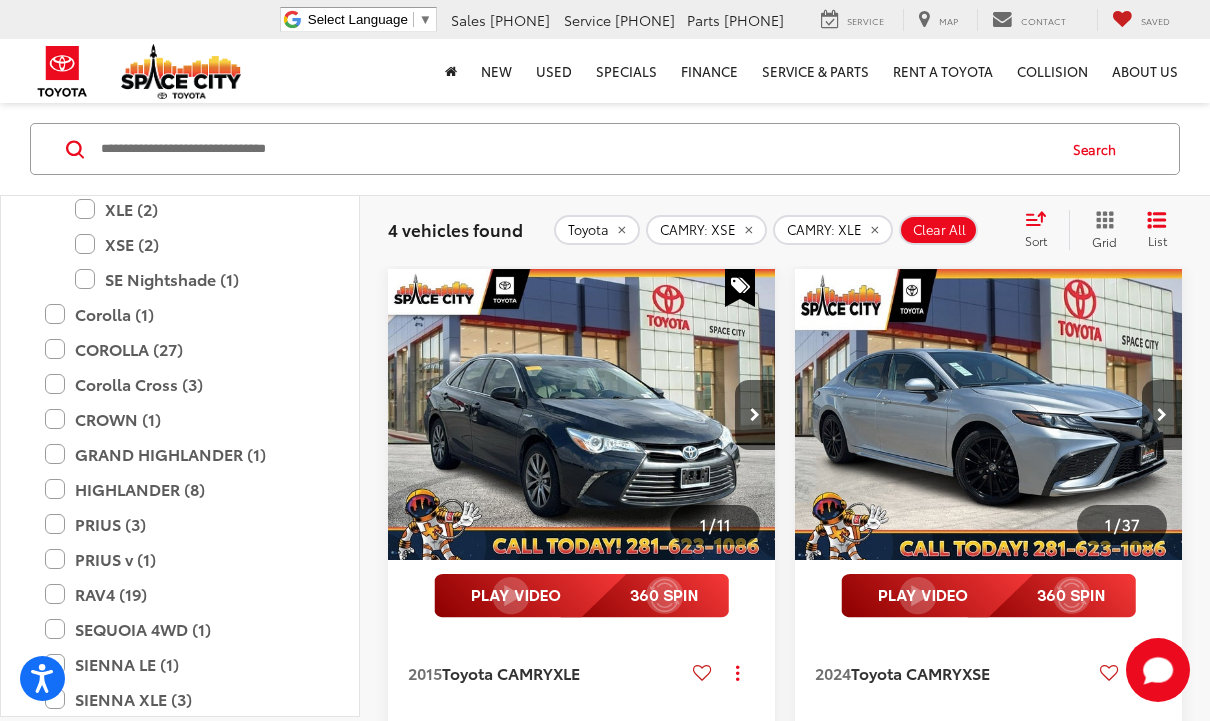 click on "XLE (2)" at bounding box center [195, 209] 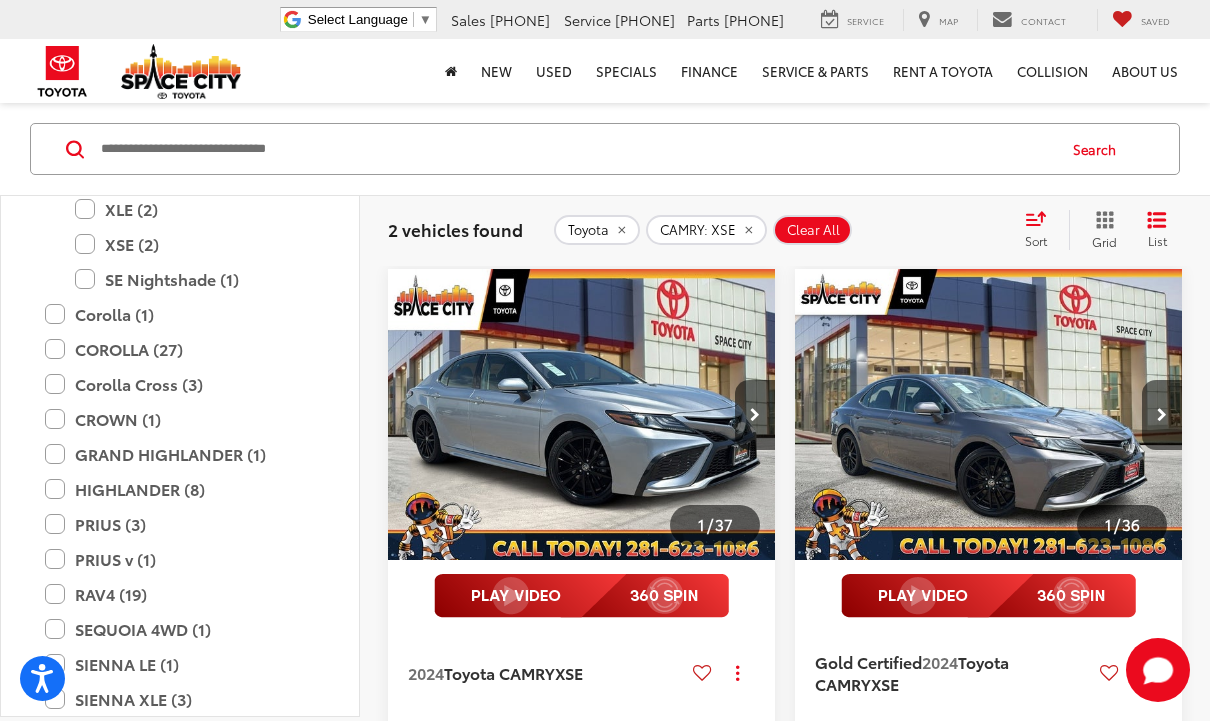 click on "XSE (2)" at bounding box center [195, 244] 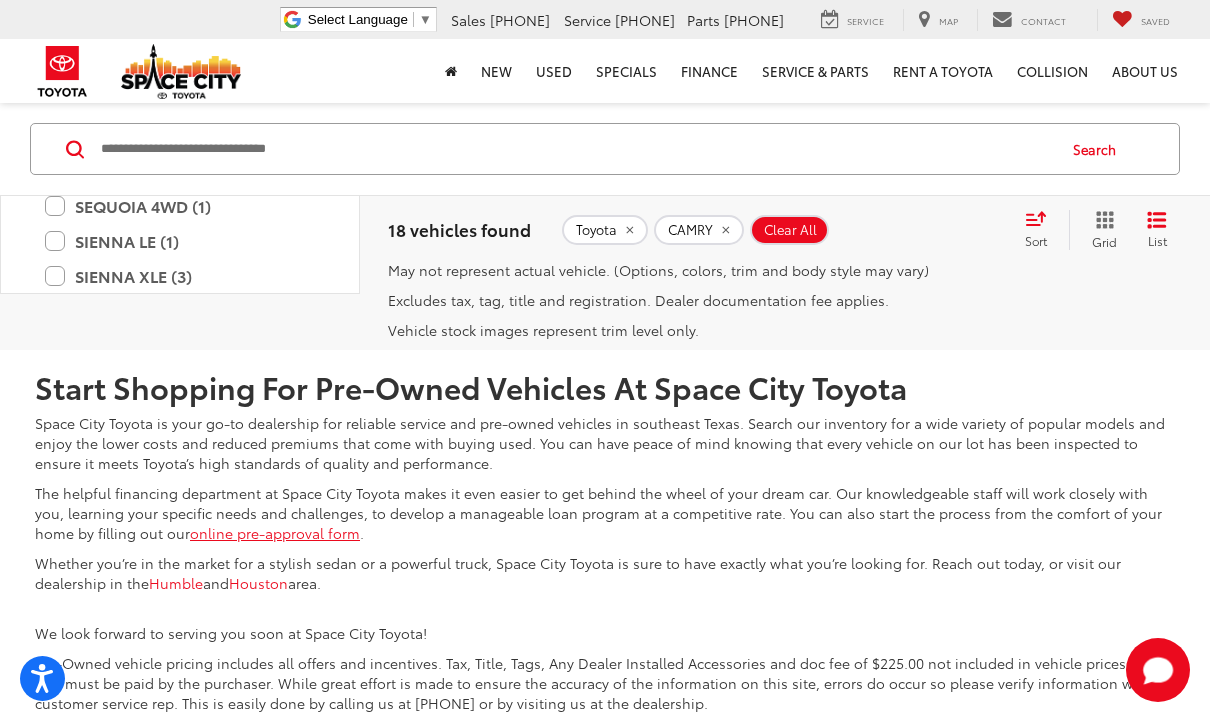 scroll, scrollTop: 6859, scrollLeft: 0, axis: vertical 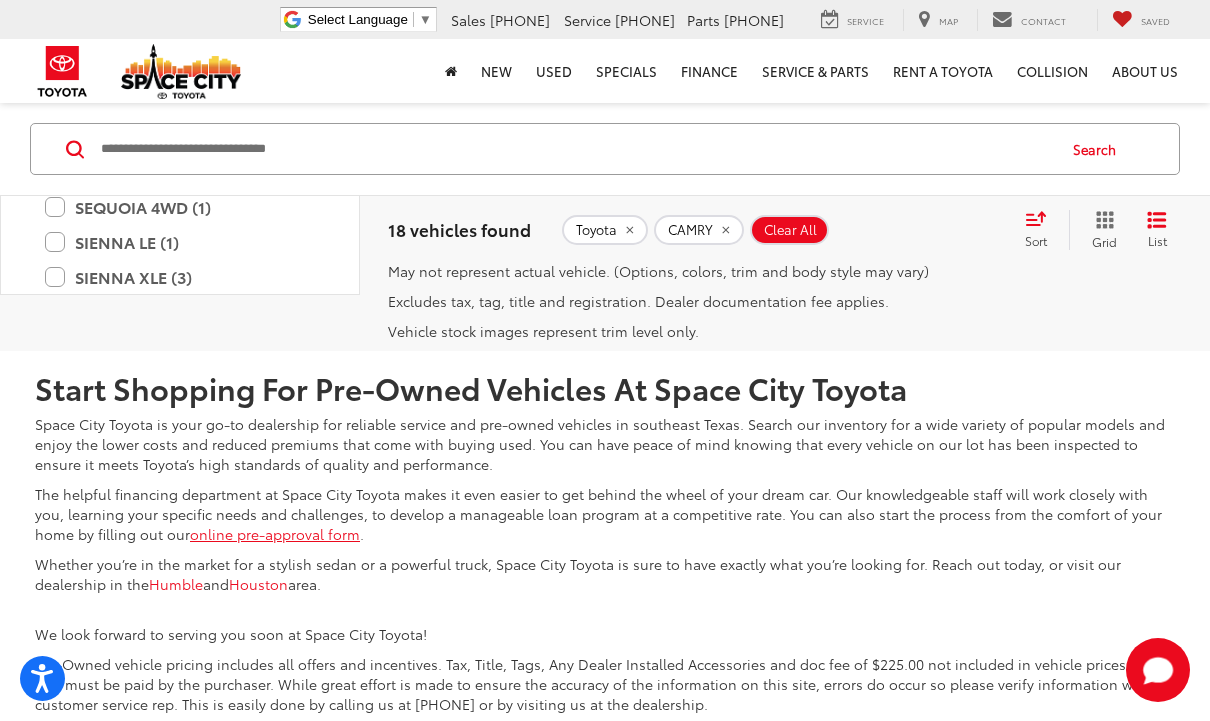 click on "2" at bounding box center [926, 202] 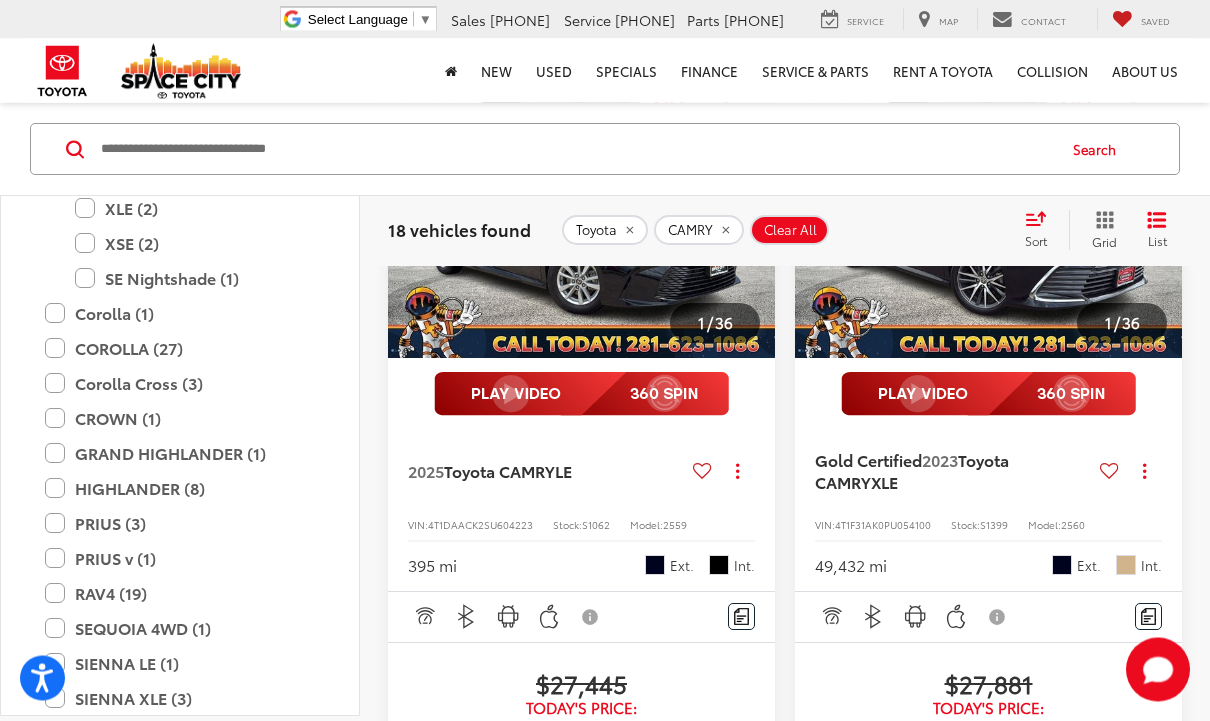 scroll, scrollTop: 320, scrollLeft: 0, axis: vertical 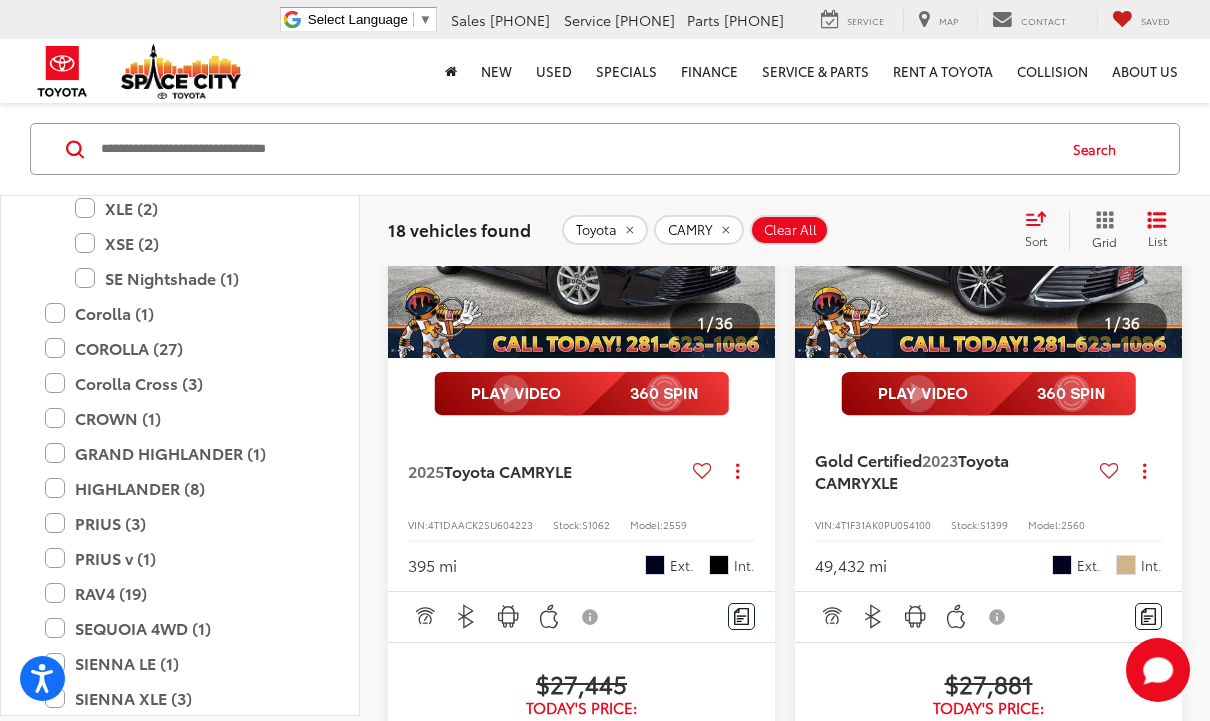 click at bounding box center [582, 213] 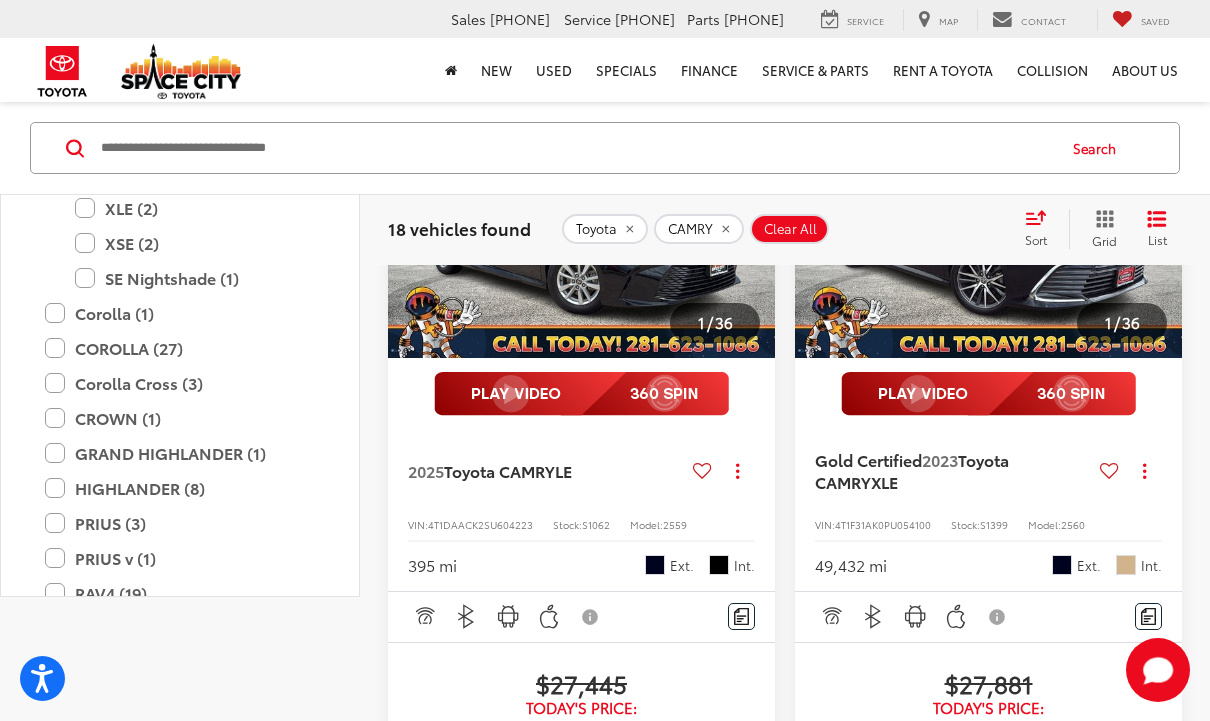 scroll, scrollTop: 387, scrollLeft: 0, axis: vertical 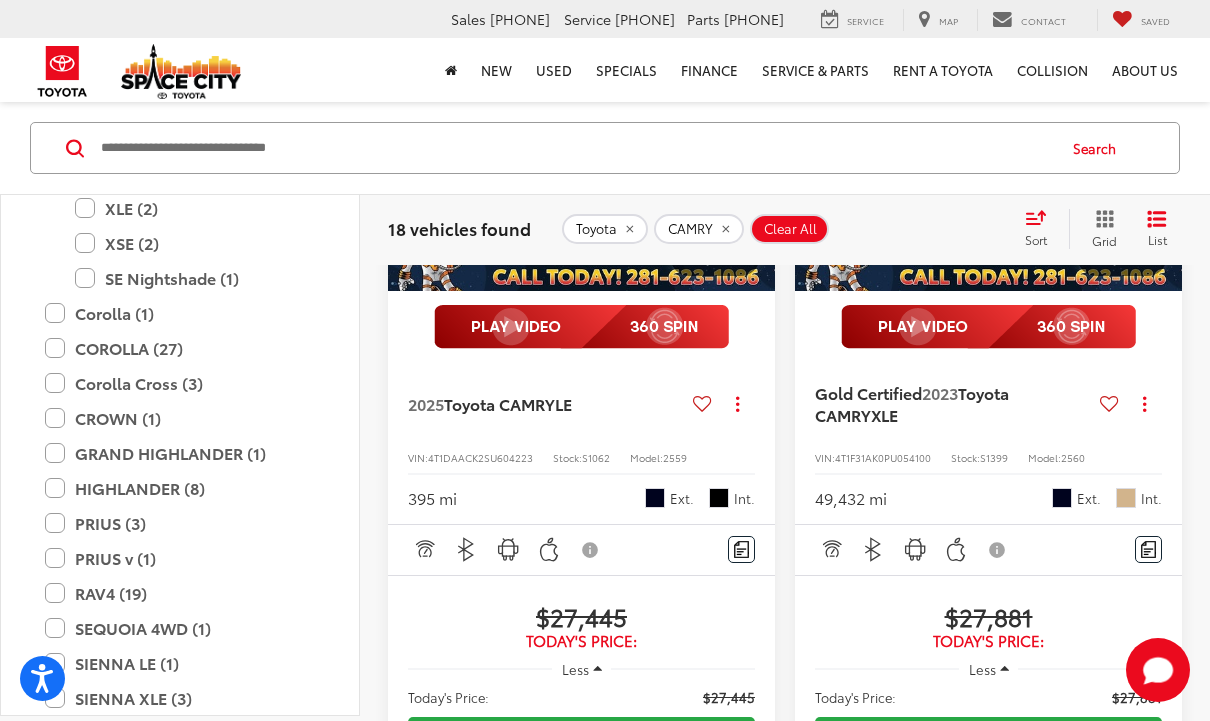 click on "CAMRY (18)" at bounding box center (180, 51) 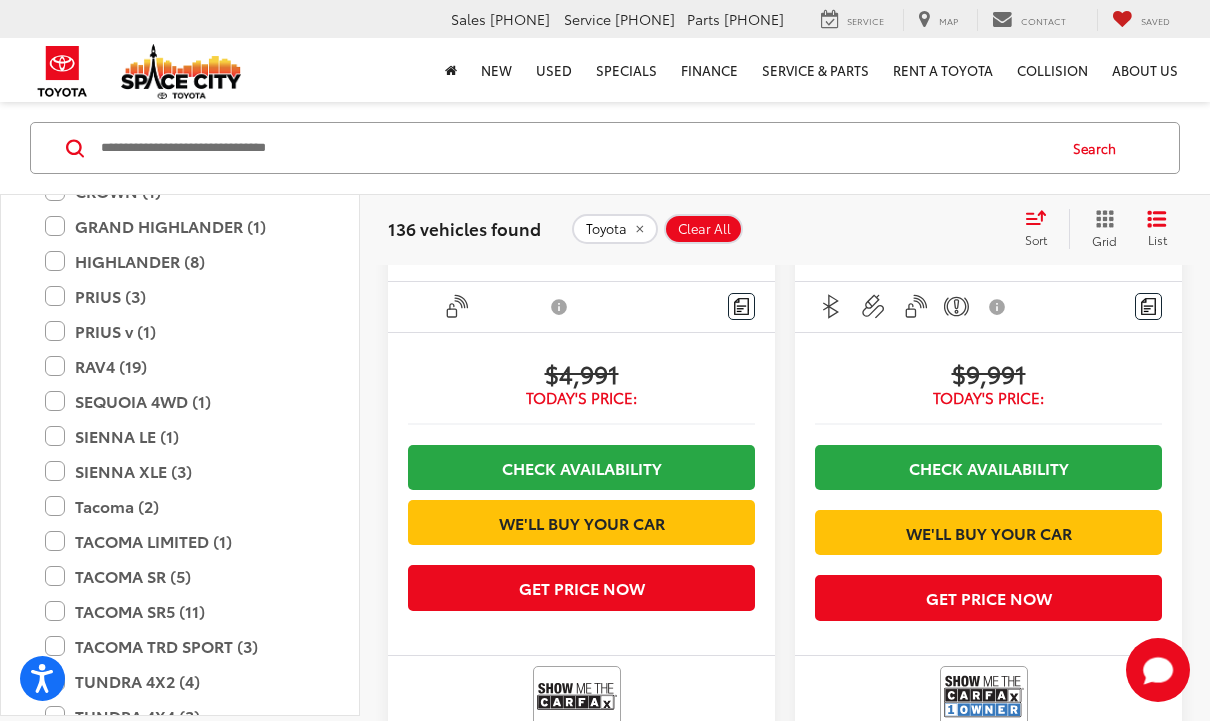 scroll, scrollTop: 573, scrollLeft: 0, axis: vertical 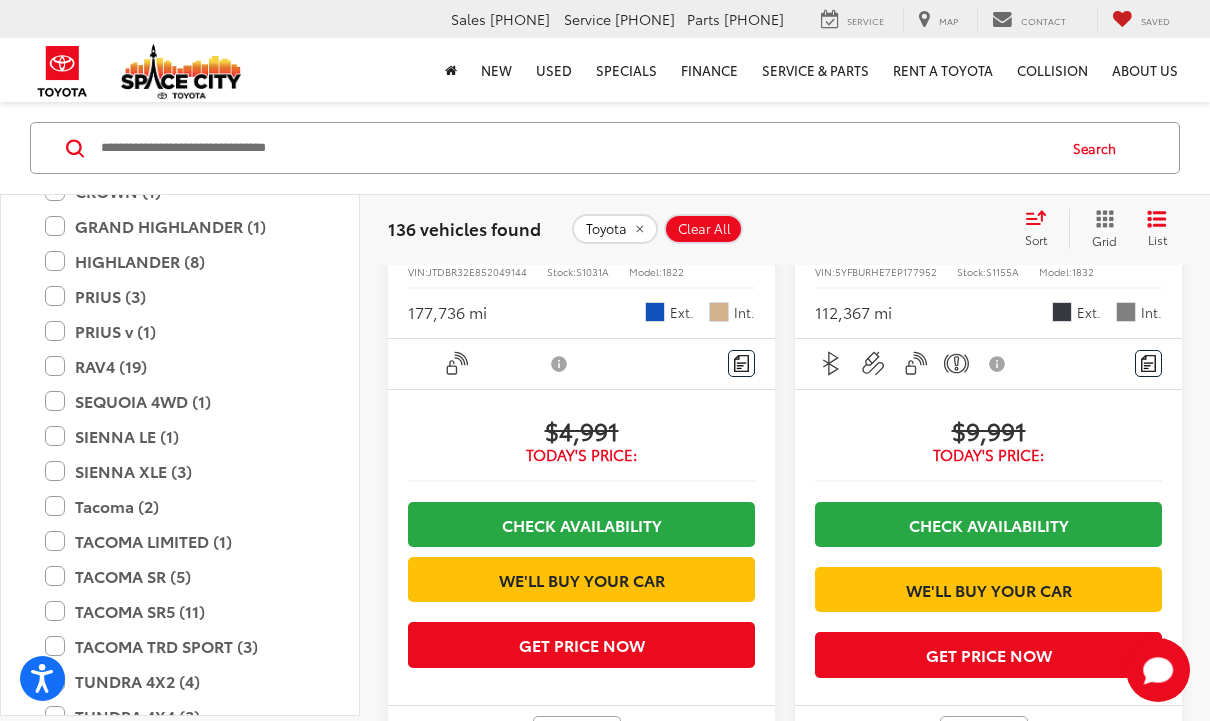 click on "Tacoma (2)" at bounding box center [180, 506] 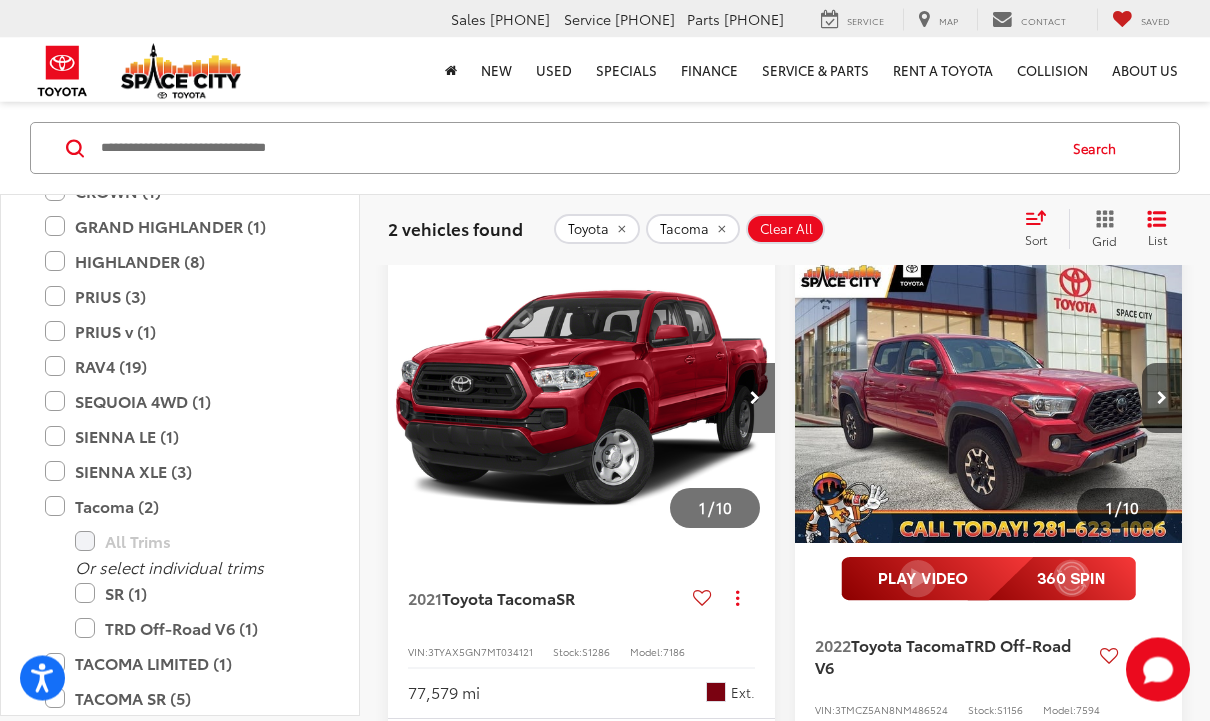 scroll, scrollTop: 129, scrollLeft: 0, axis: vertical 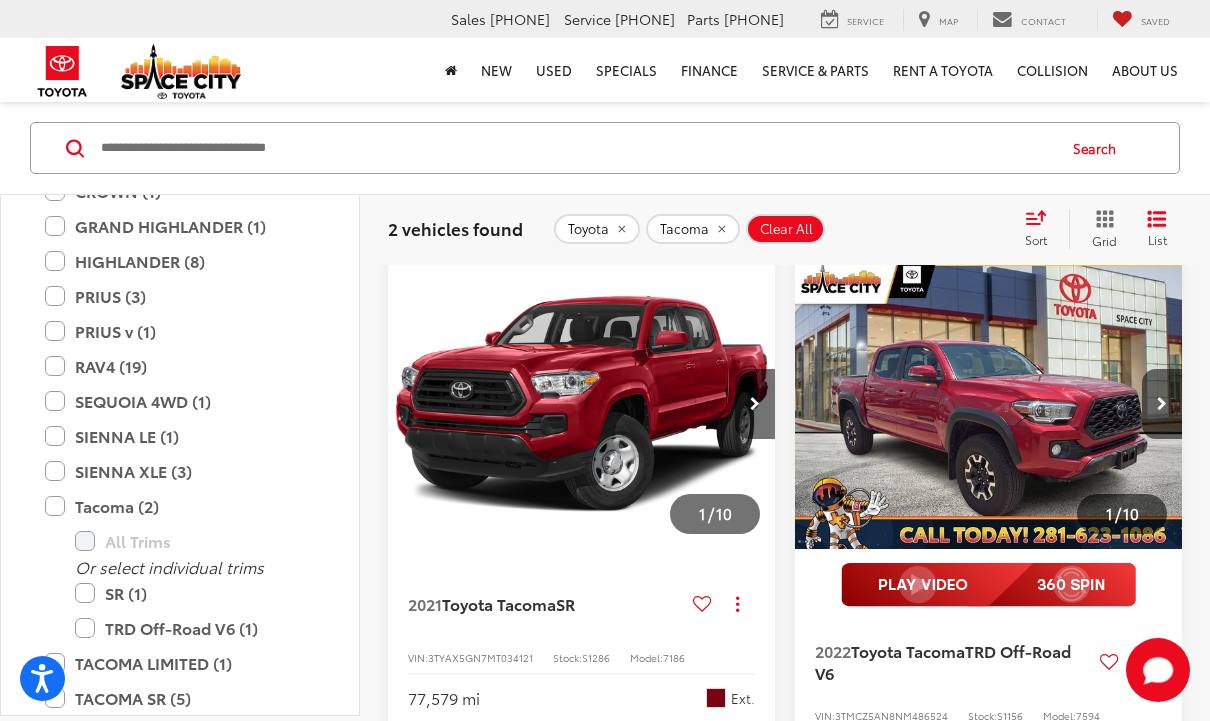 click at bounding box center [989, 404] 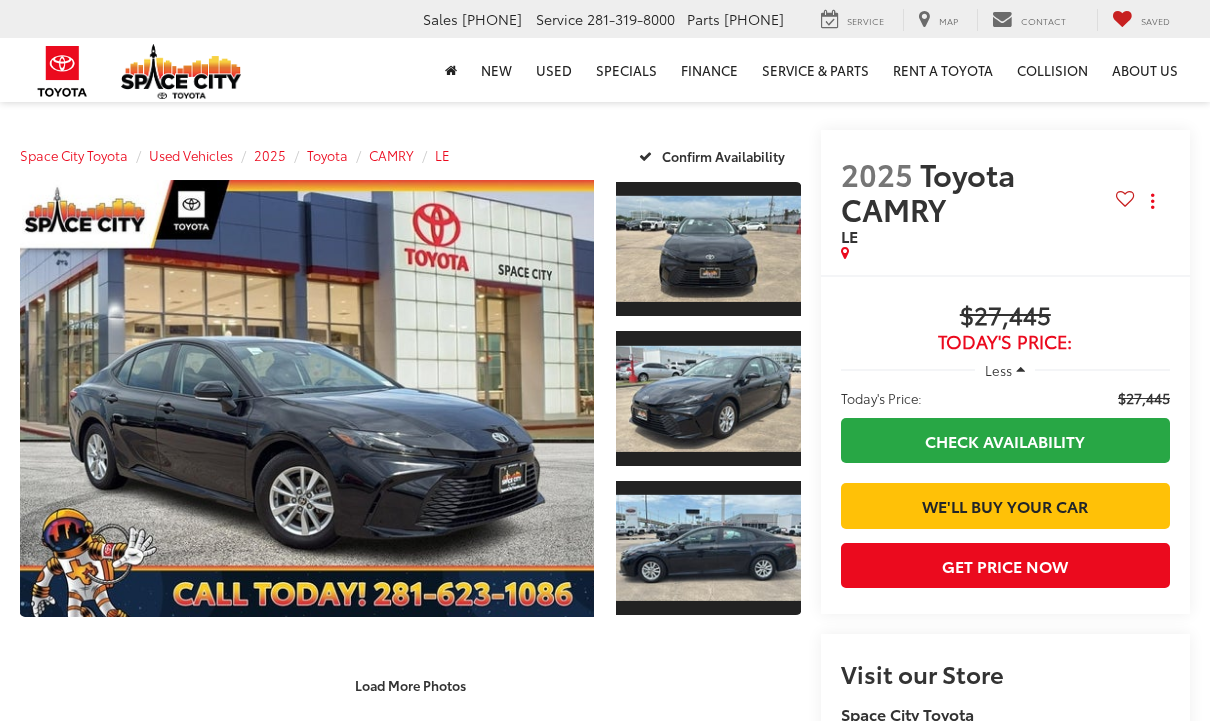 scroll, scrollTop: 0, scrollLeft: 0, axis: both 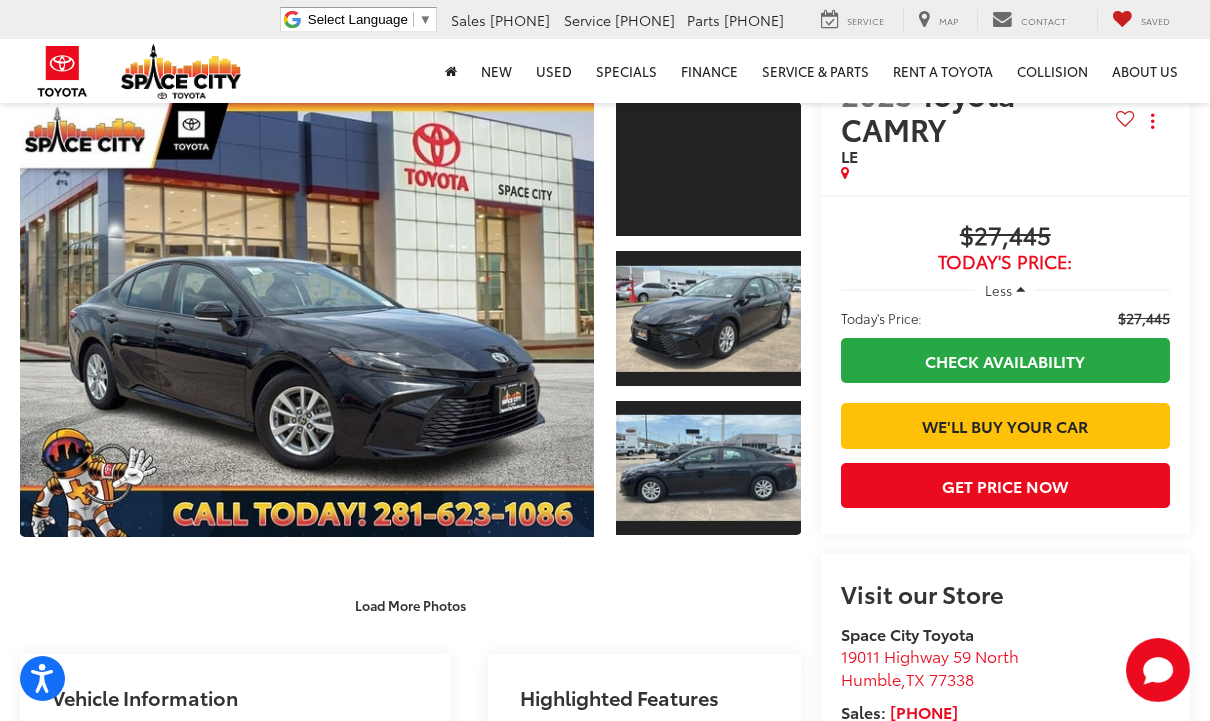 click at bounding box center [307, 318] 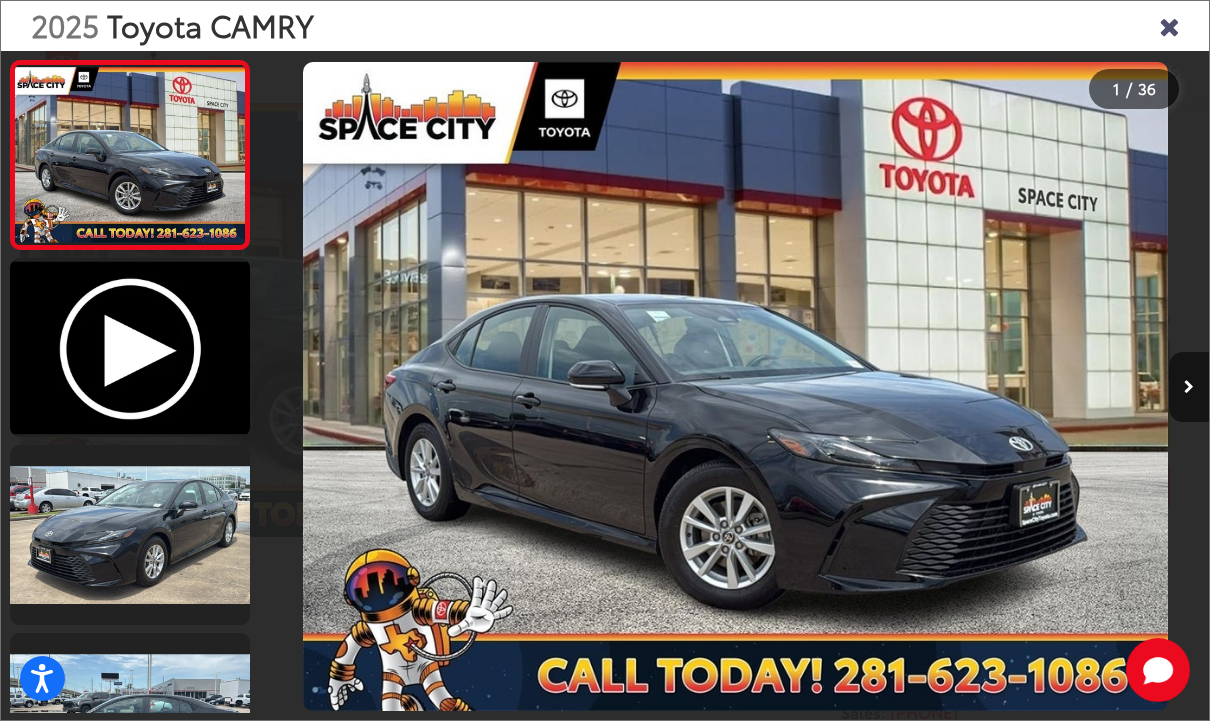 click at bounding box center (1189, 387) 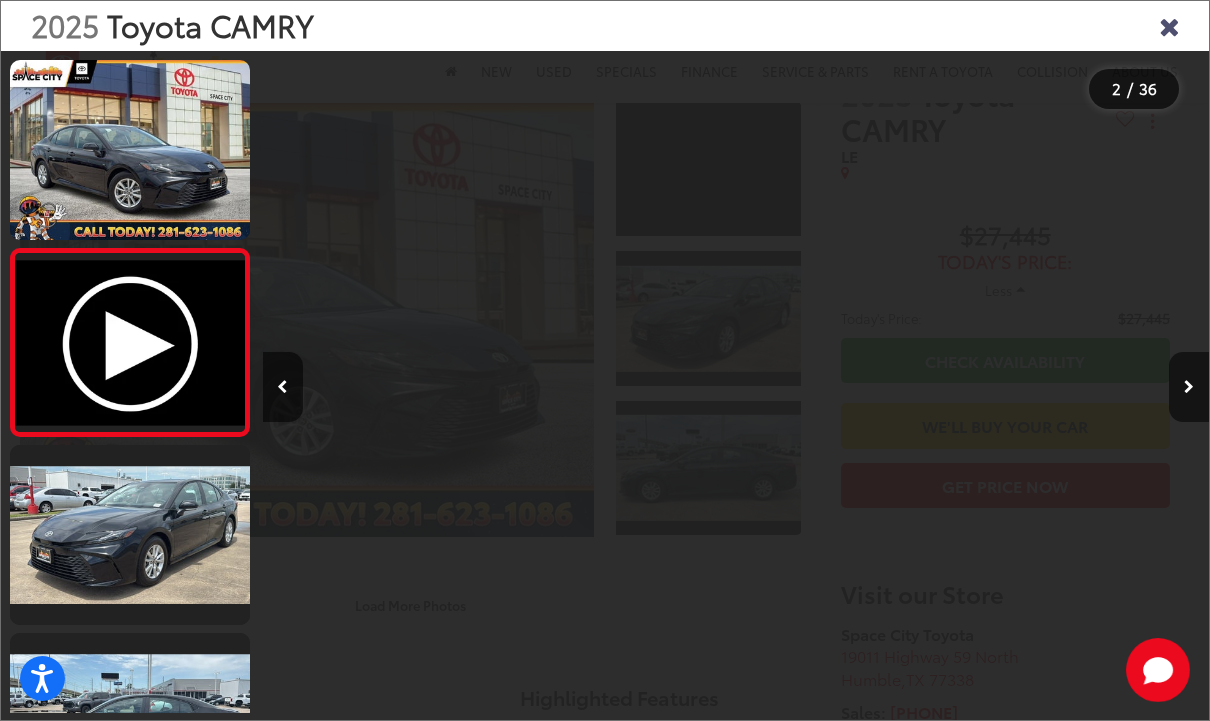 click at bounding box center (1189, 387) 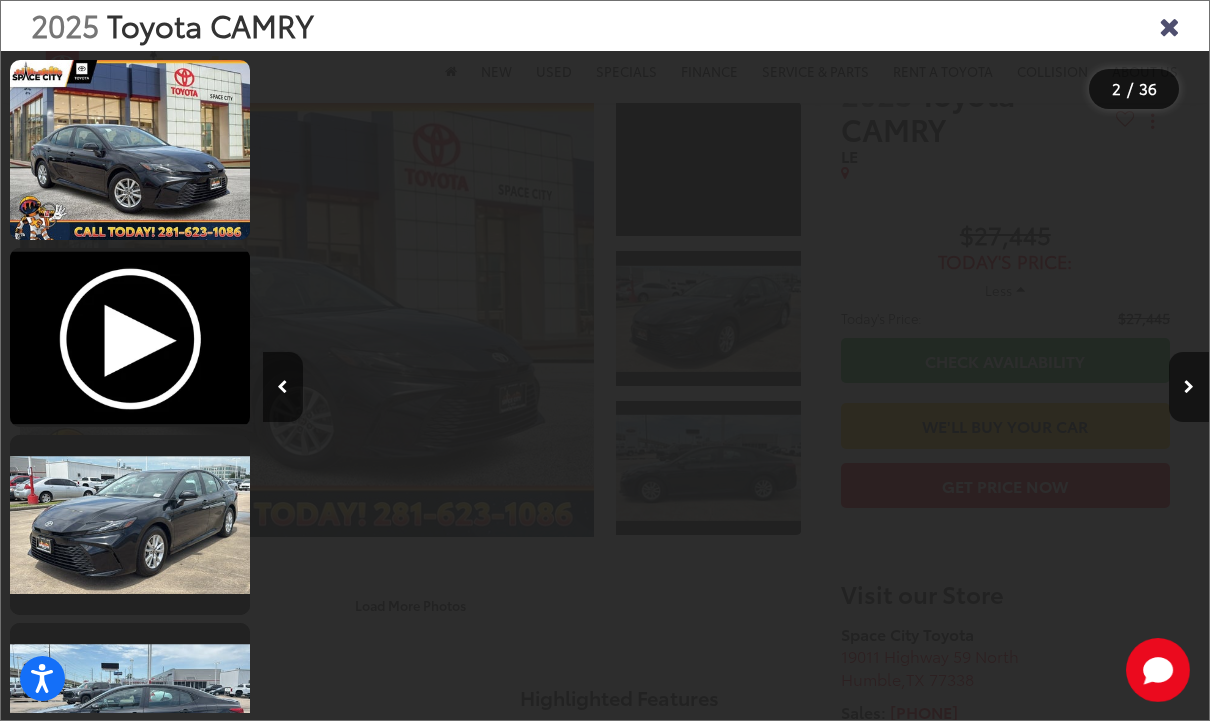 scroll, scrollTop: 0, scrollLeft: 1709, axis: horizontal 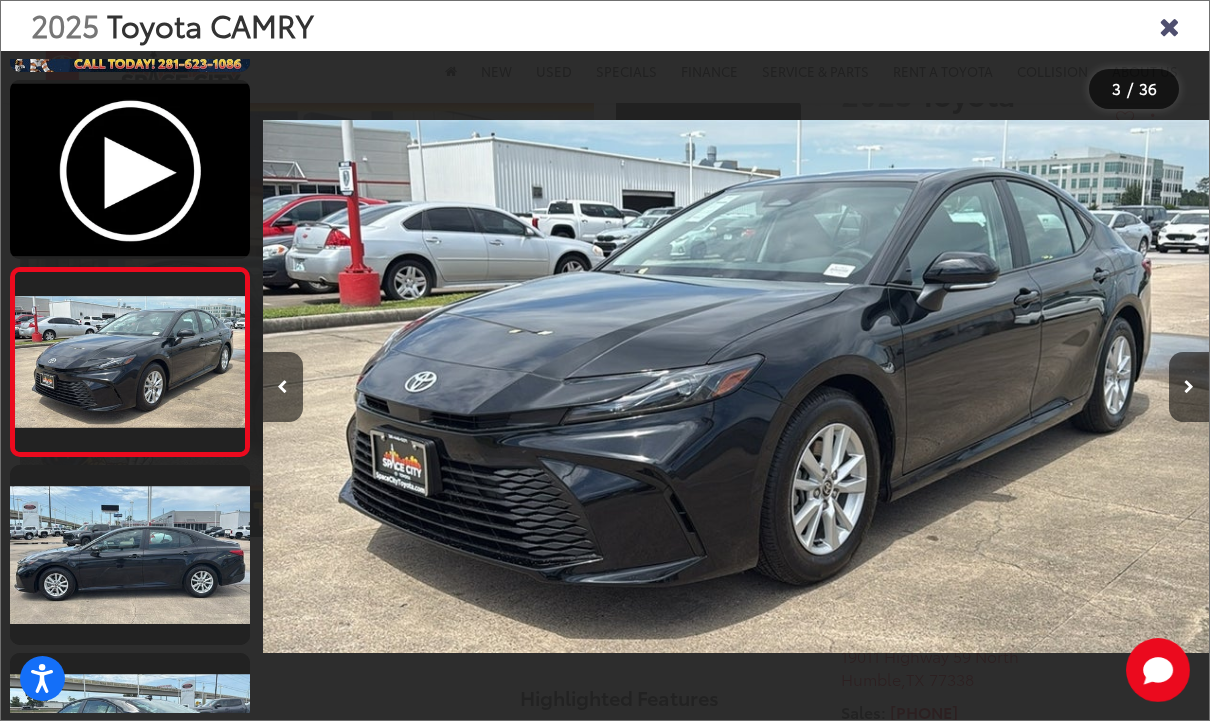 click at bounding box center (1189, 387) 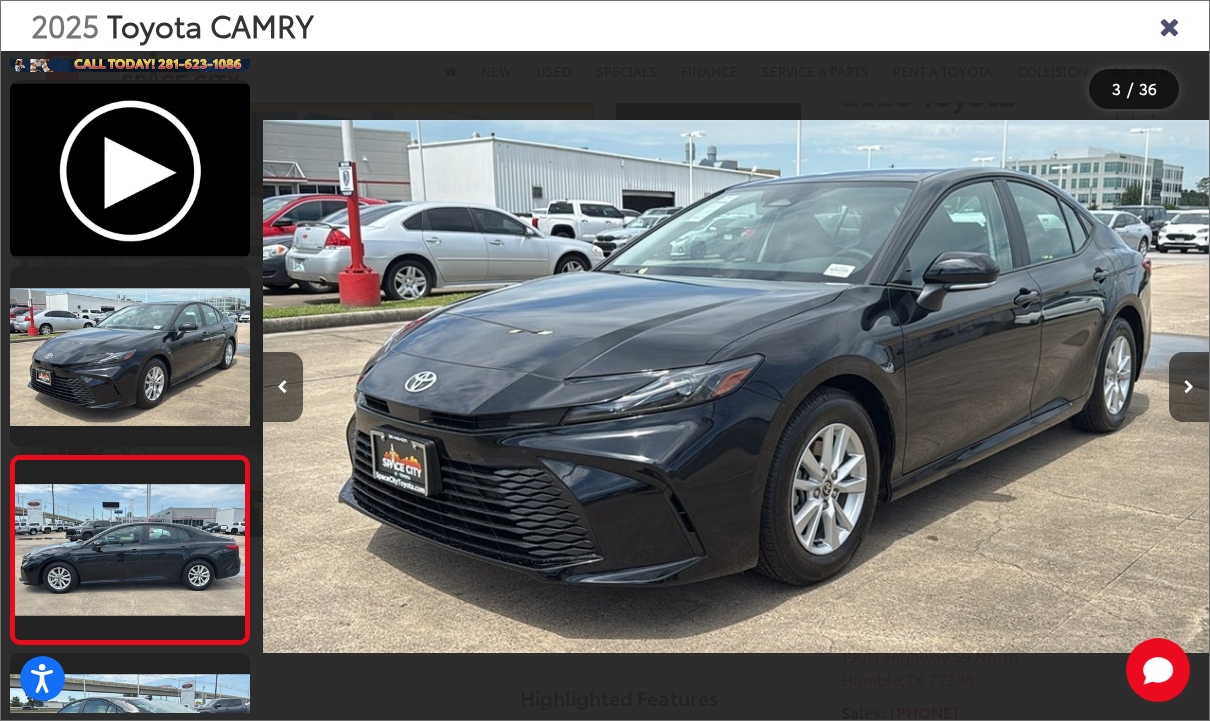 scroll, scrollTop: 0, scrollLeft: 2718, axis: horizontal 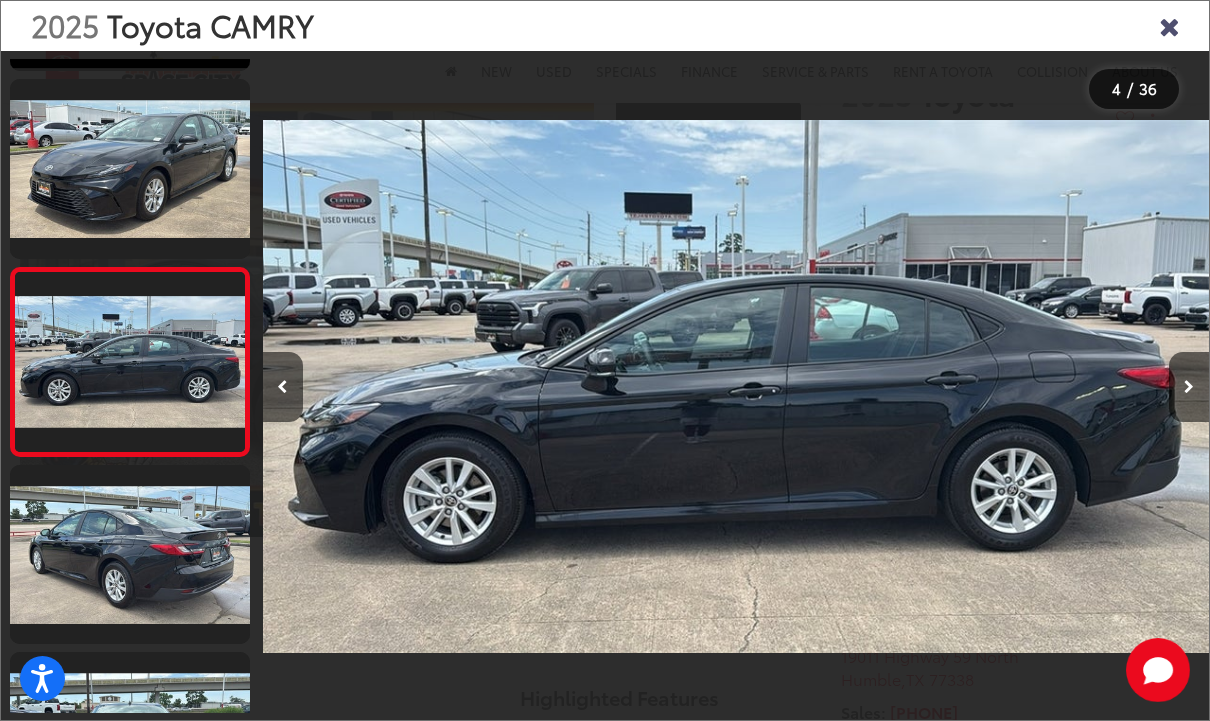 click at bounding box center [1189, 387] 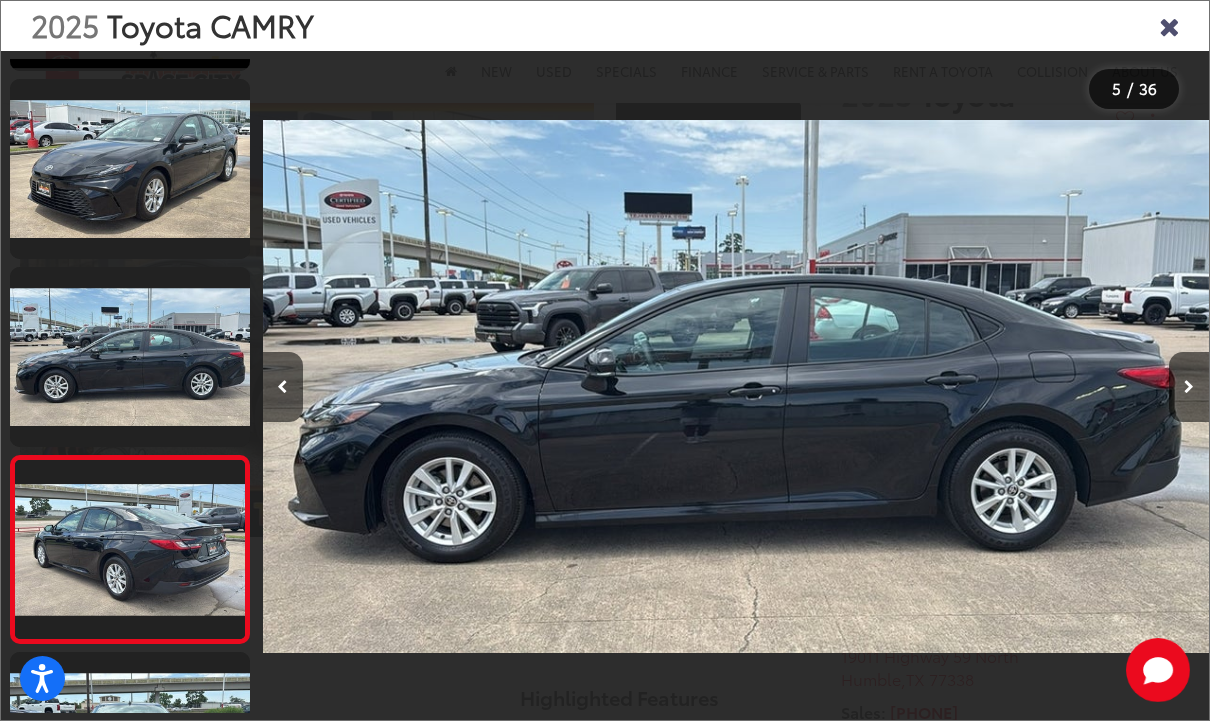 scroll, scrollTop: 0, scrollLeft: 3636, axis: horizontal 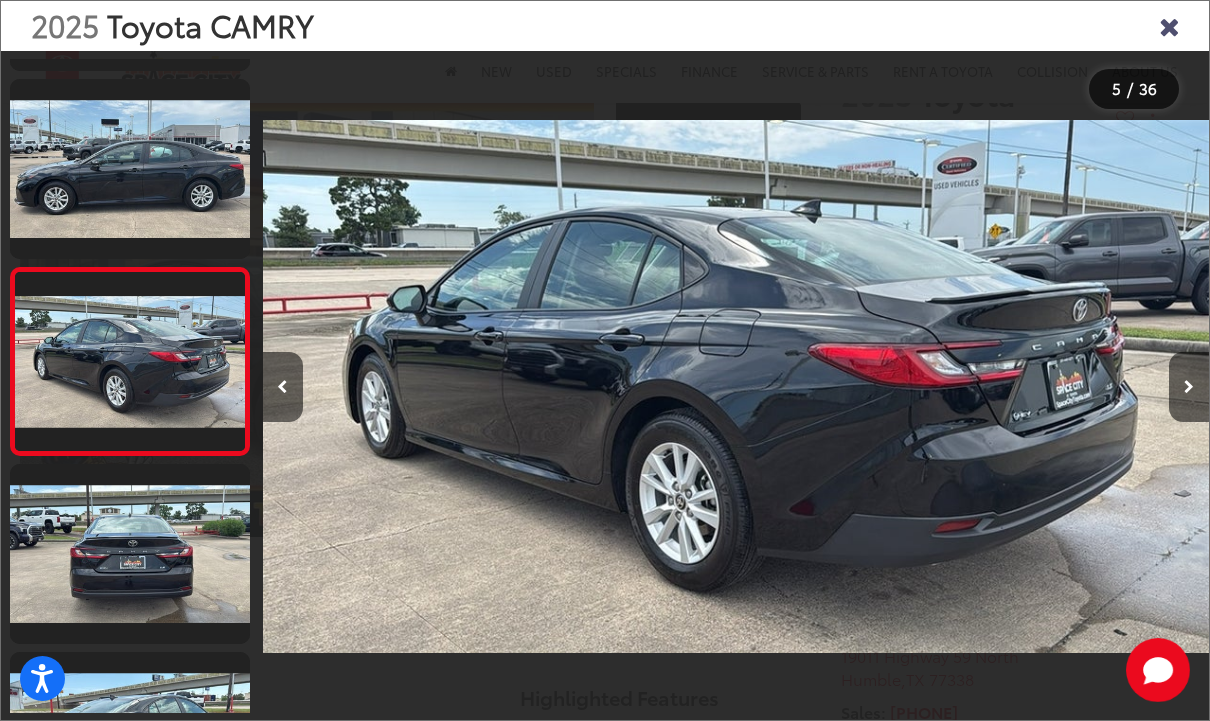click at bounding box center [1189, 387] 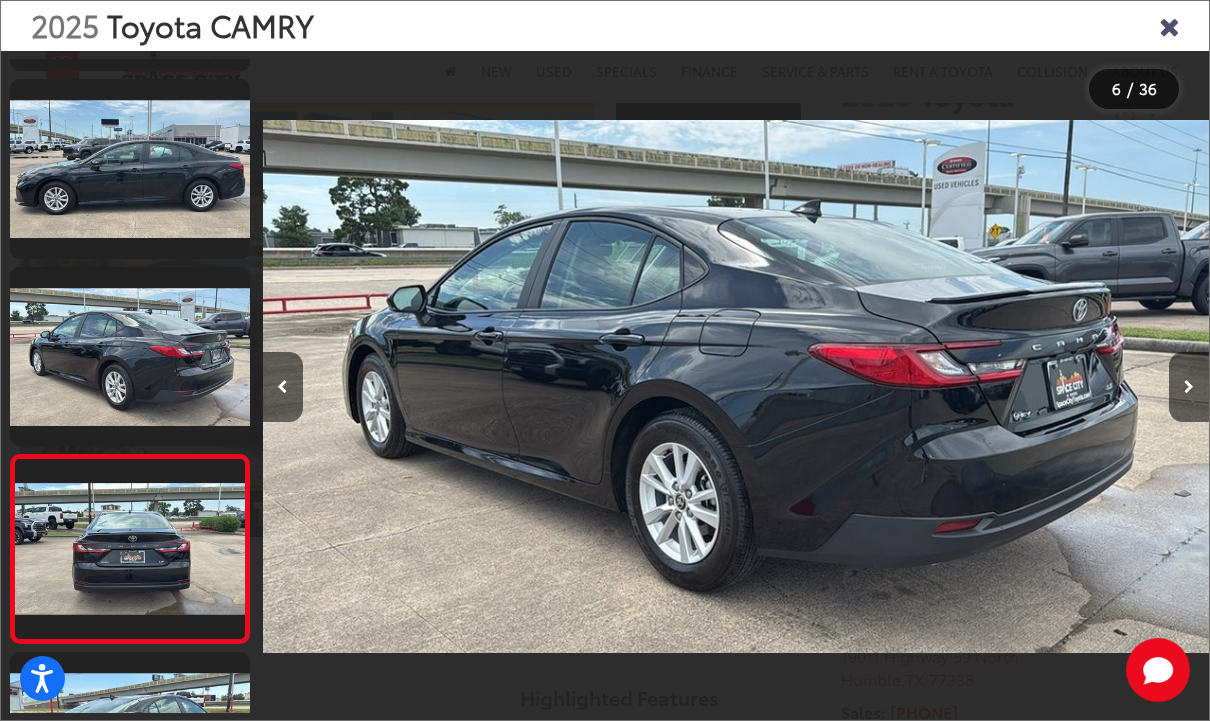 scroll, scrollTop: 0, scrollLeft: 3926, axis: horizontal 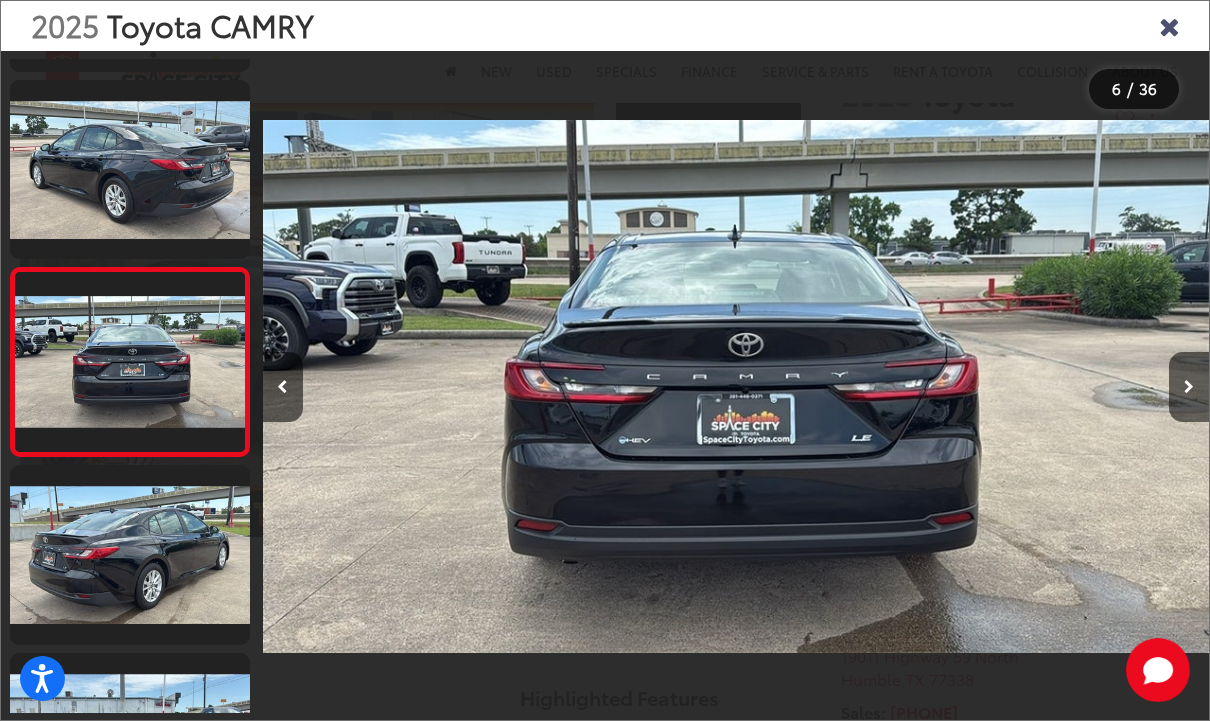 click at bounding box center (1189, 387) 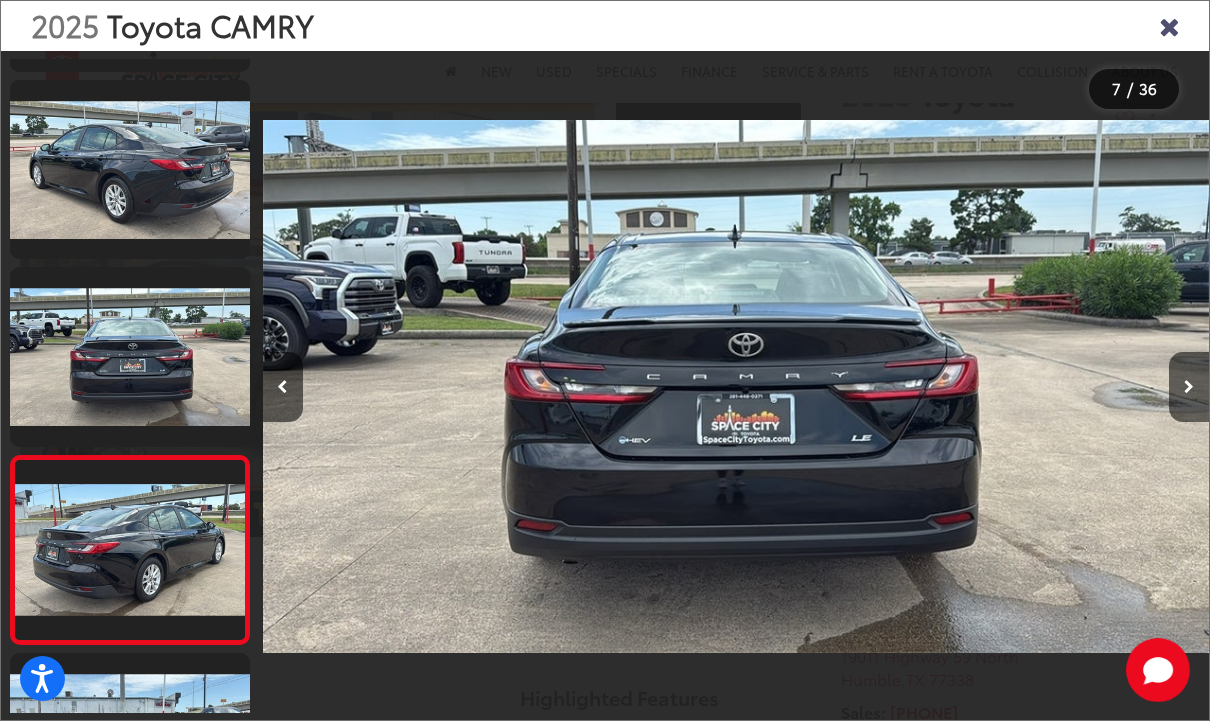 scroll, scrollTop: 0, scrollLeft: 5597, axis: horizontal 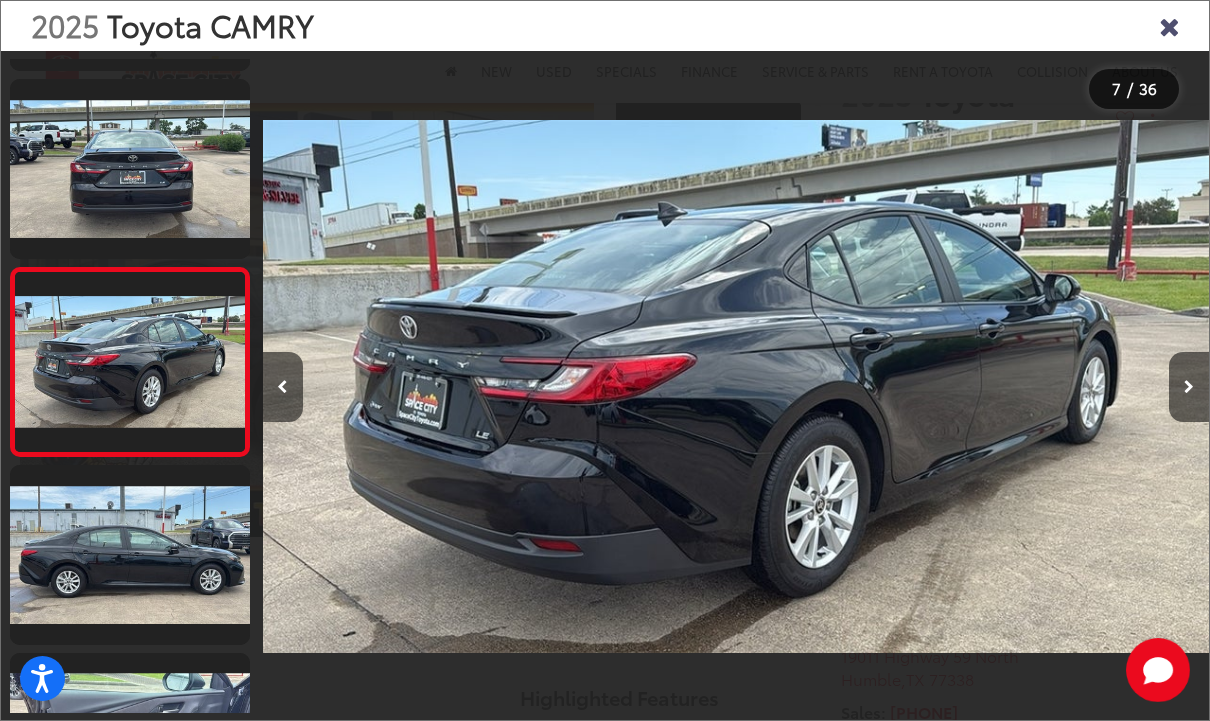 click at bounding box center [1189, 387] 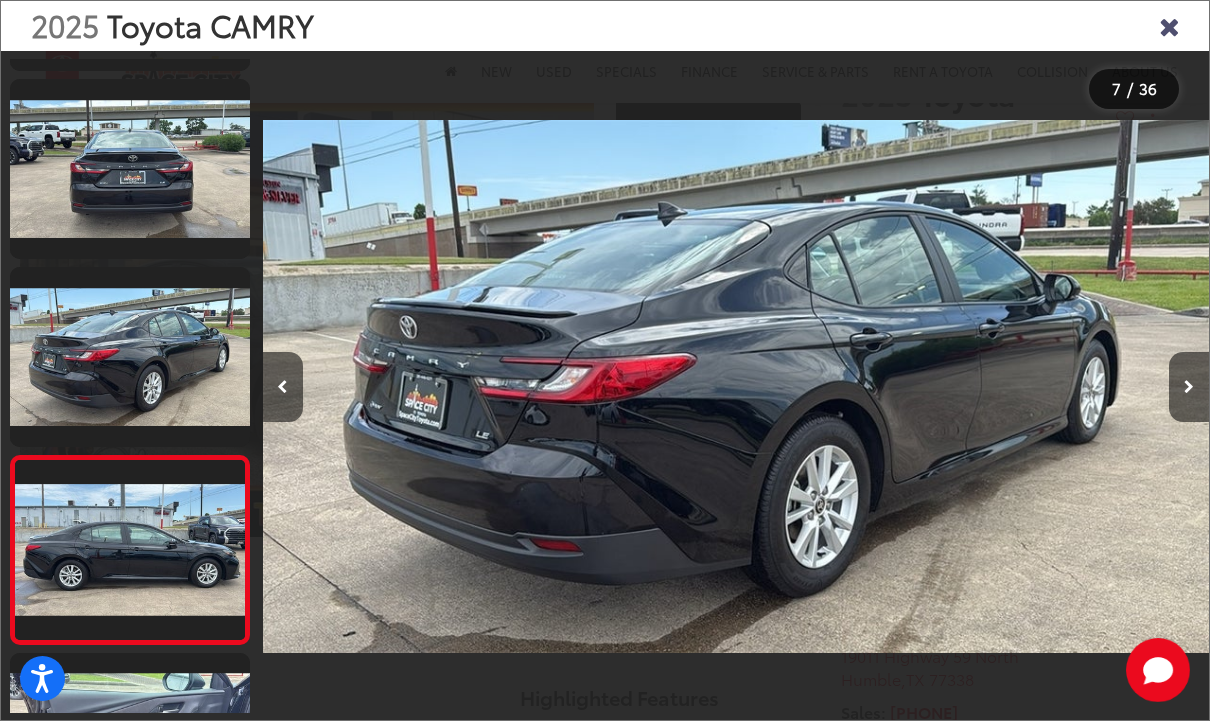scroll, scrollTop: 1084, scrollLeft: 0, axis: vertical 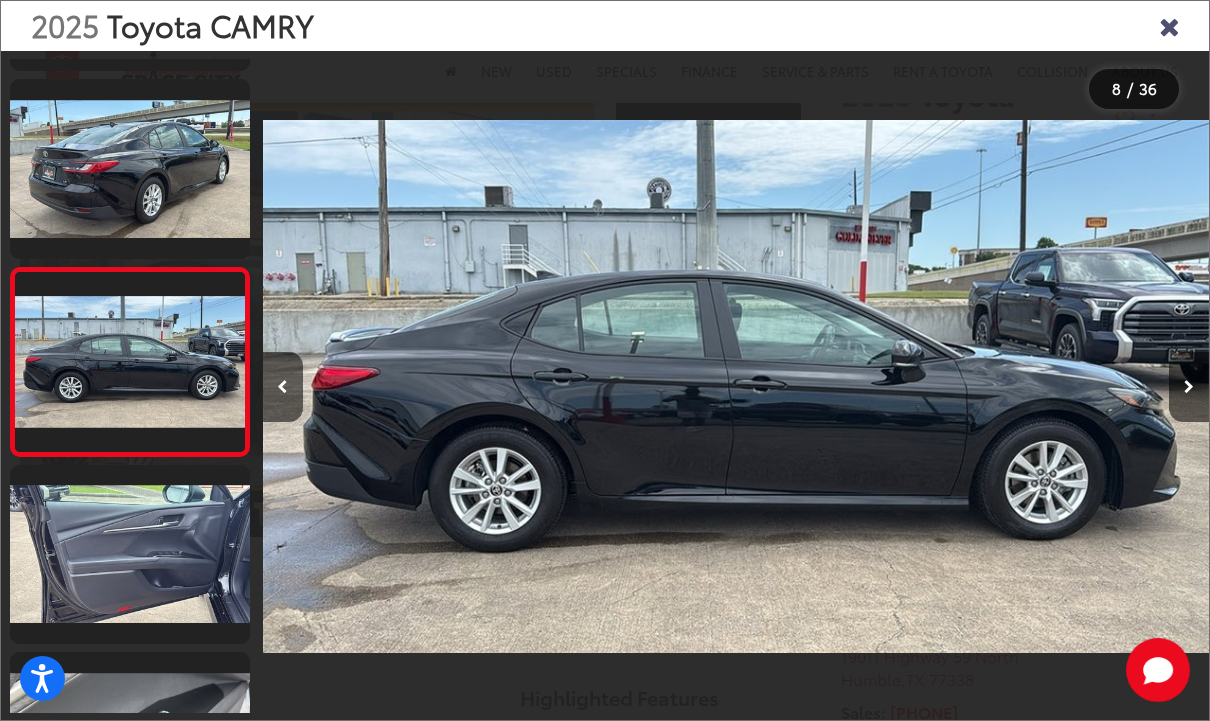 click at bounding box center (1189, 387) 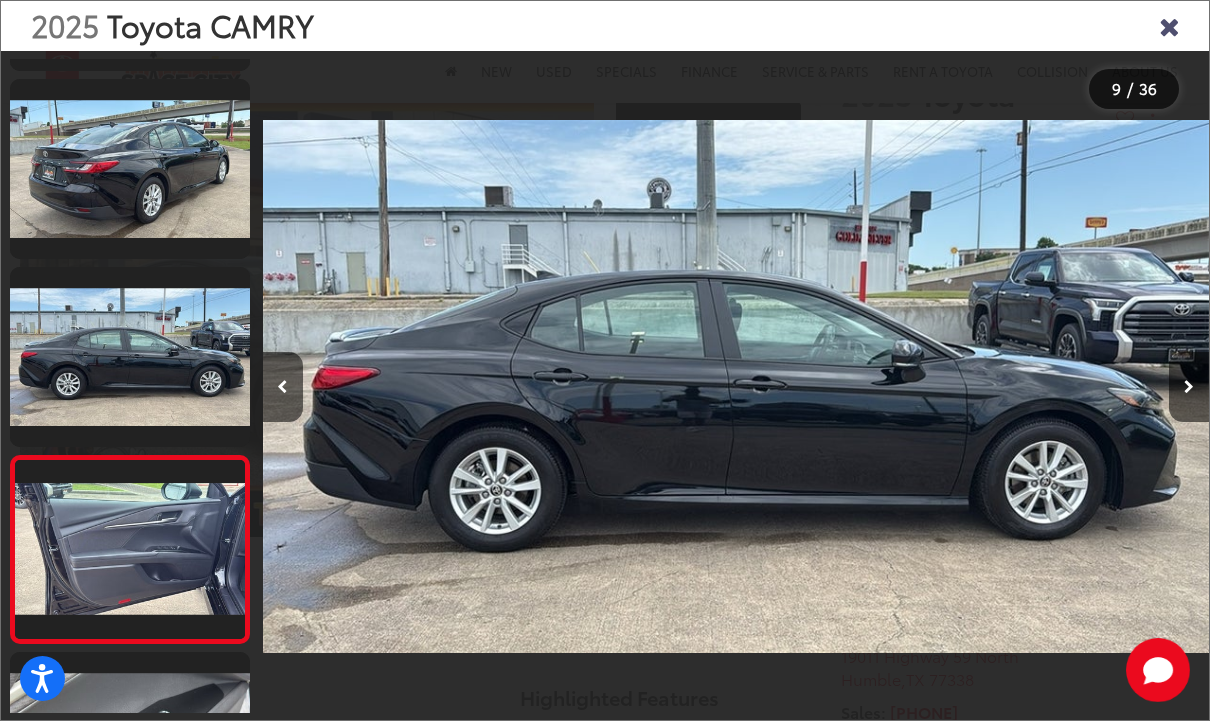 scroll, scrollTop: 0, scrollLeft: 7430, axis: horizontal 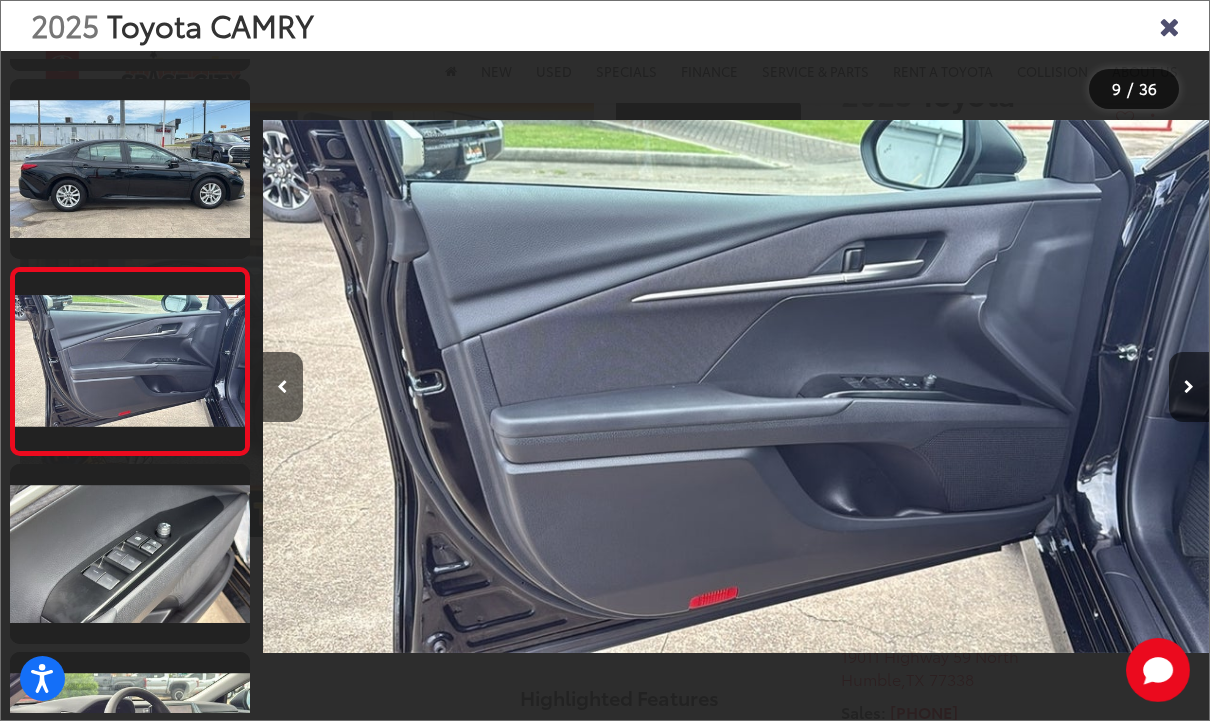 click at bounding box center (1189, 387) 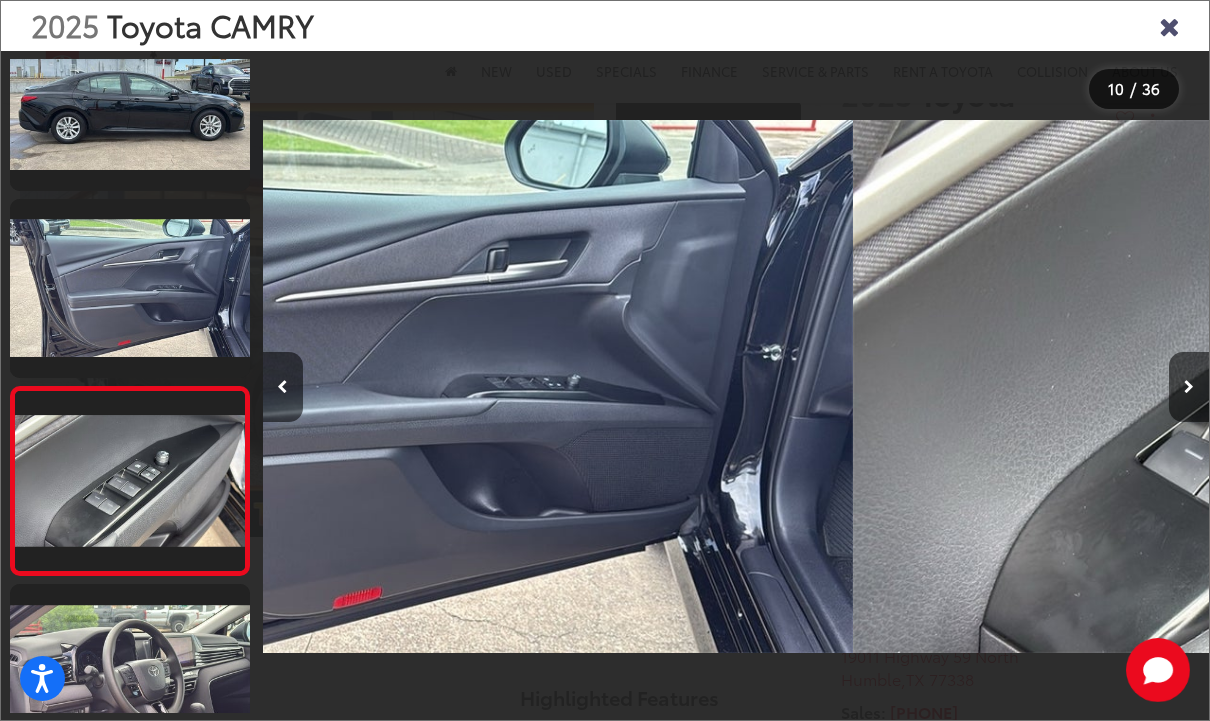 scroll 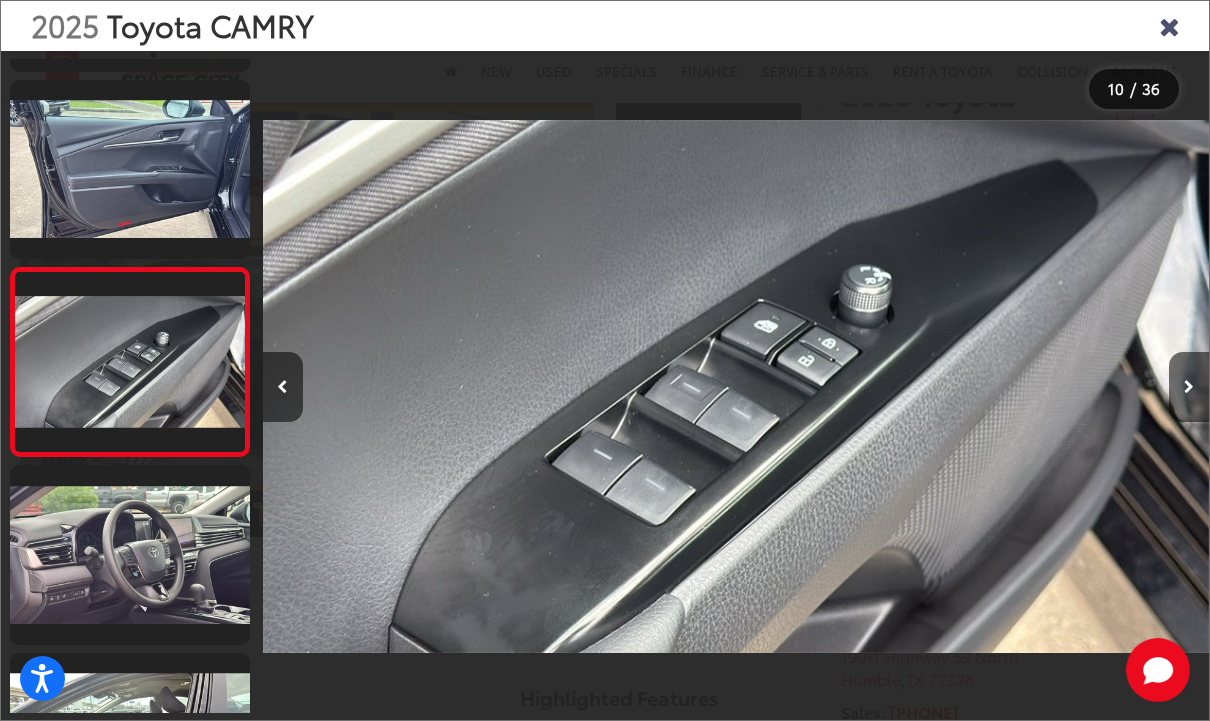 click at bounding box center [1189, 387] 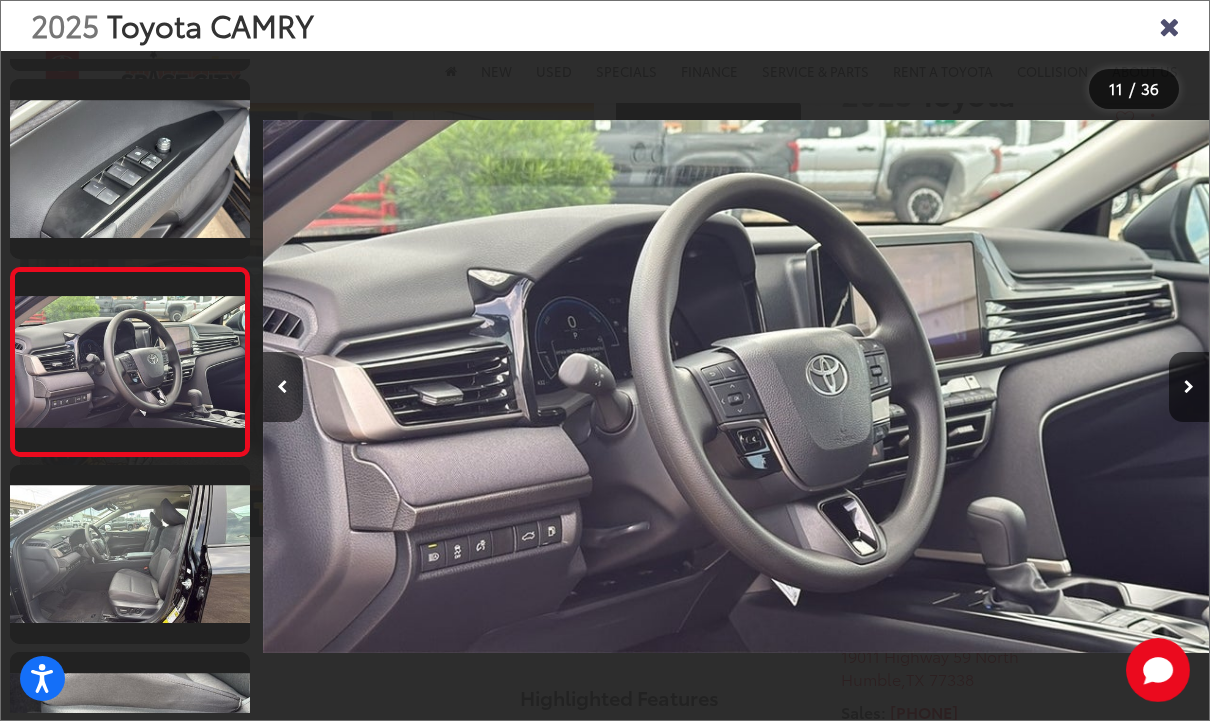 click at bounding box center (1189, 387) 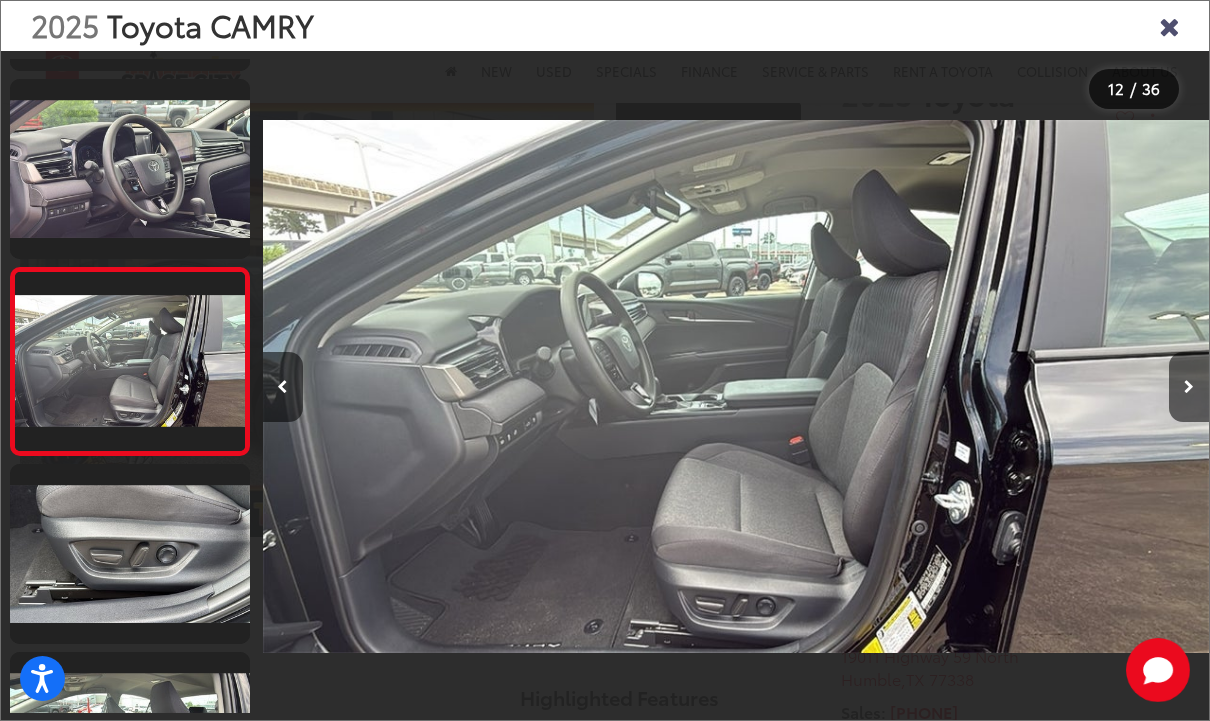 click at bounding box center [1189, 387] 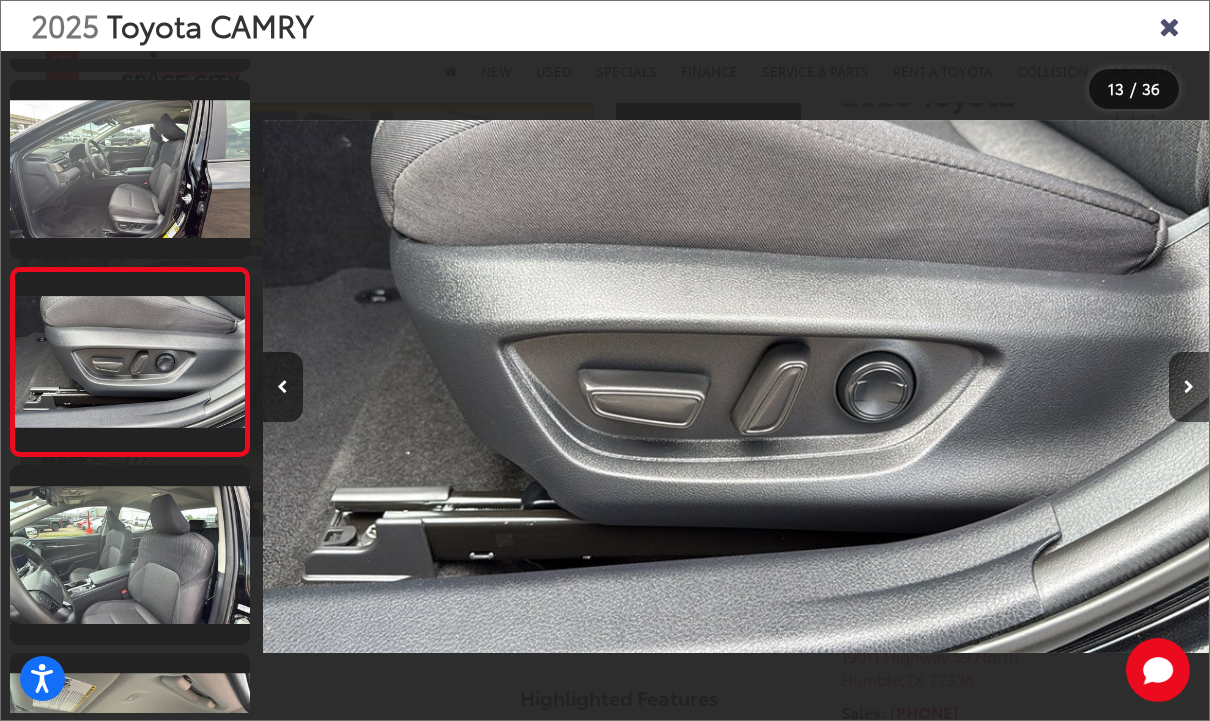 click at bounding box center (1189, 387) 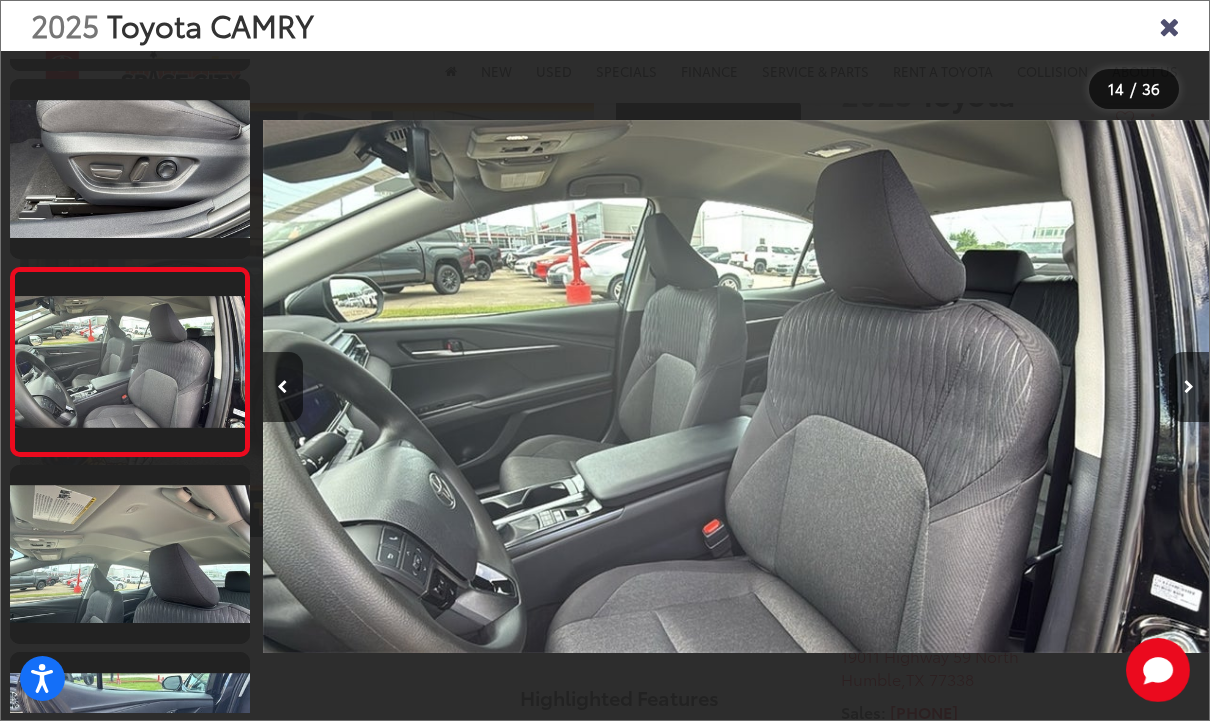 click at bounding box center (1189, 387) 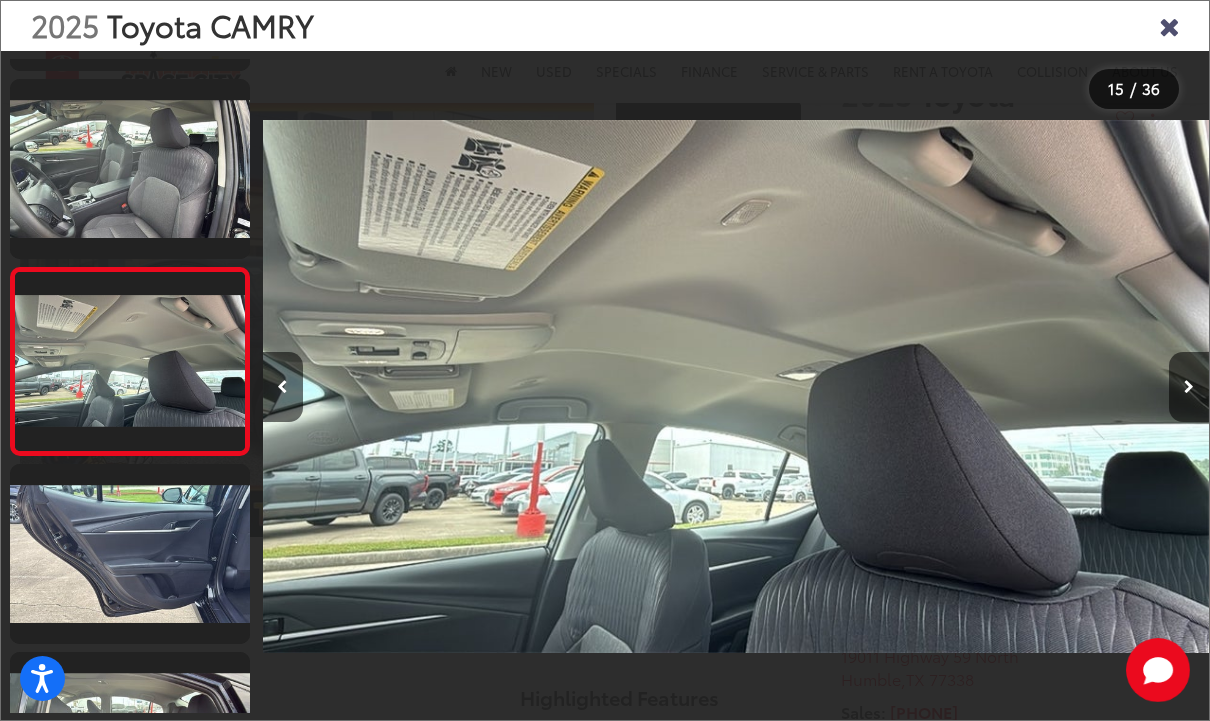 click at bounding box center [1189, 387] 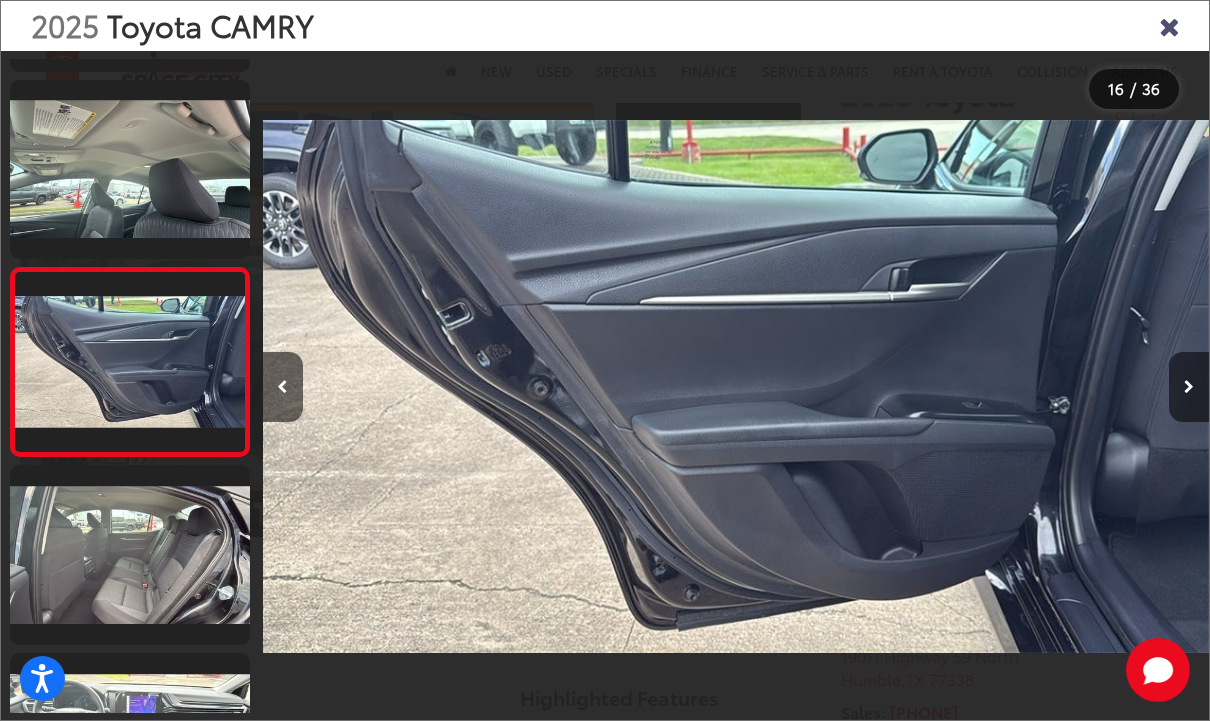 click at bounding box center (1189, 387) 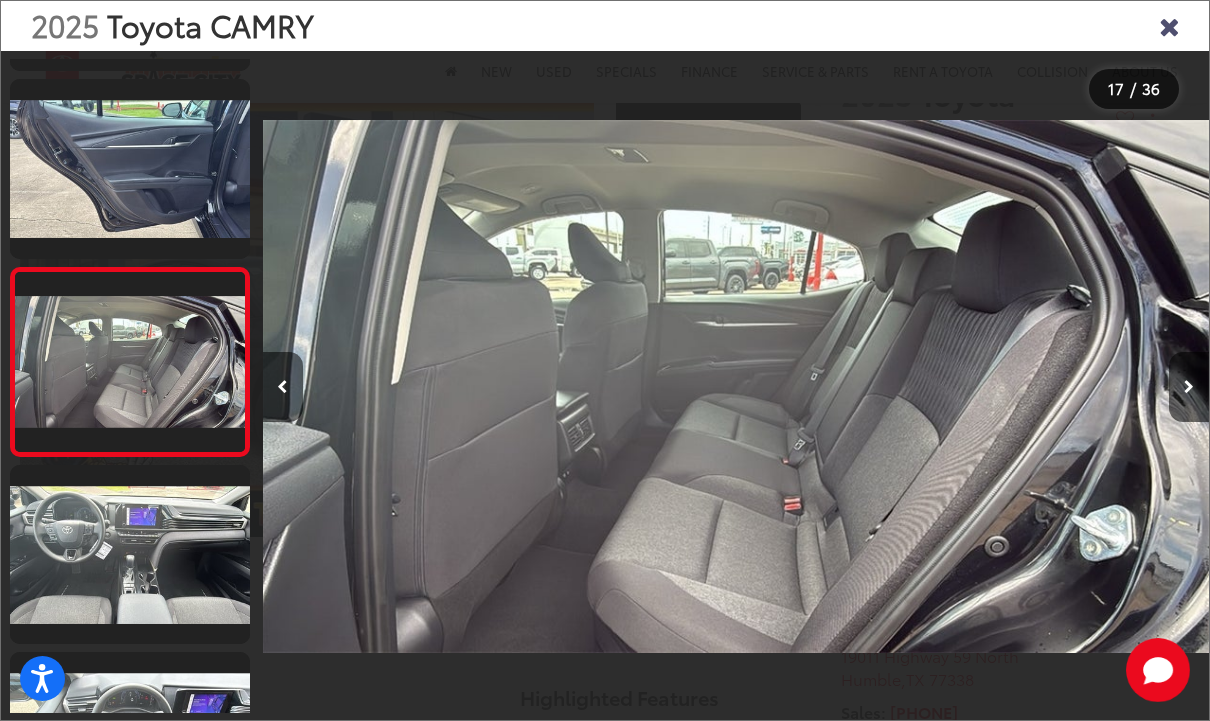 click at bounding box center [1189, 387] 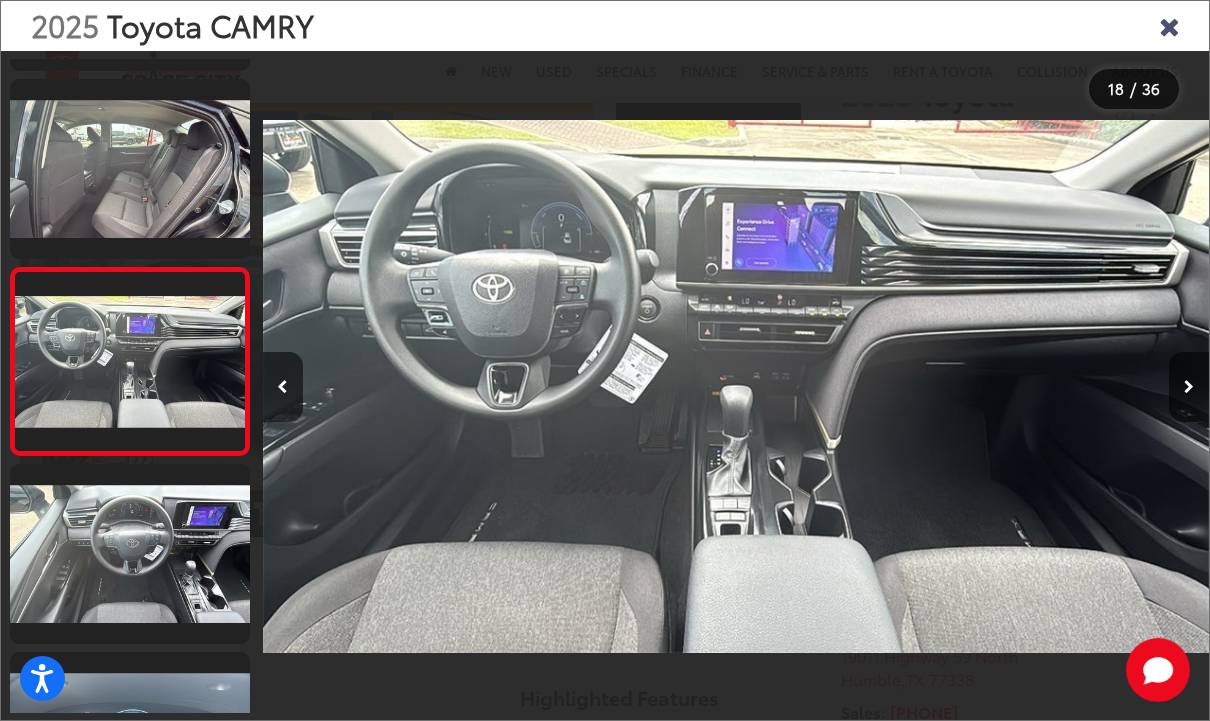 click at bounding box center (1189, 387) 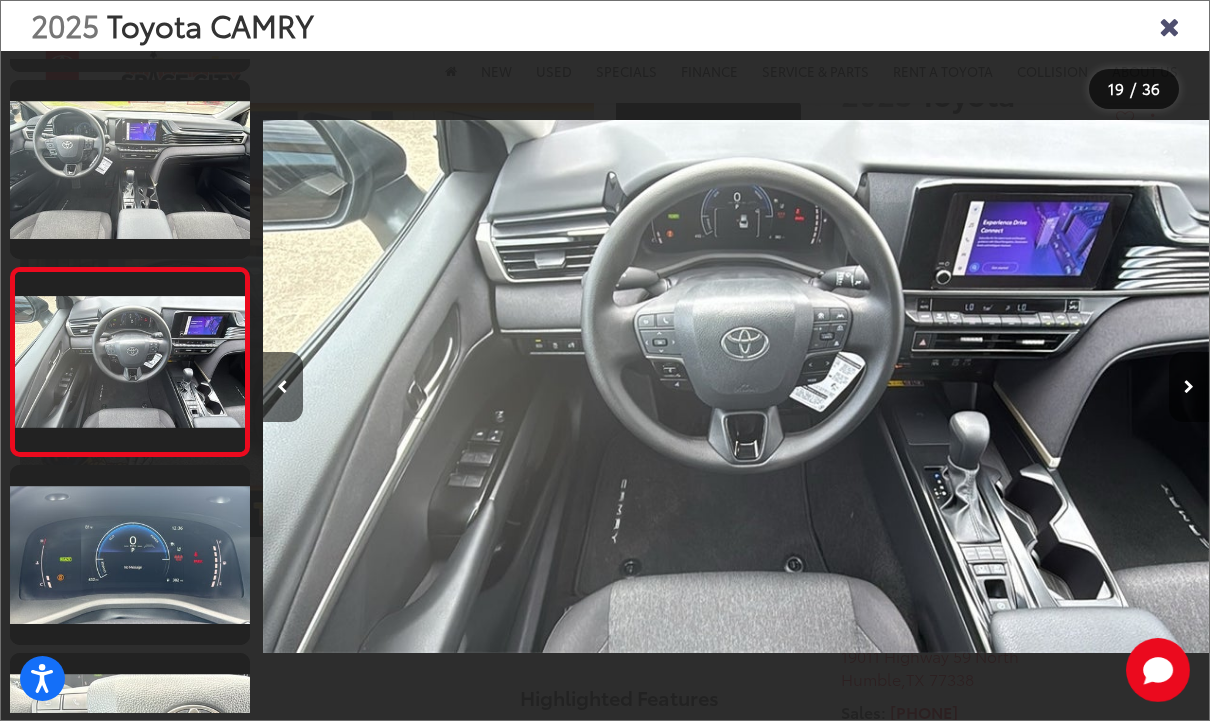 click at bounding box center [1189, 387] 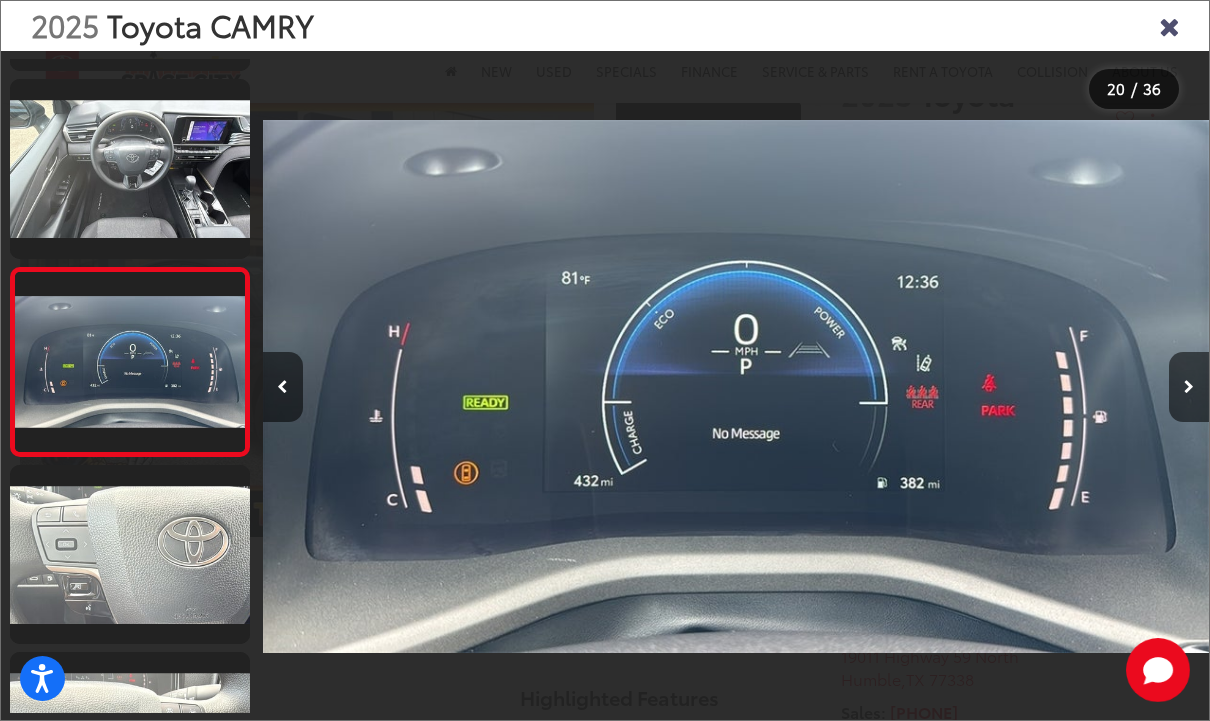 click at bounding box center (1189, 387) 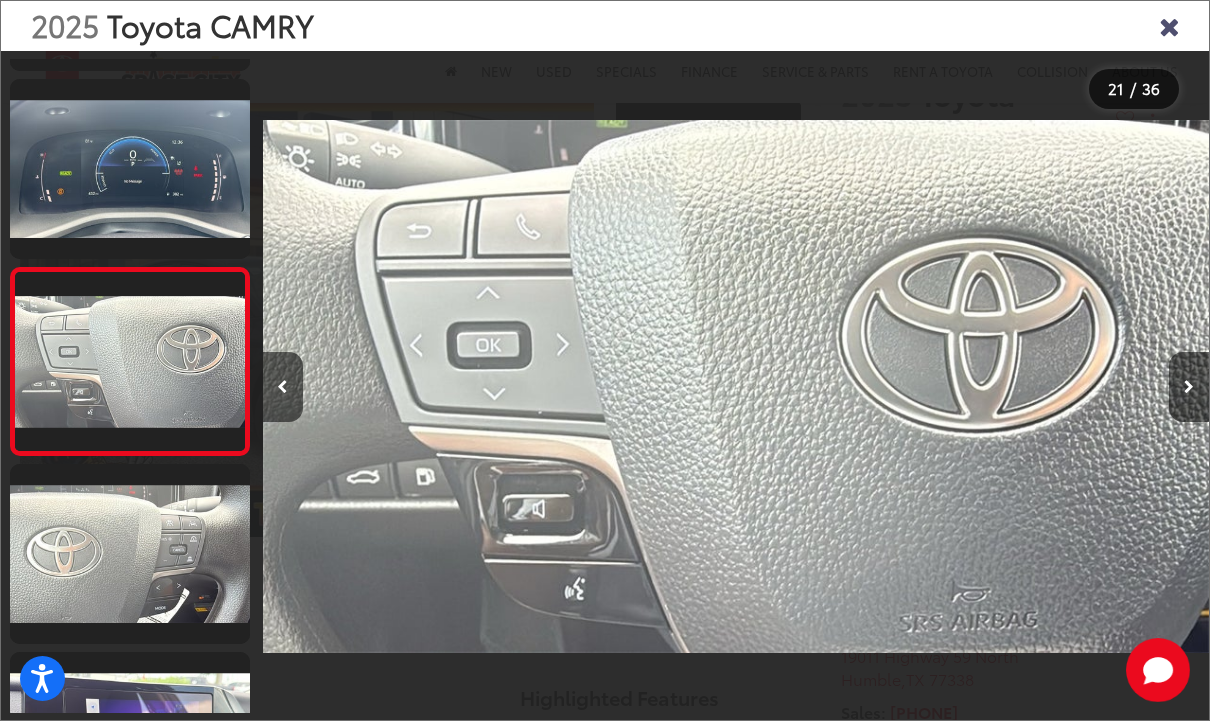 click at bounding box center [1189, 387] 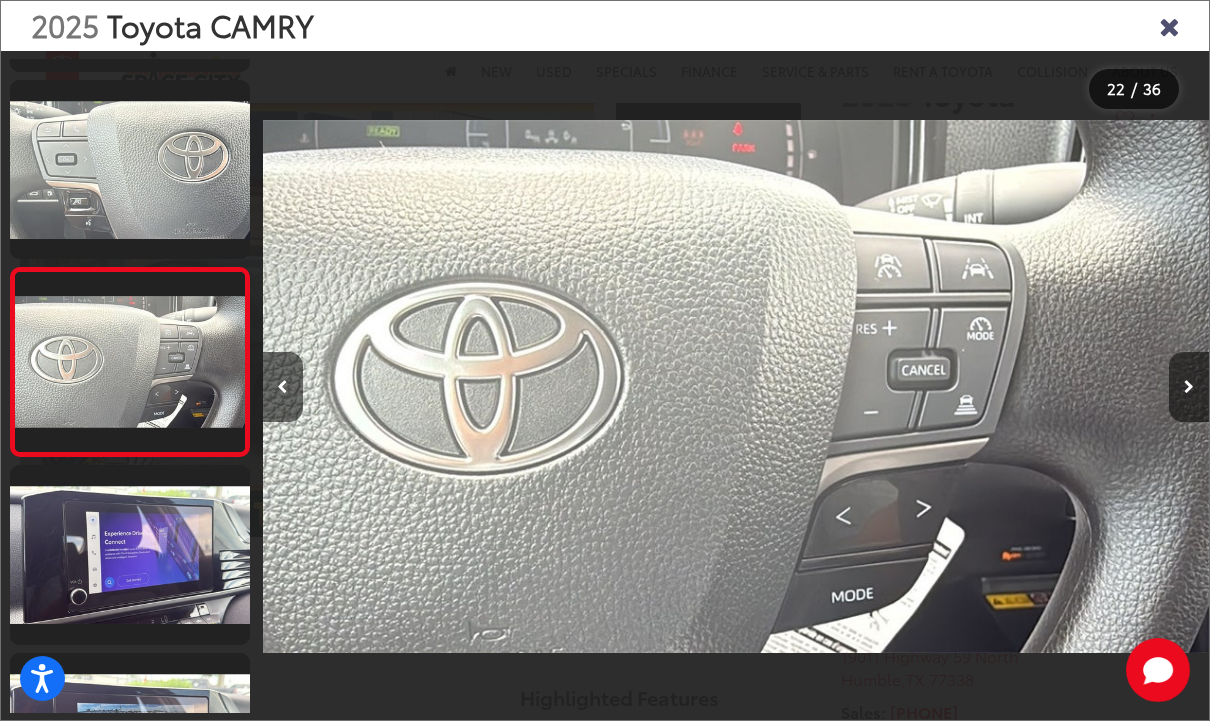 click at bounding box center [1189, 387] 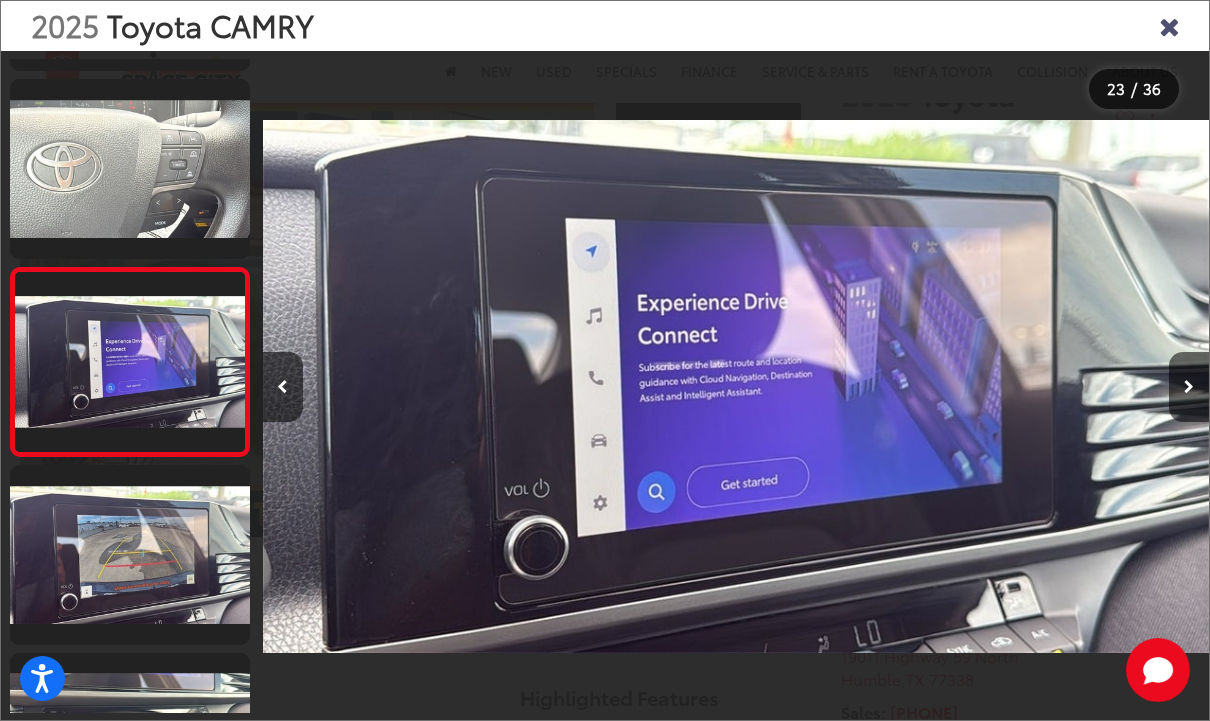 click at bounding box center [1189, 387] 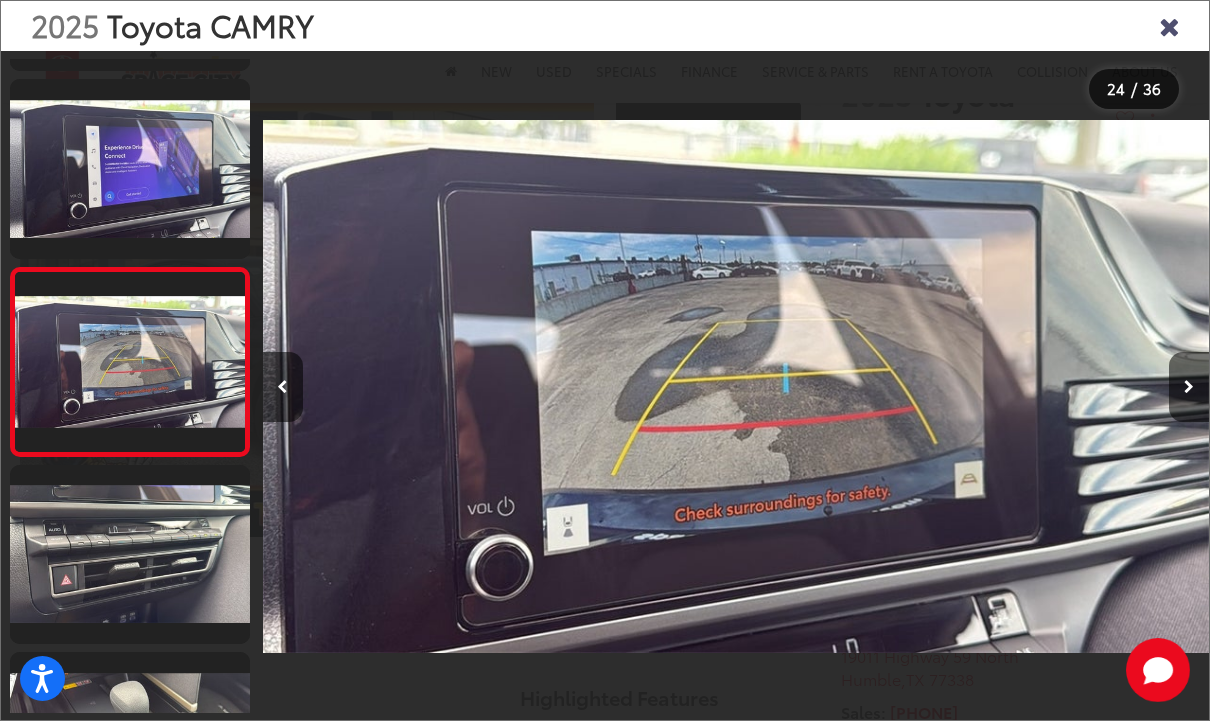 click at bounding box center [1189, 387] 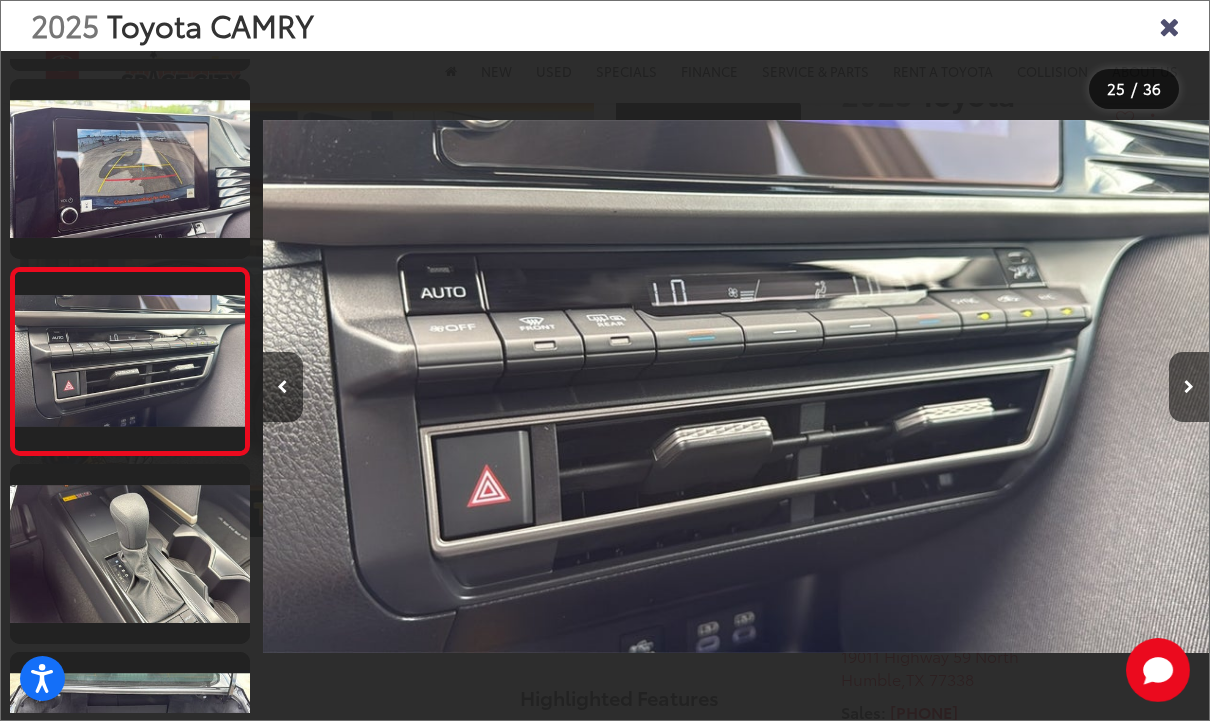 click at bounding box center (1189, 387) 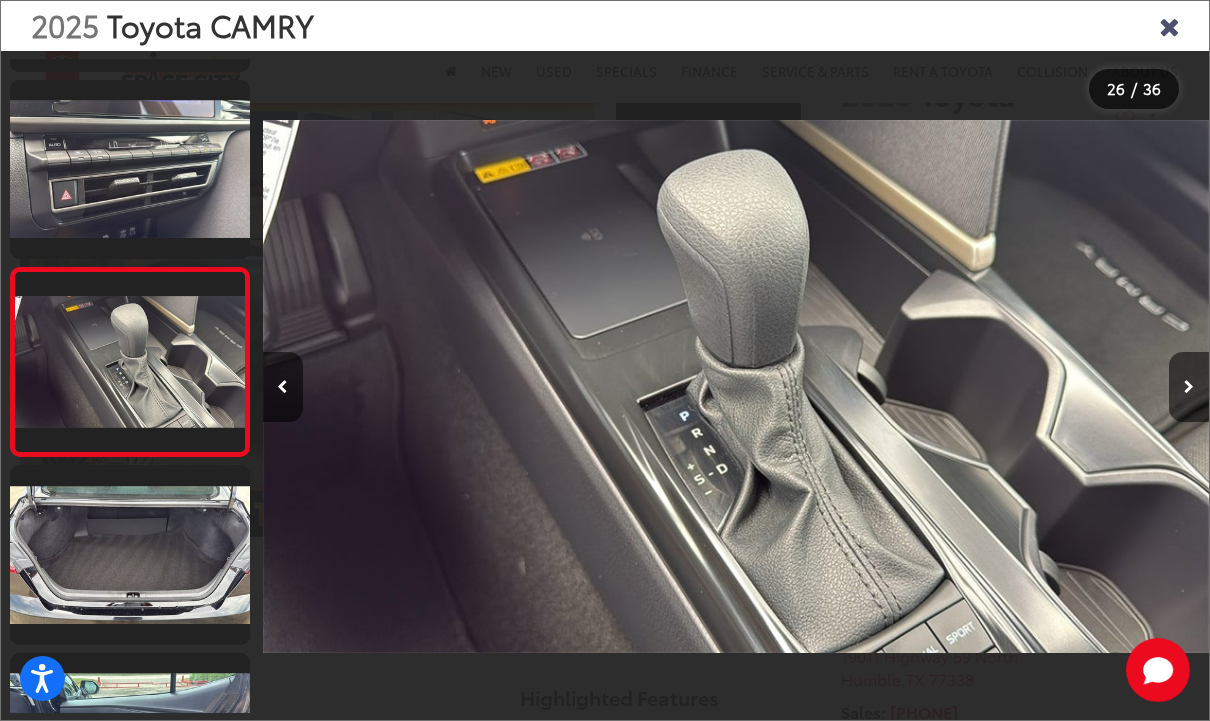 click at bounding box center [1189, 387] 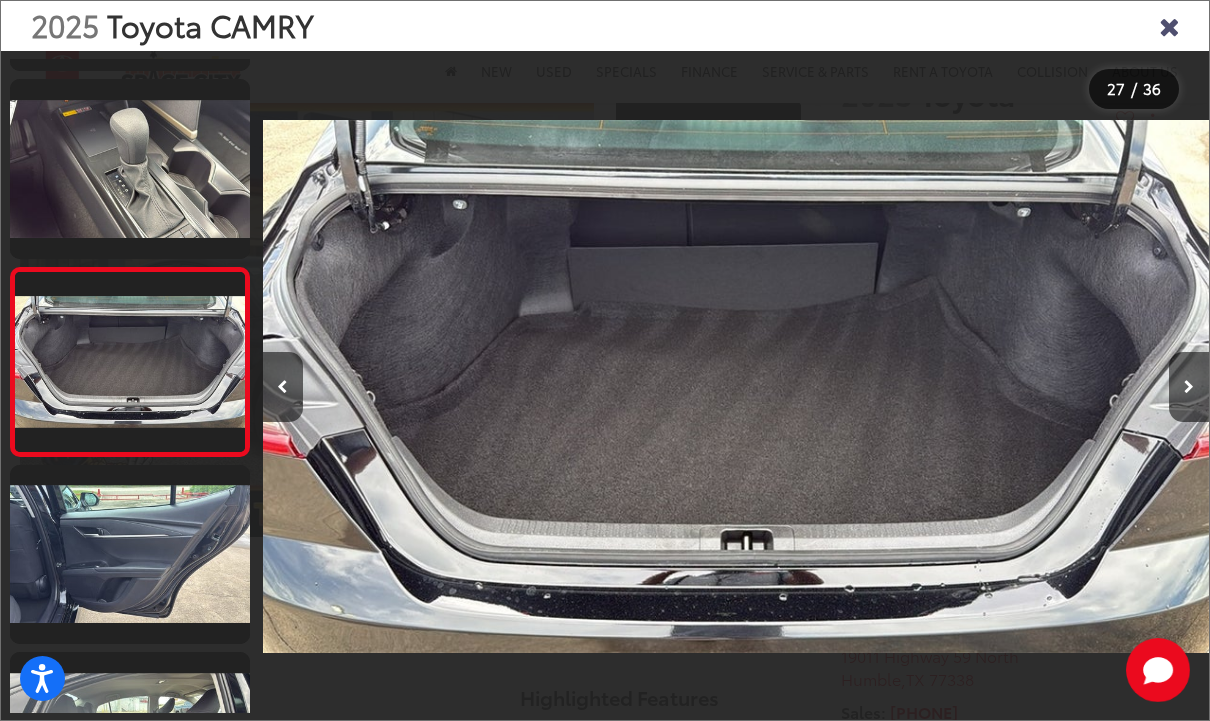 click at bounding box center (1189, 387) 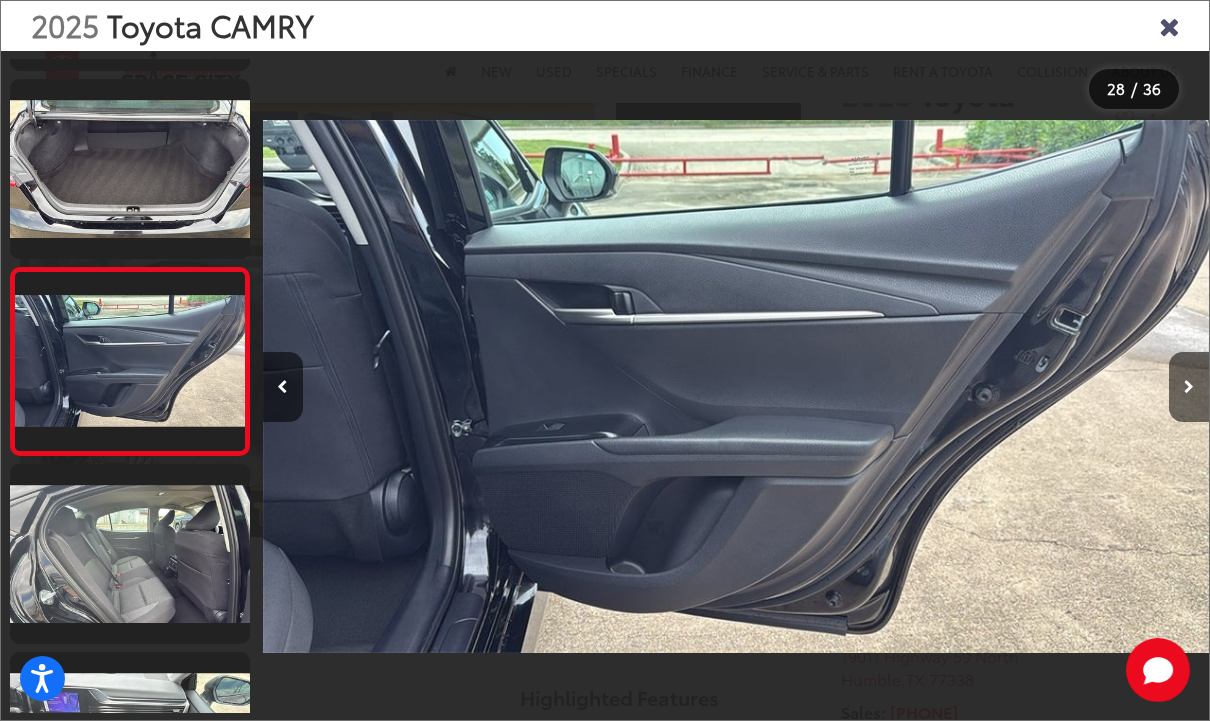 click at bounding box center (1189, 387) 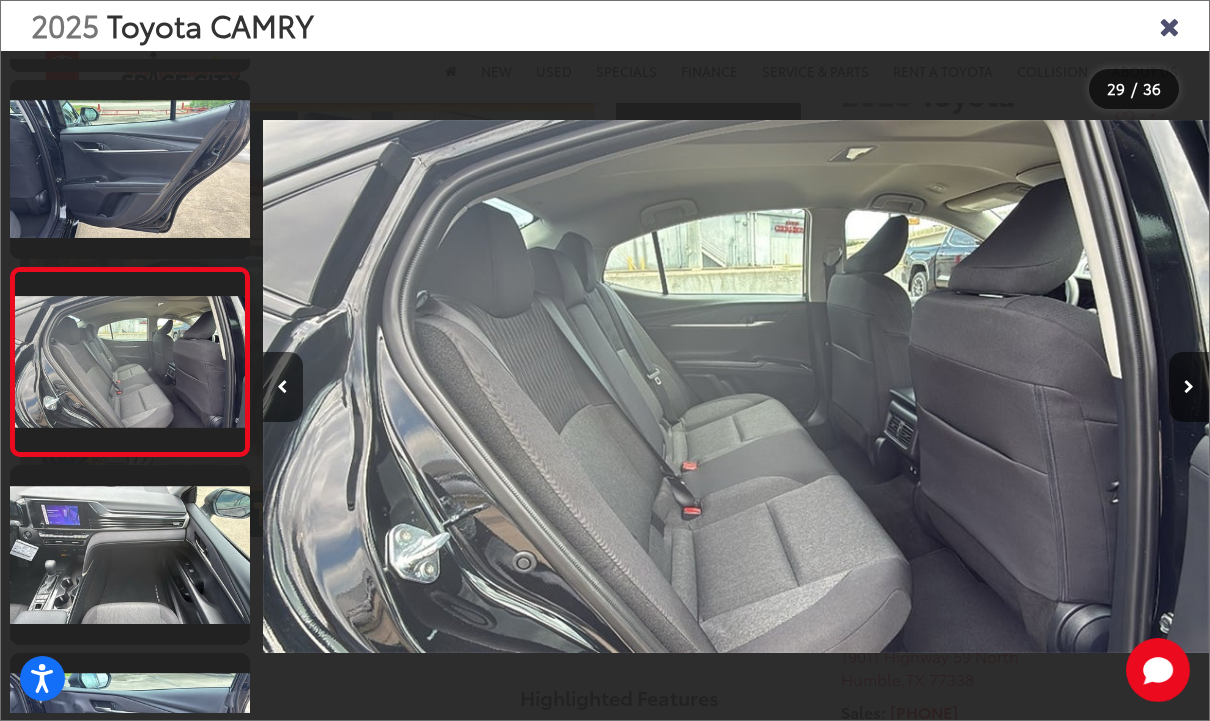 click at bounding box center [1189, 387] 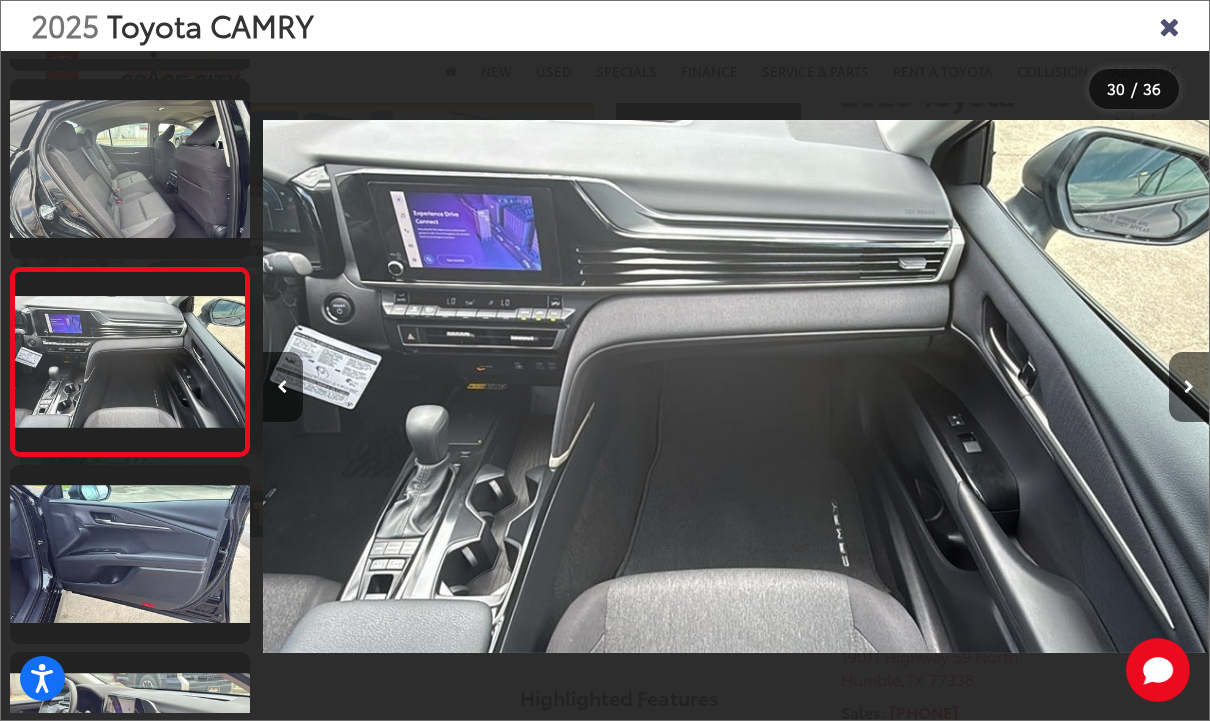 click at bounding box center [1189, 387] 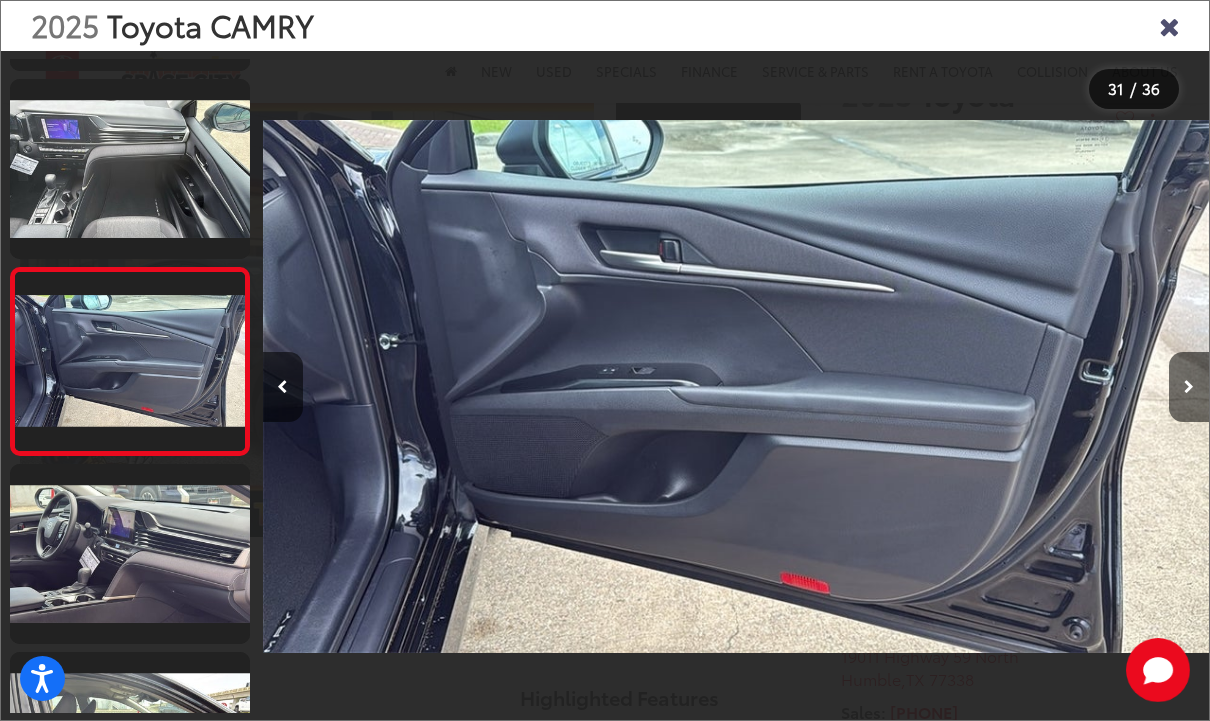 click at bounding box center (1189, 387) 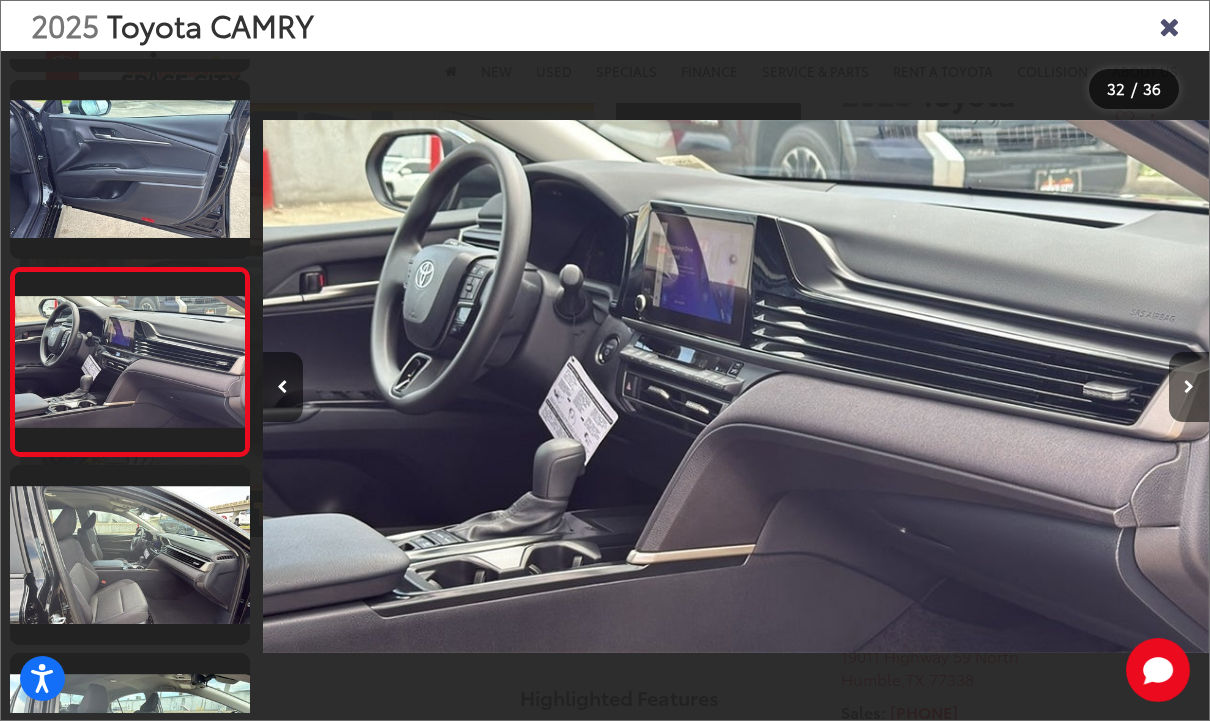 click at bounding box center (1189, 387) 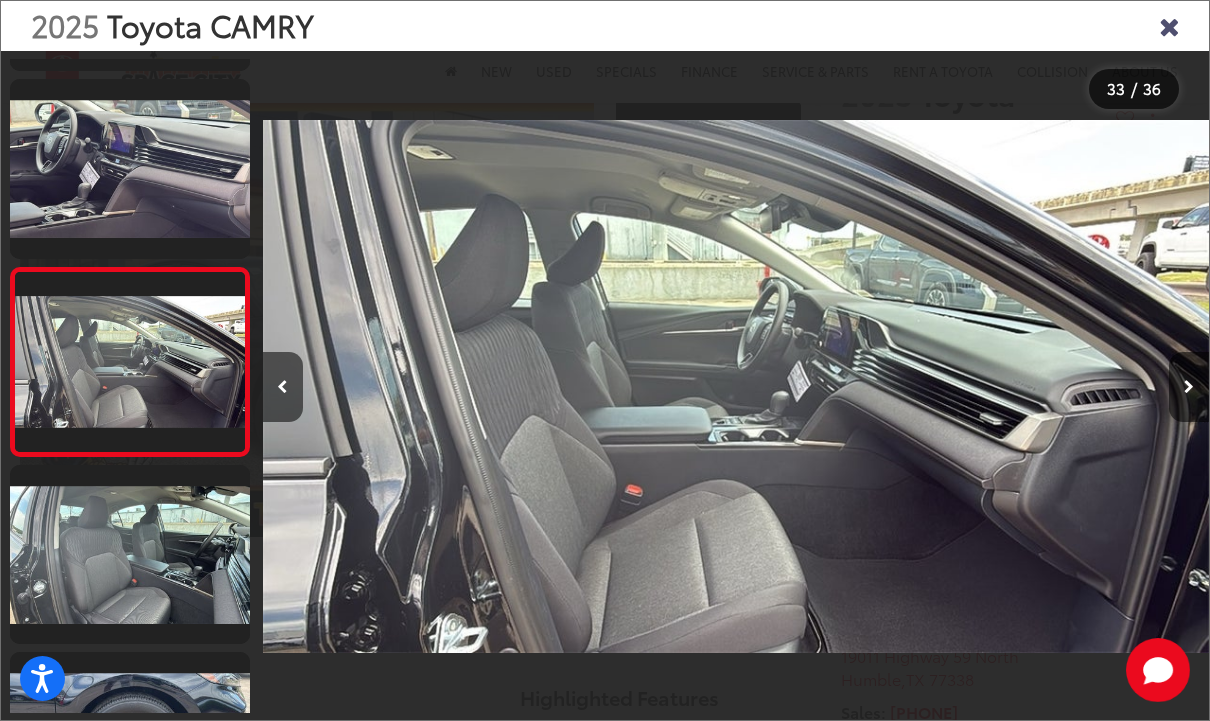 click at bounding box center (1189, 387) 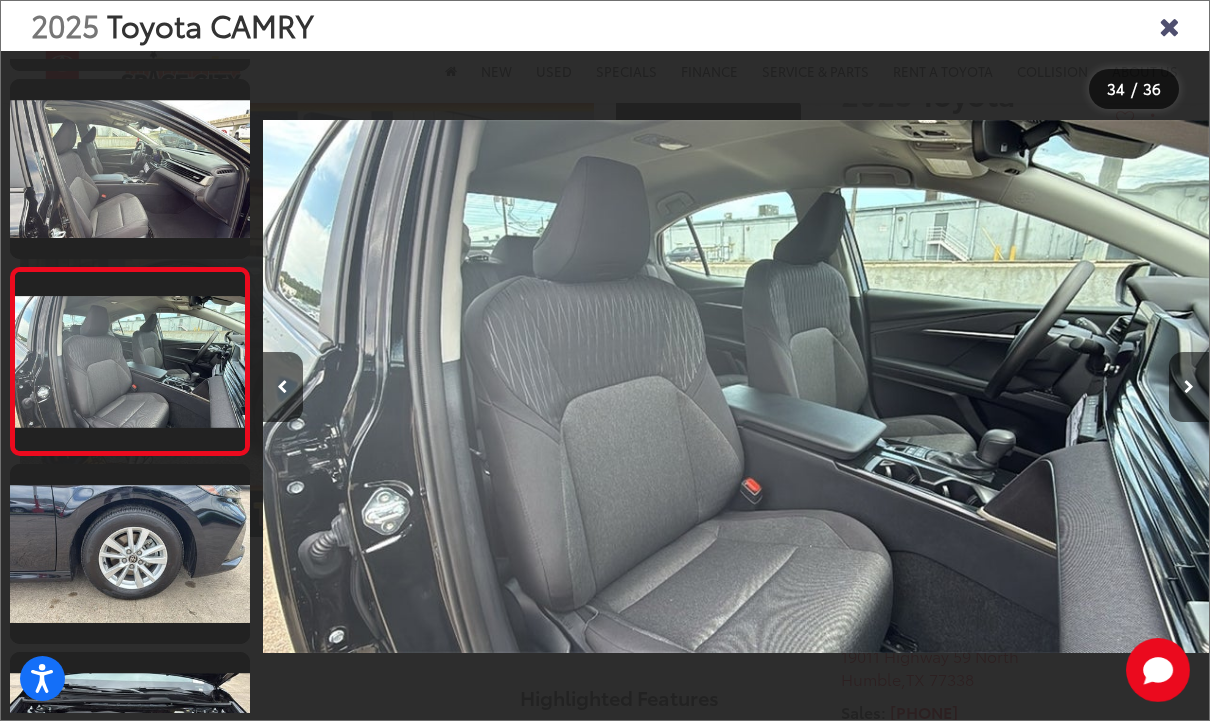 click at bounding box center [1189, 387] 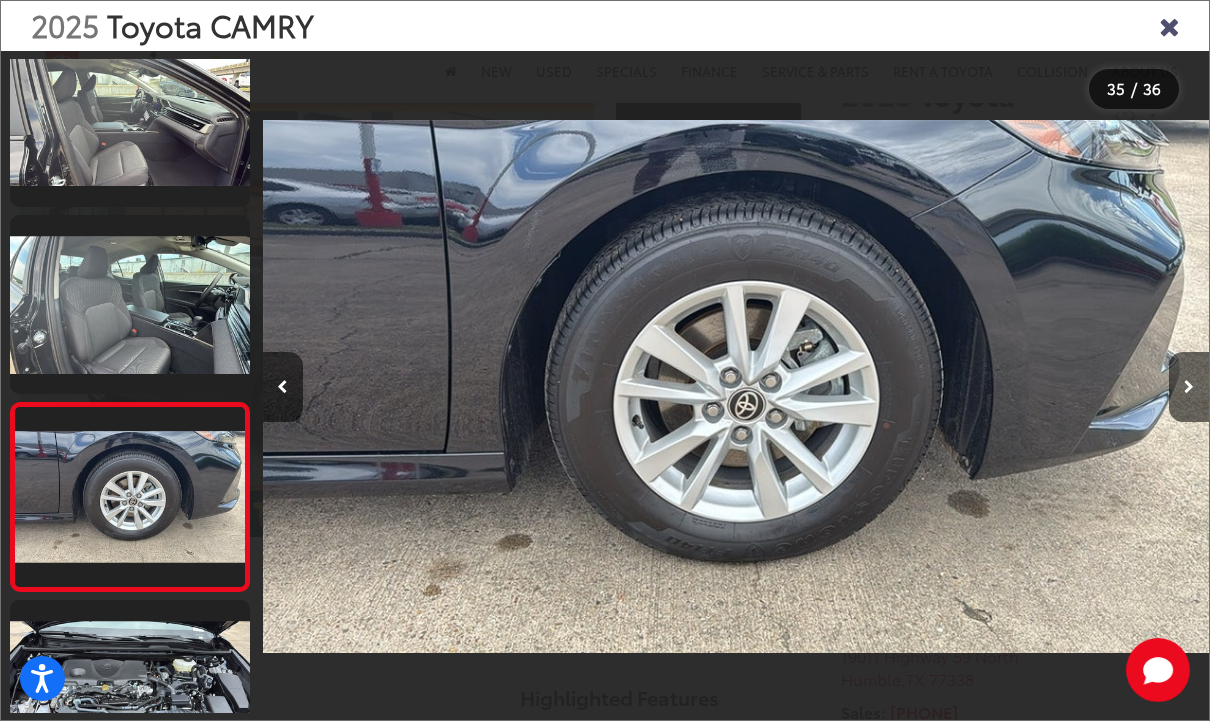 click at bounding box center (1189, 387) 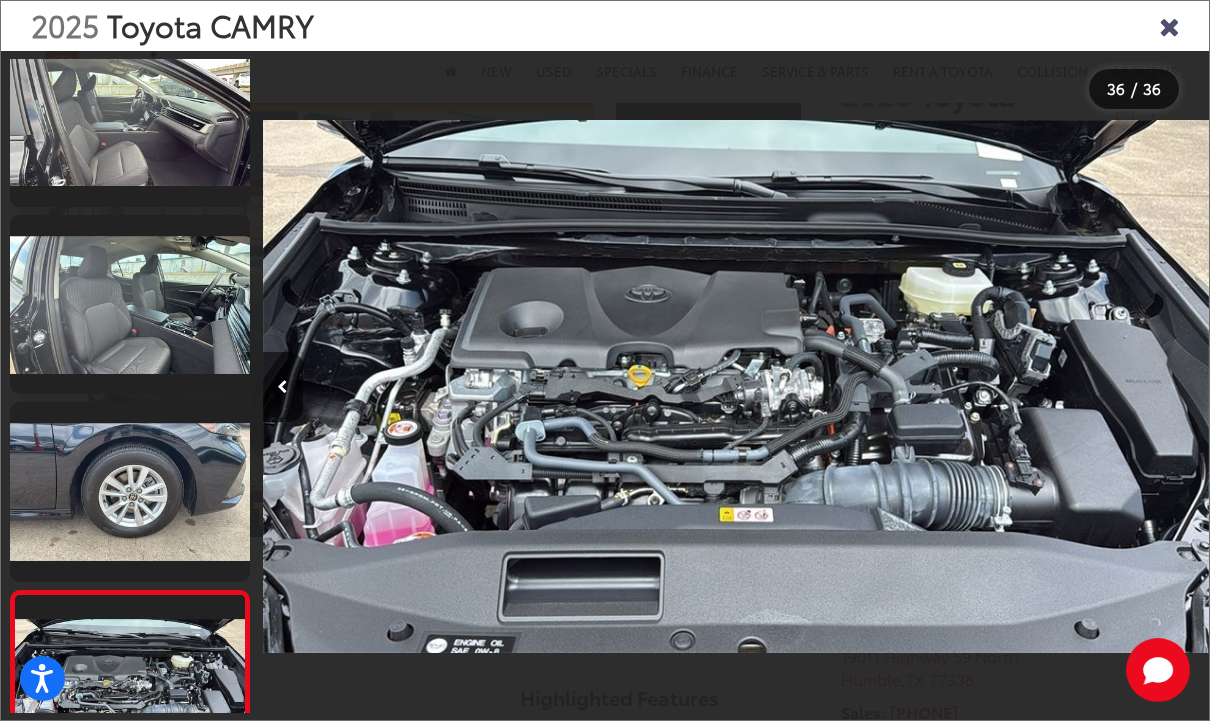 click at bounding box center [1090, 386] 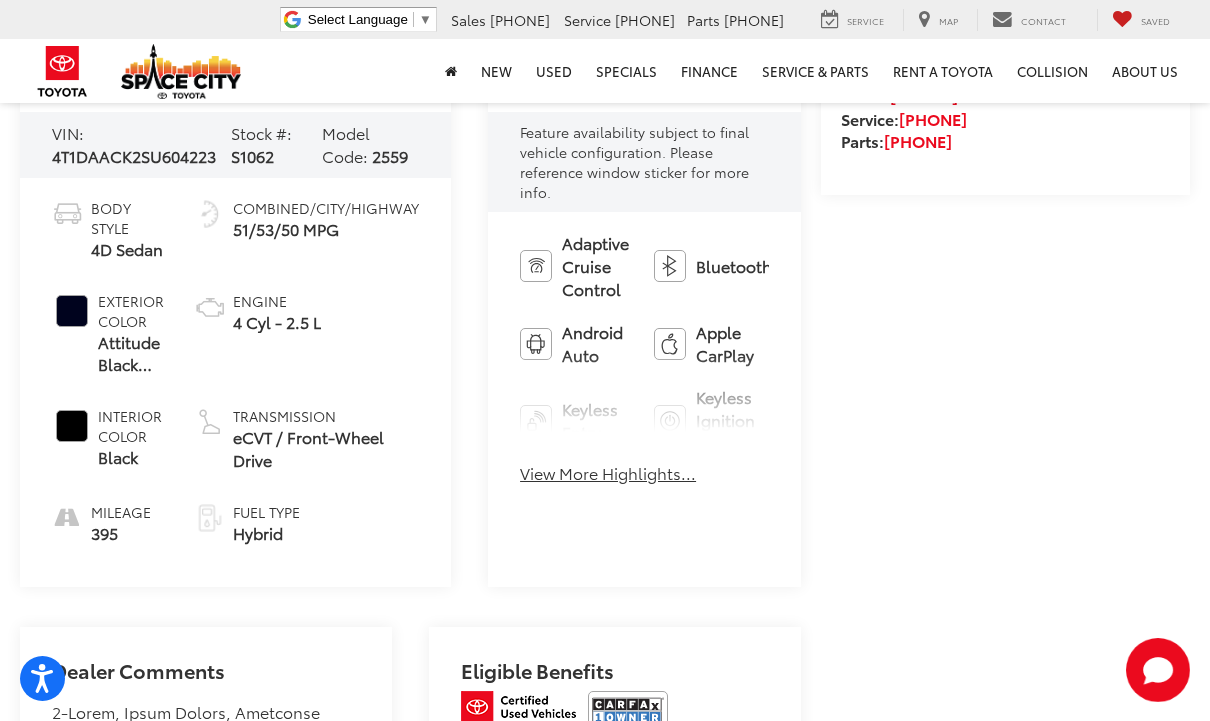 click on "View More Highlights..." at bounding box center [608, 473] 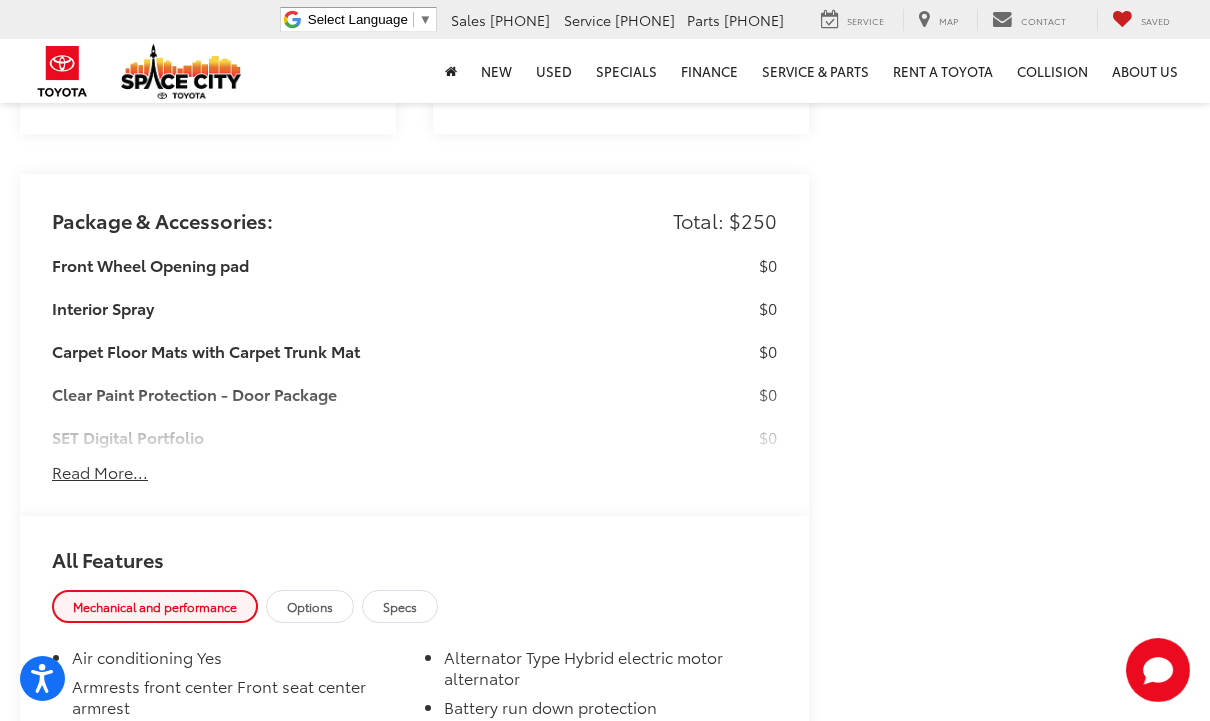 click on "Read More..." at bounding box center [100, 472] 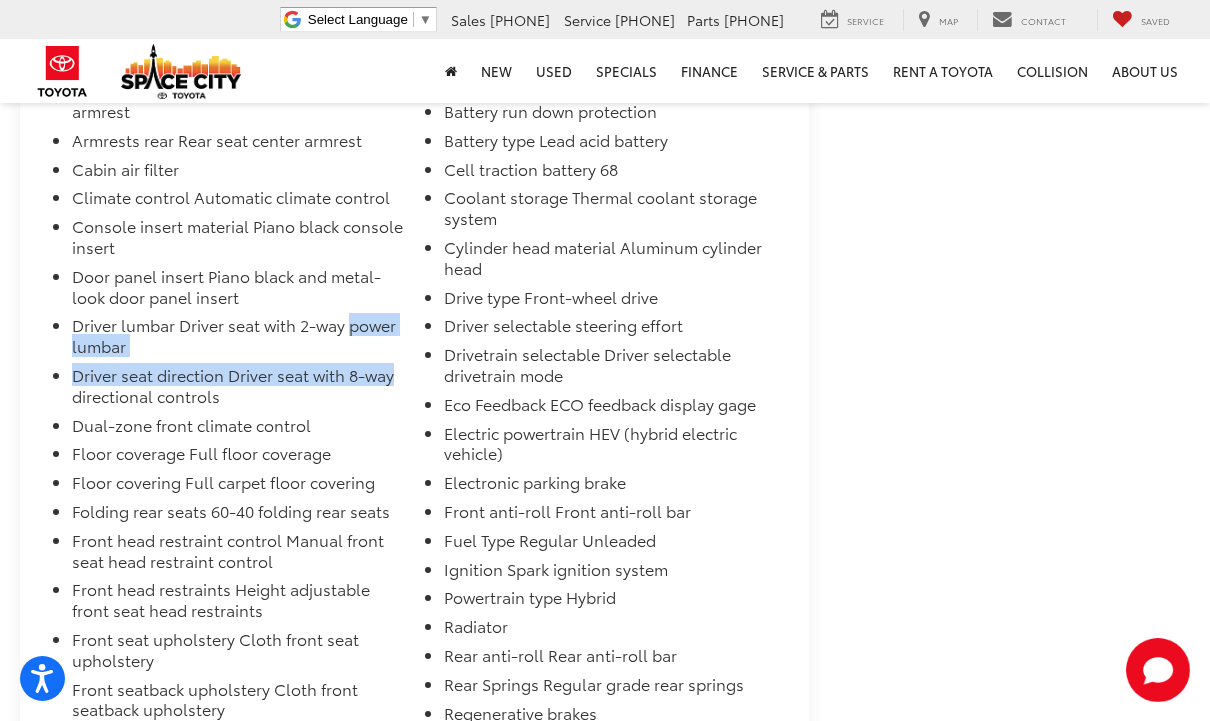 click on "Space City Toyota
Used Vehicles
2025
Toyota
CAMRY
LE
Confirm Availability
Photos
1
/
36
Load More Photos" at bounding box center [605, 2107] 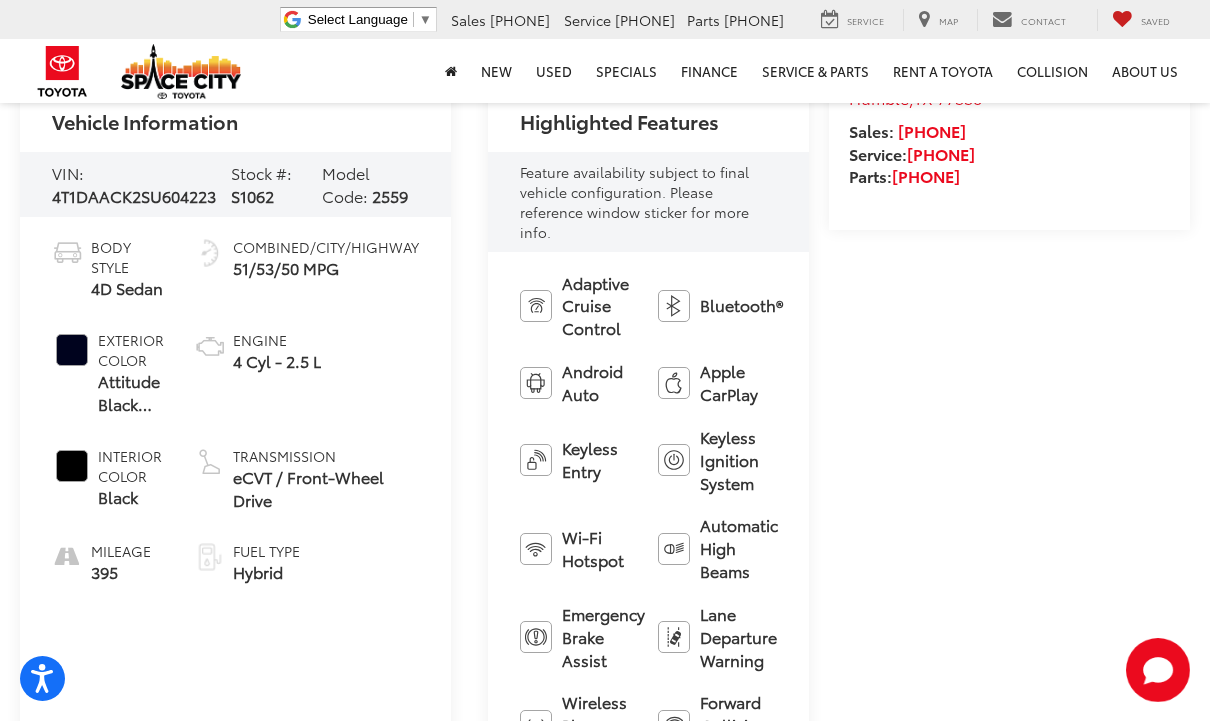 scroll, scrollTop: 0, scrollLeft: 0, axis: both 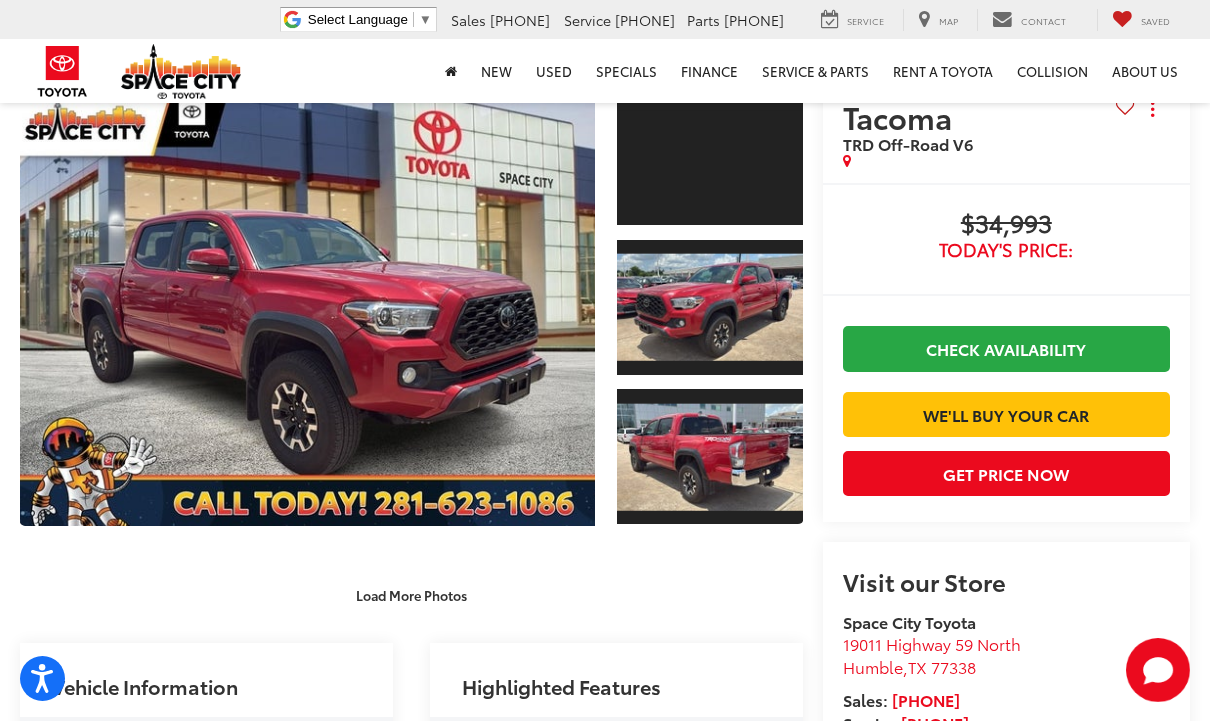click at bounding box center [307, 307] 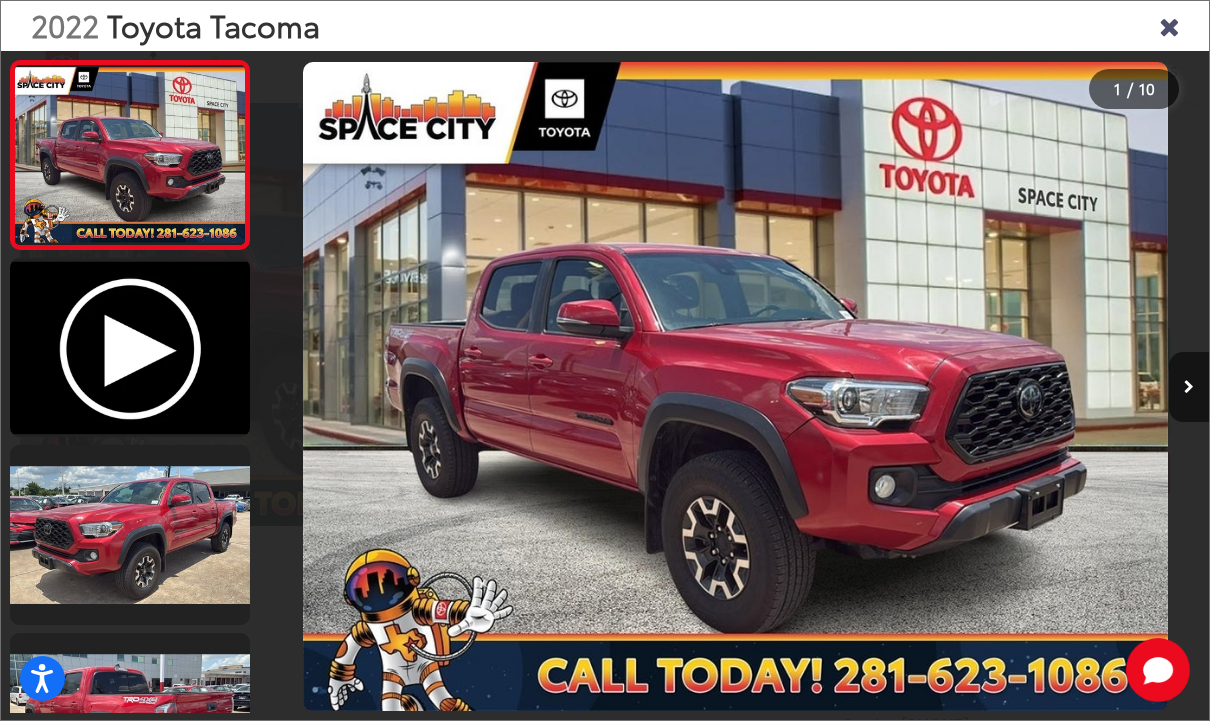 click at bounding box center (1189, 387) 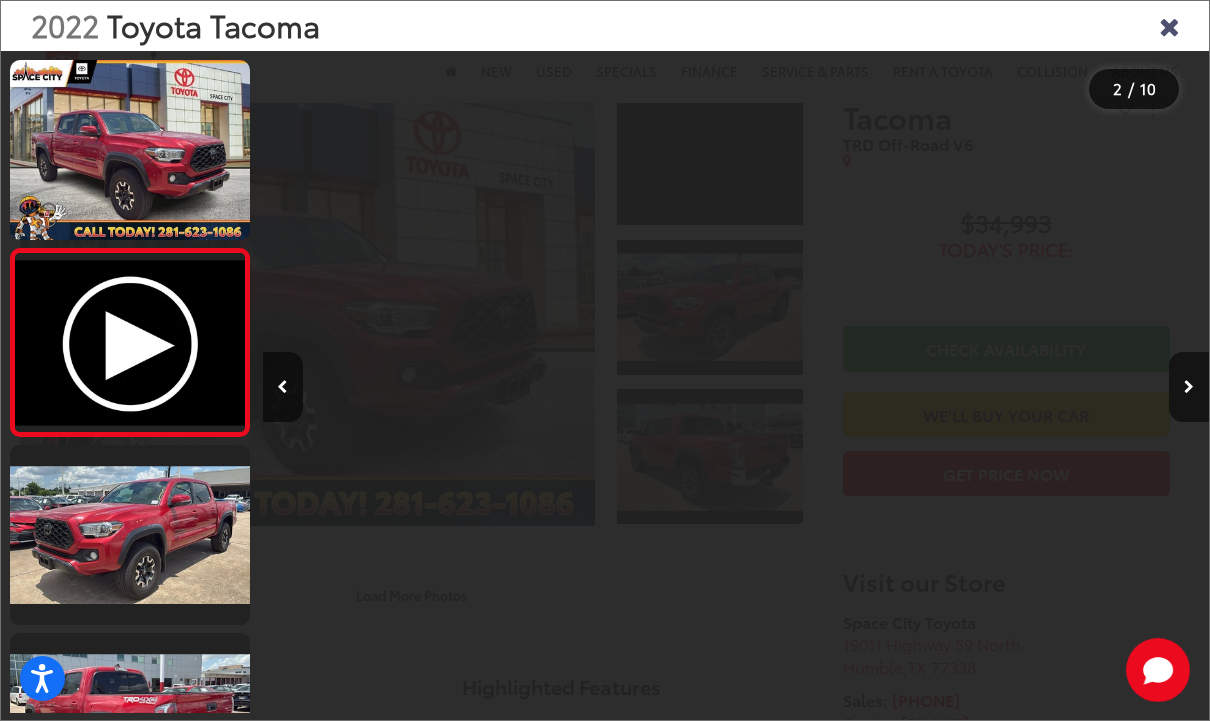 click at bounding box center [1189, 387] 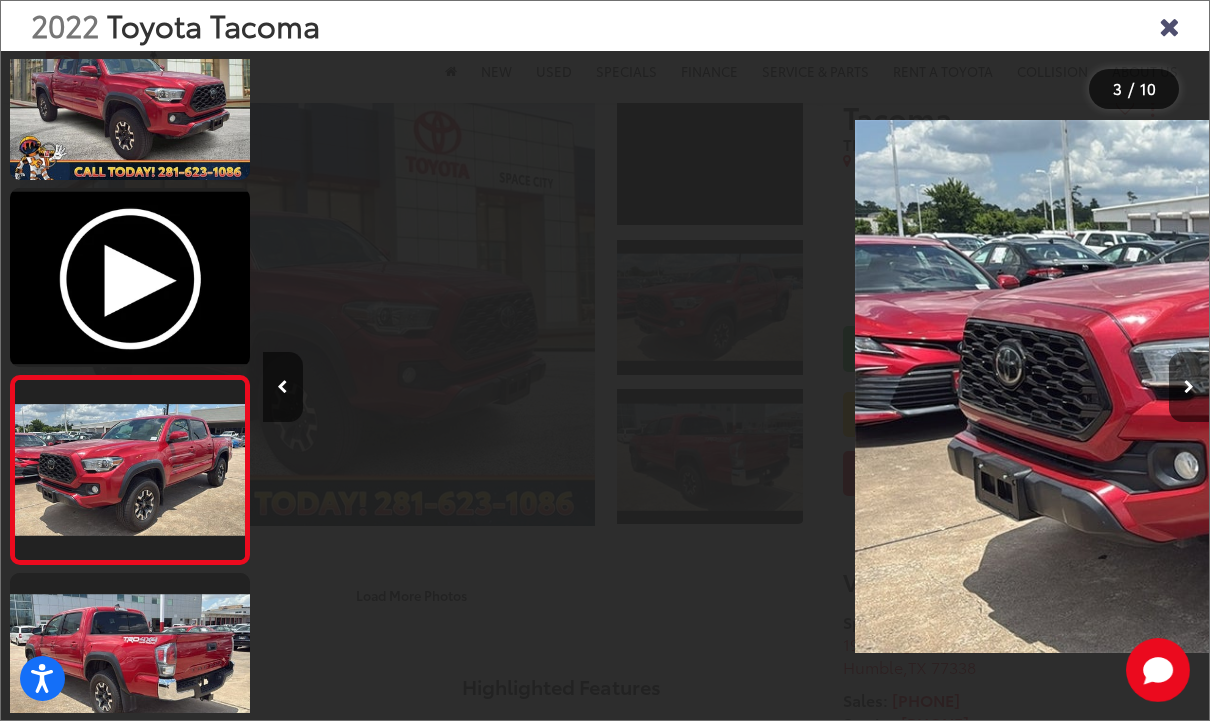 scroll, scrollTop: 0, scrollLeft: 1809, axis: horizontal 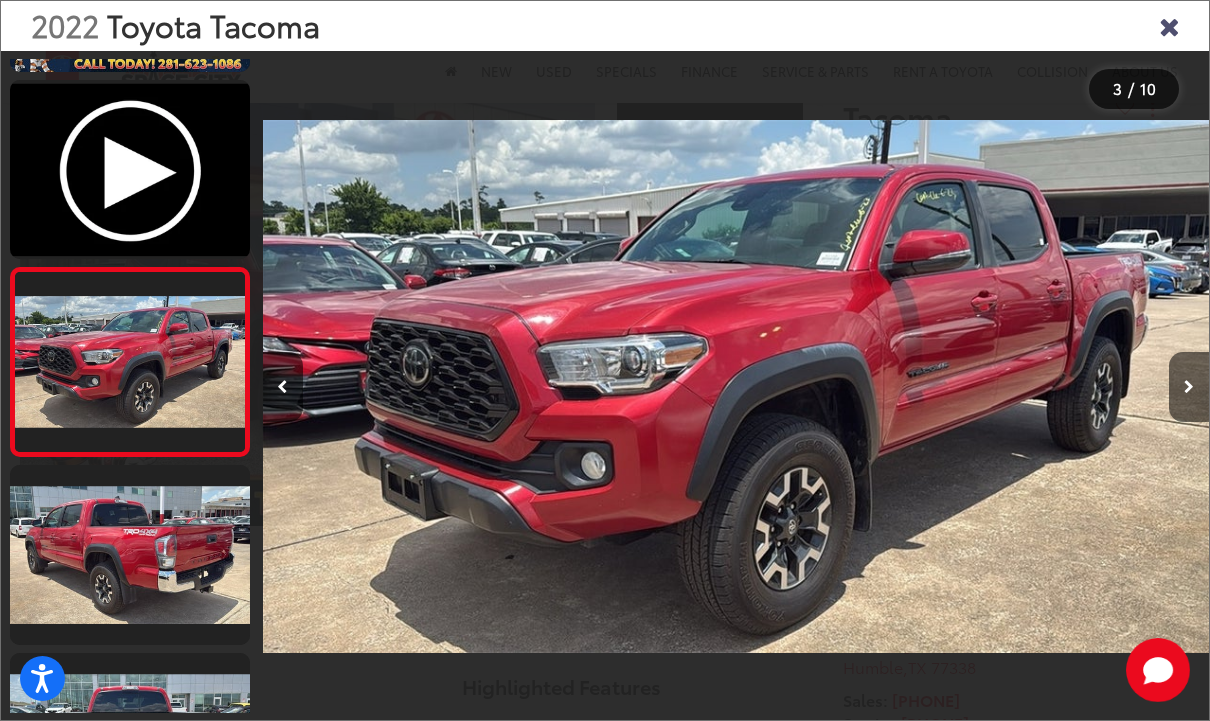 click at bounding box center [1189, 387] 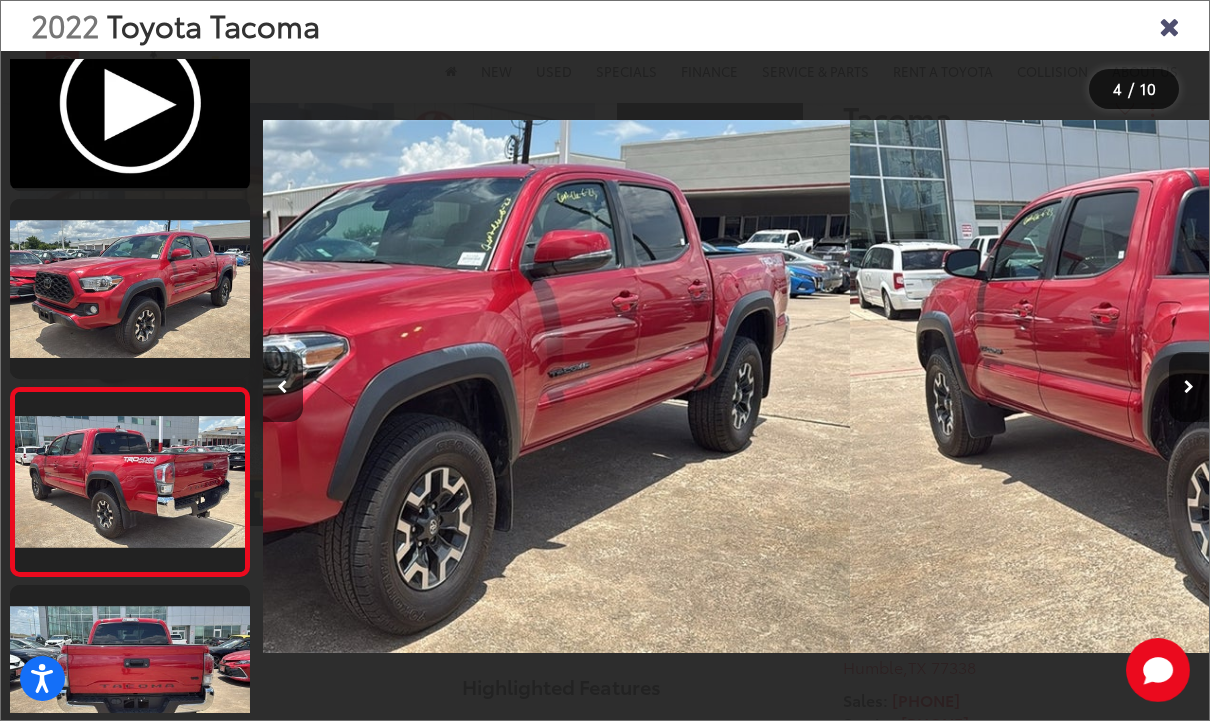 scroll, scrollTop: 333, scrollLeft: 0, axis: vertical 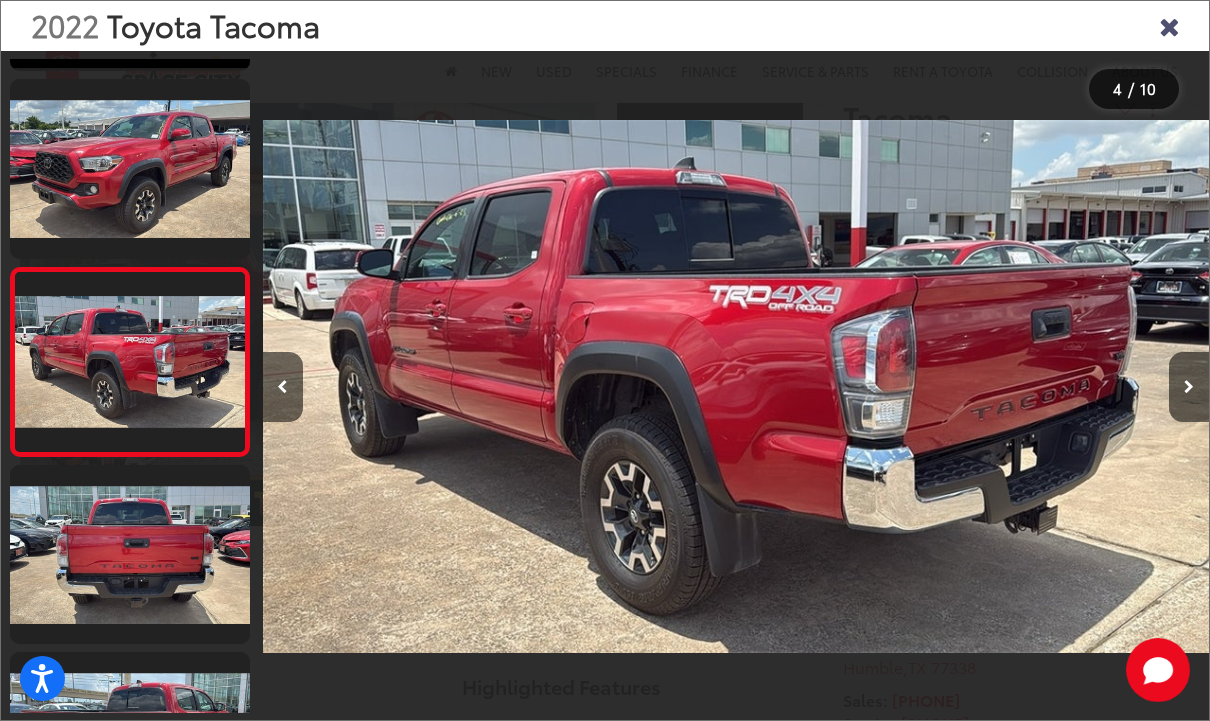 click at bounding box center [1189, 387] 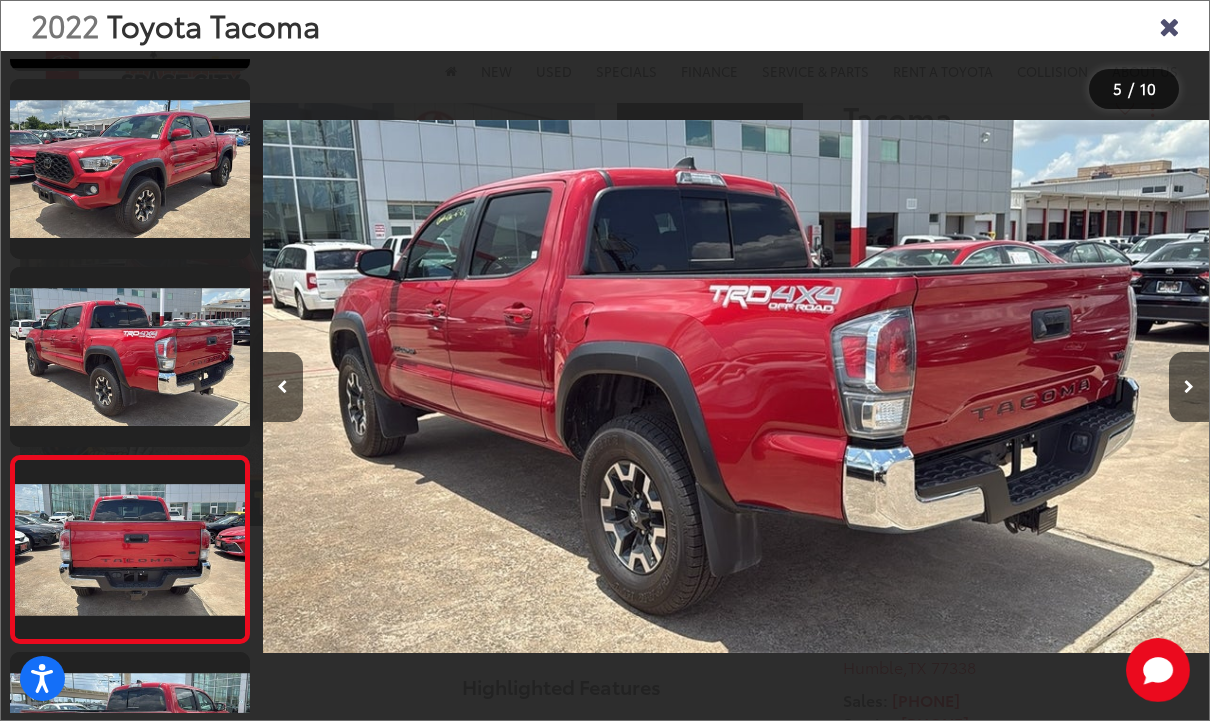 scroll, scrollTop: 0, scrollLeft: 3696, axis: horizontal 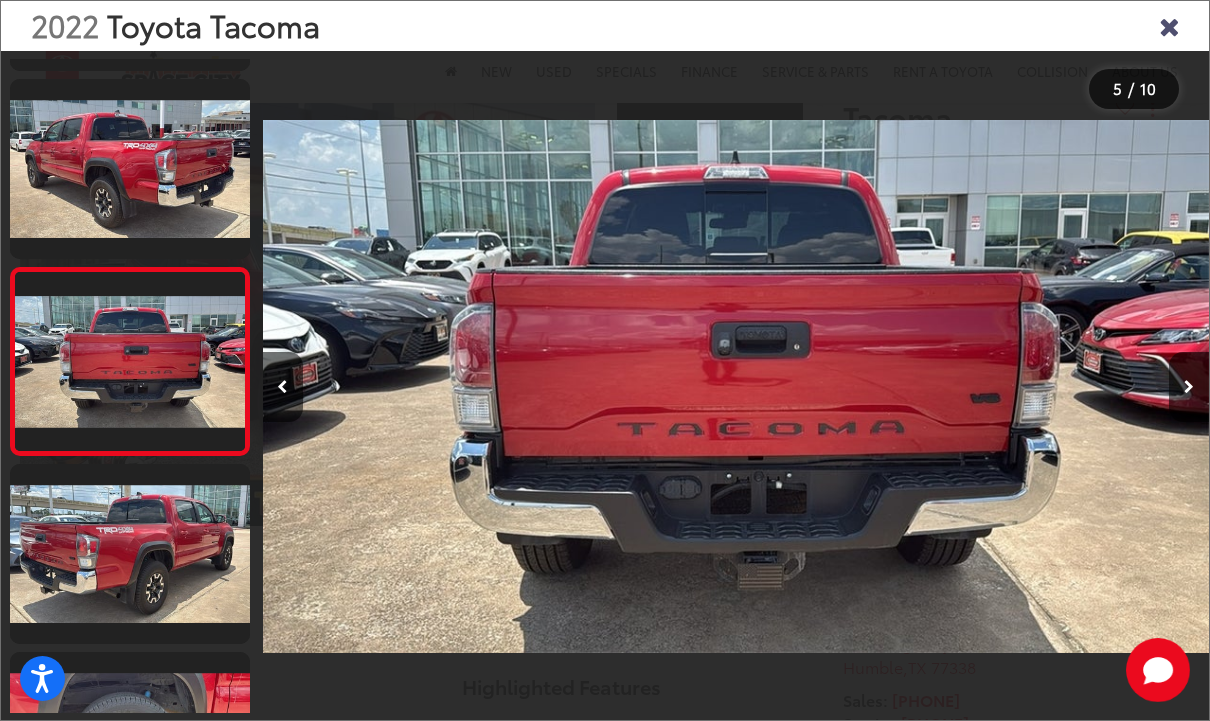 click at bounding box center (1189, 387) 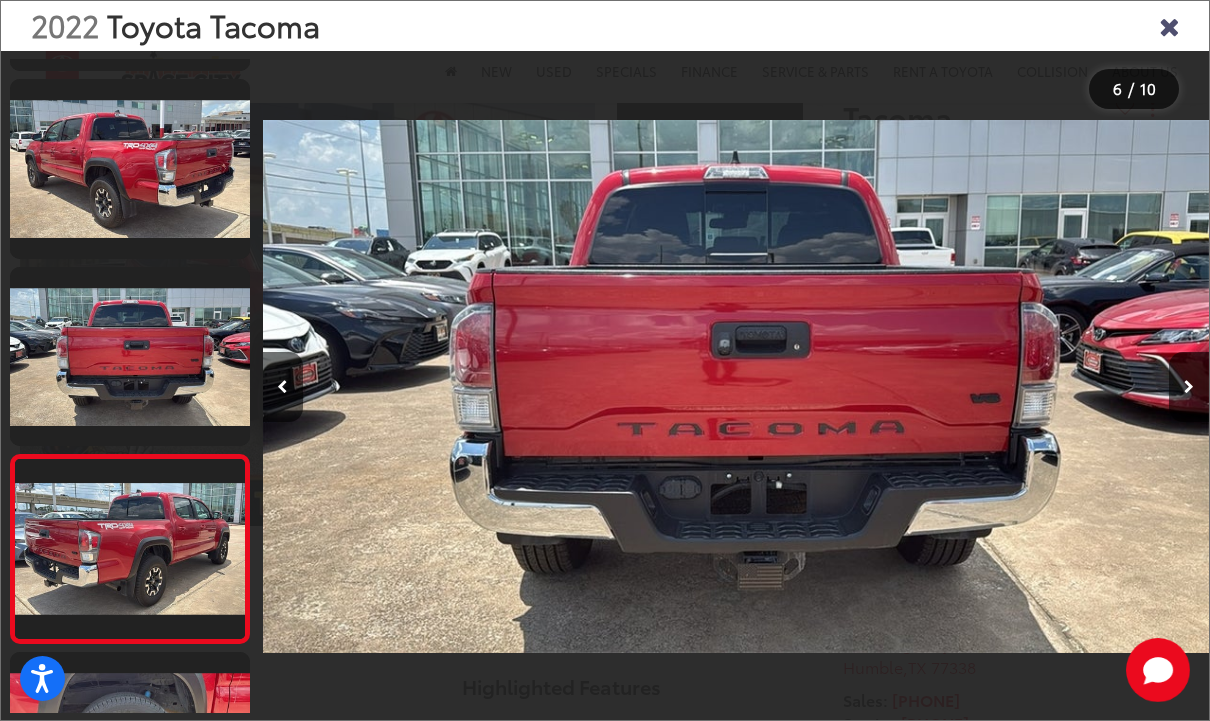 scroll, scrollTop: 0, scrollLeft: 4643, axis: horizontal 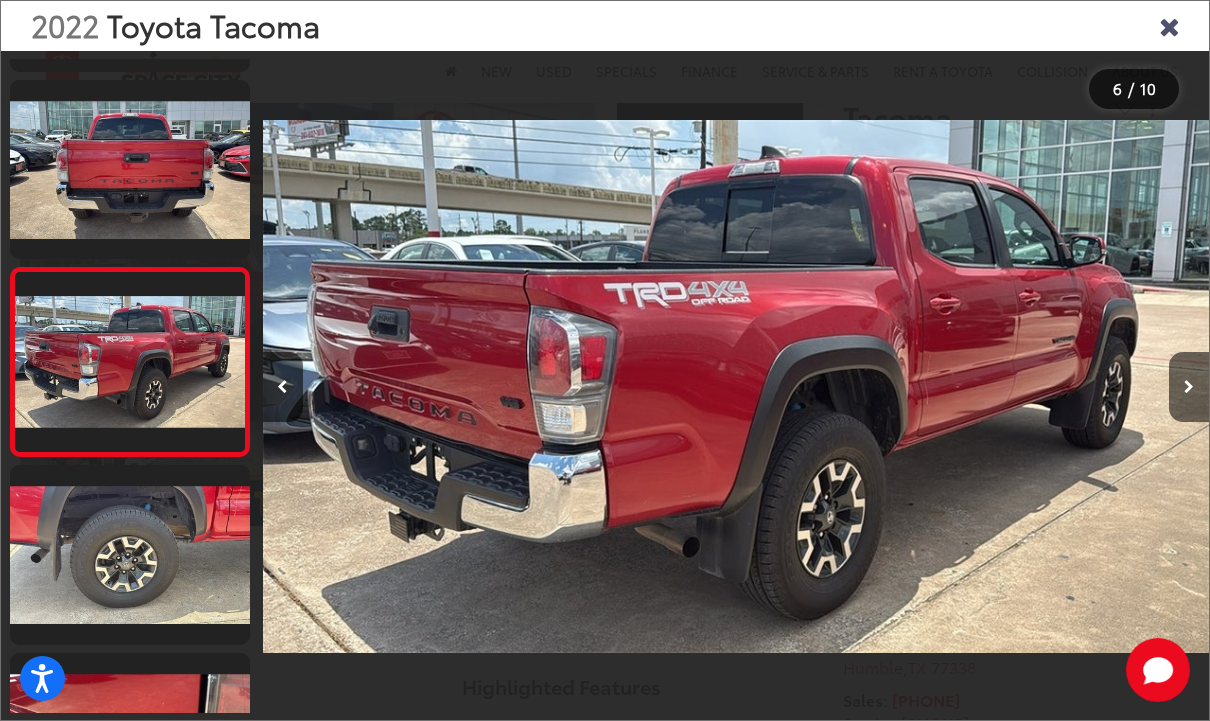 click at bounding box center [1189, 387] 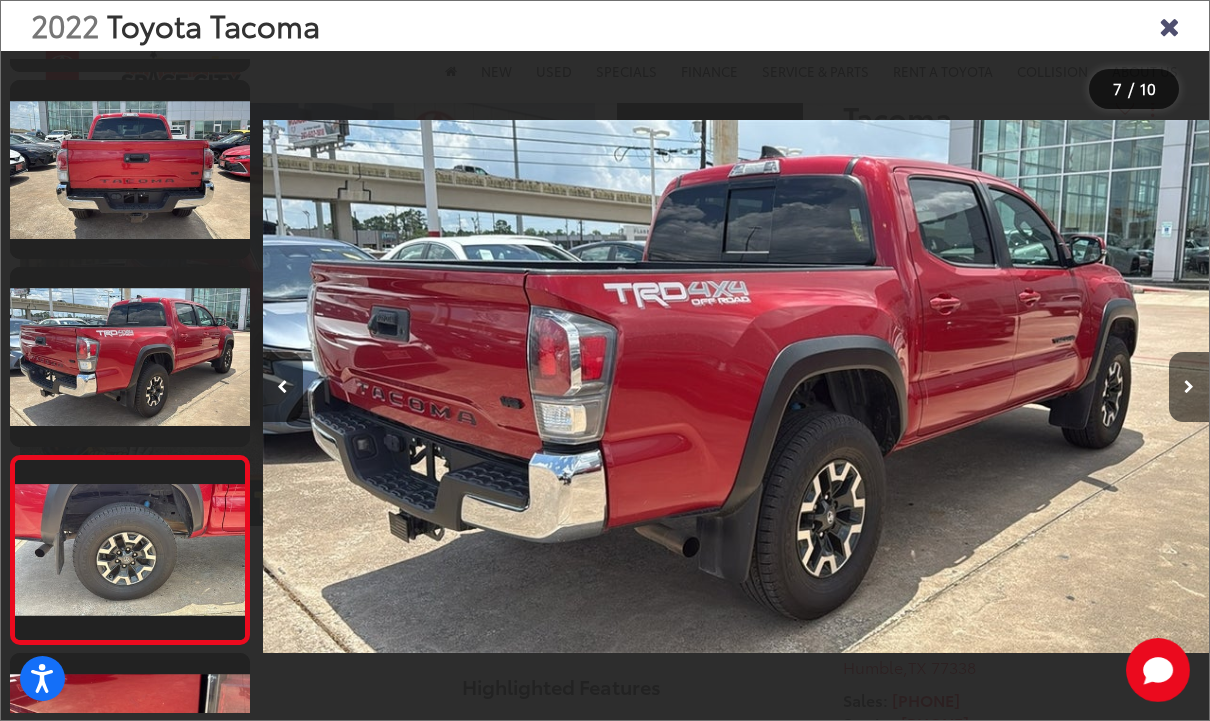 scroll, scrollTop: 0, scrollLeft: 5596, axis: horizontal 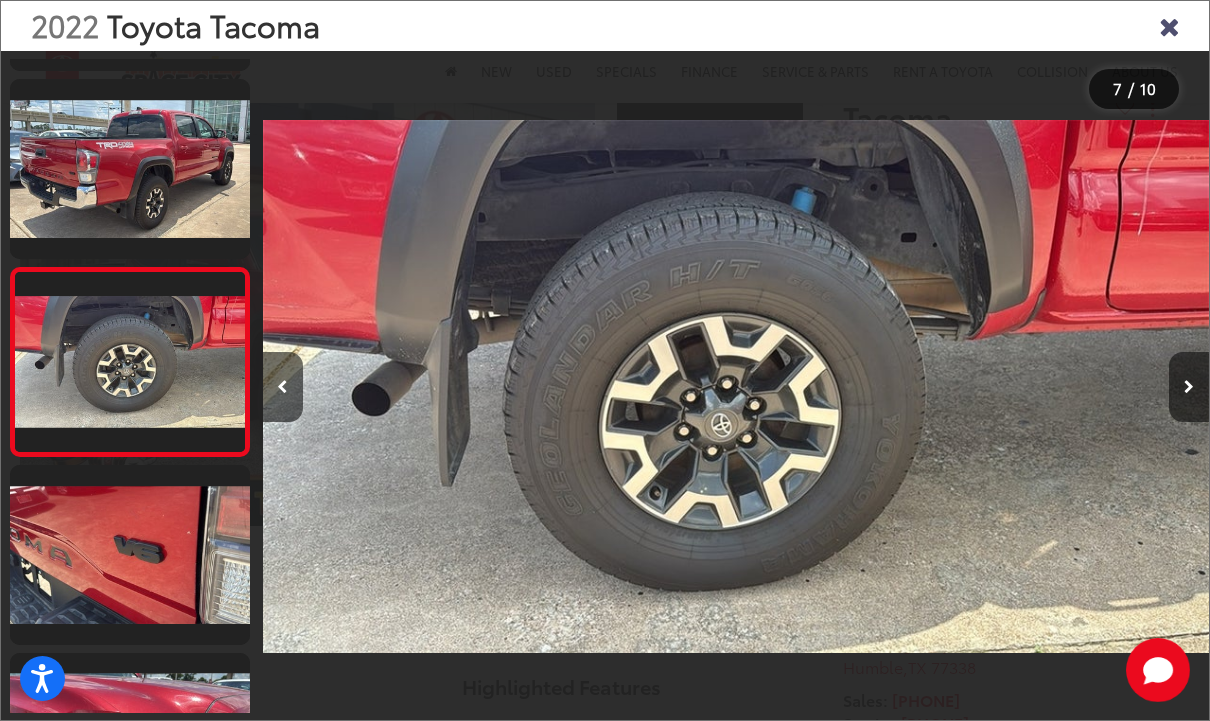 click at bounding box center (1189, 387) 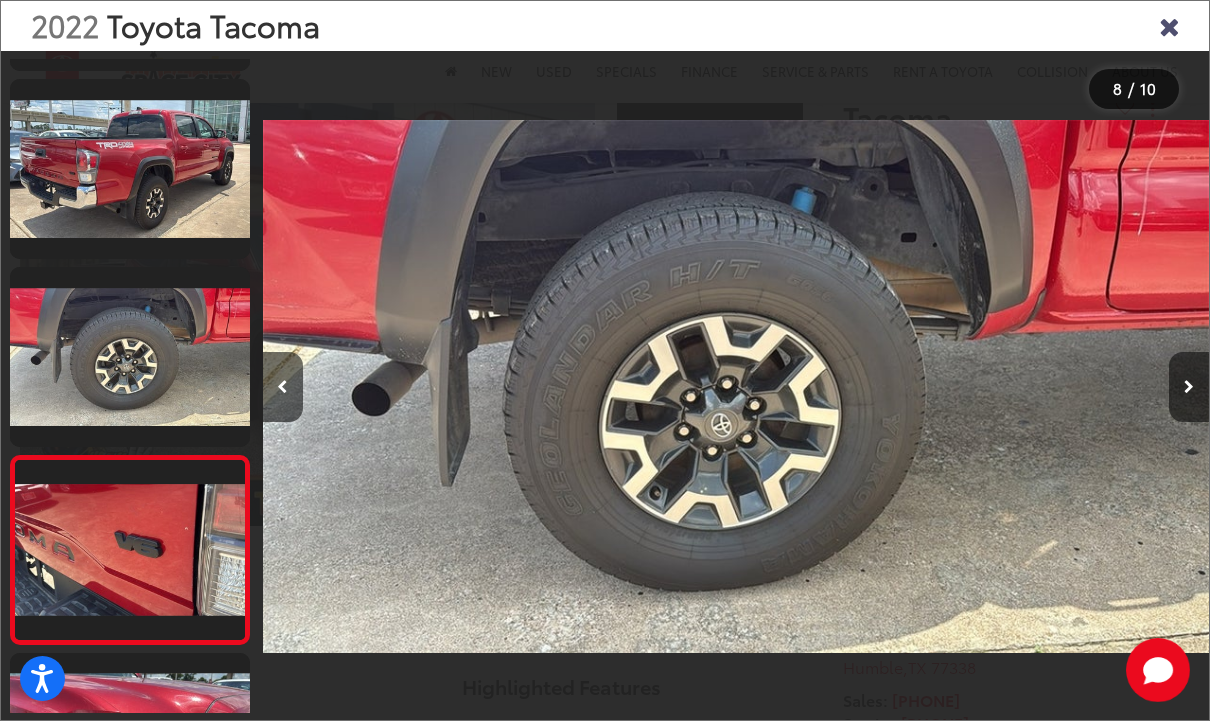 scroll, scrollTop: 1090, scrollLeft: 0, axis: vertical 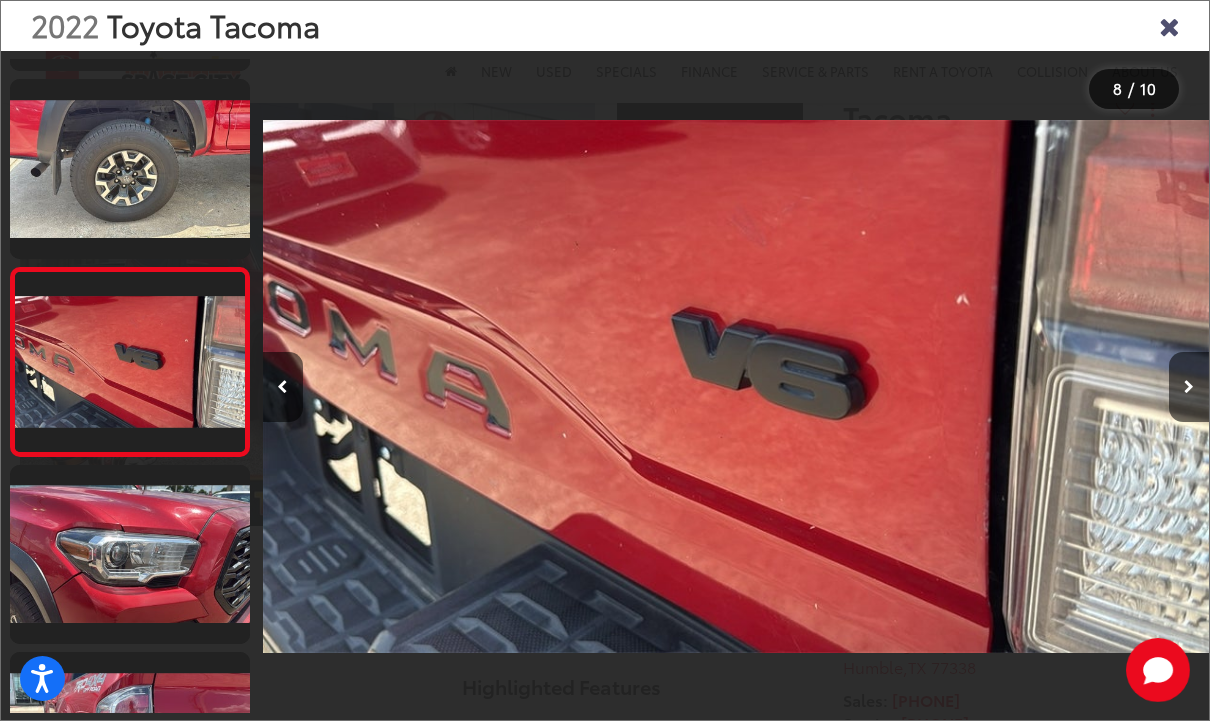 click at bounding box center [1189, 387] 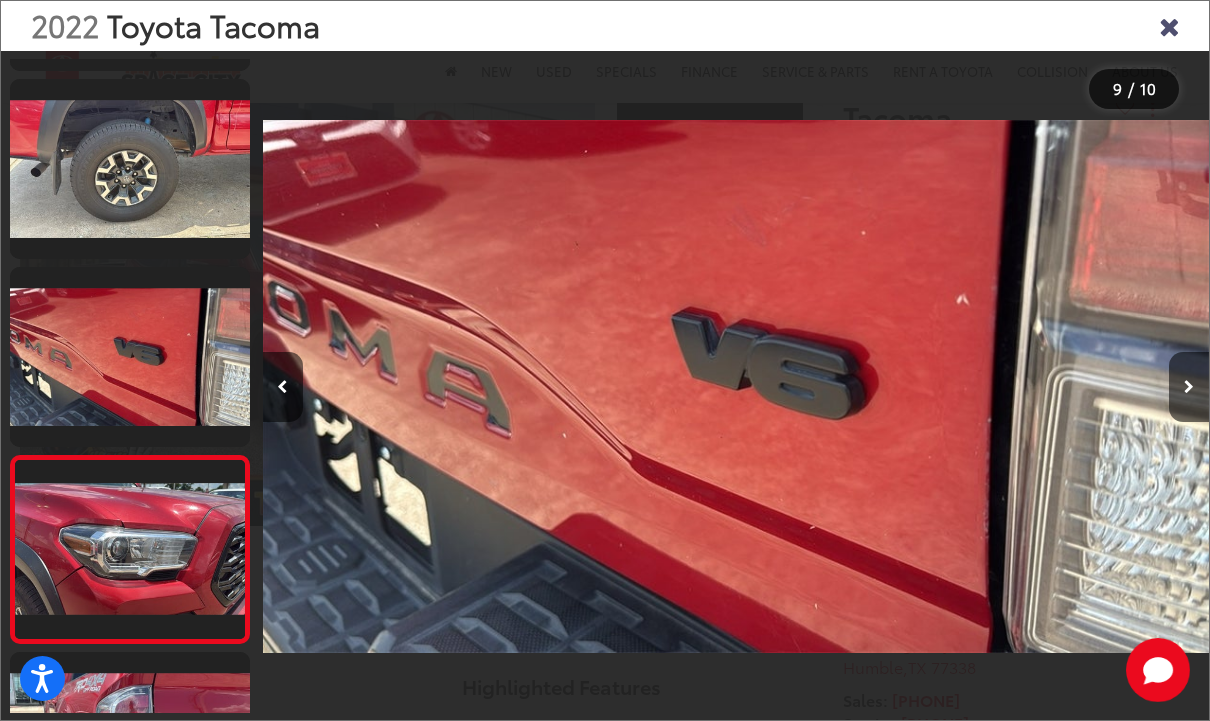 scroll, scrollTop: 0, scrollLeft: 6817, axis: horizontal 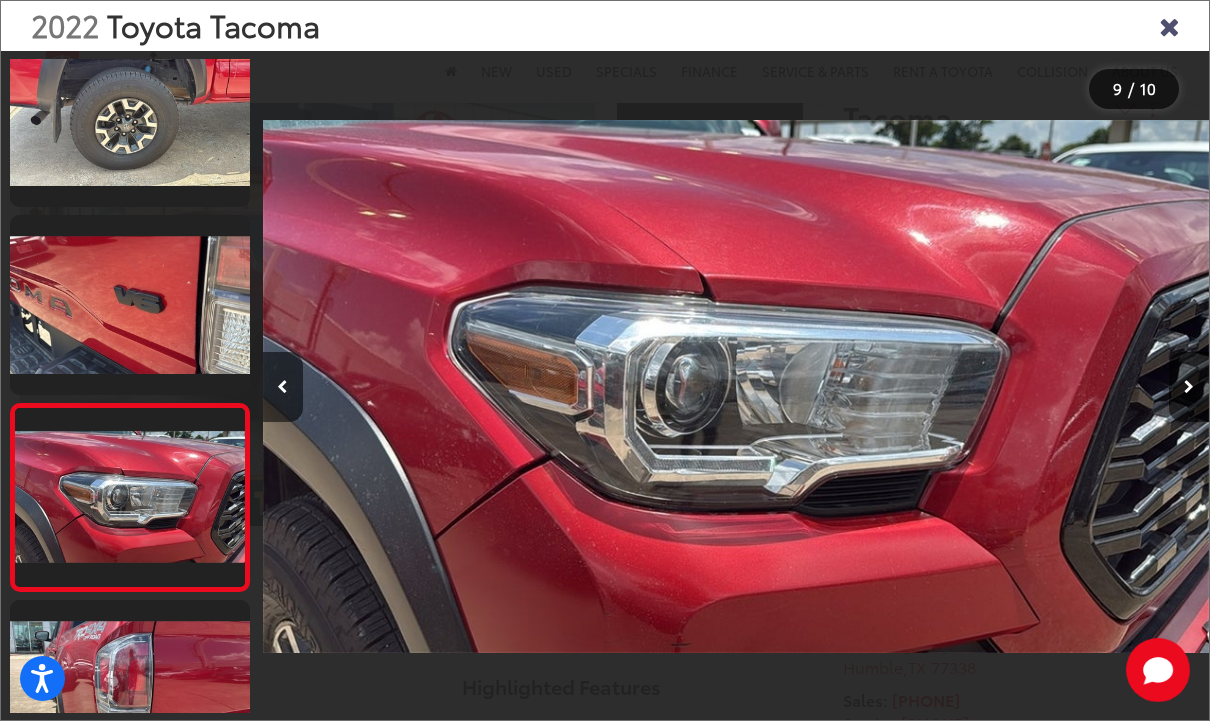 click at bounding box center [1189, 387] 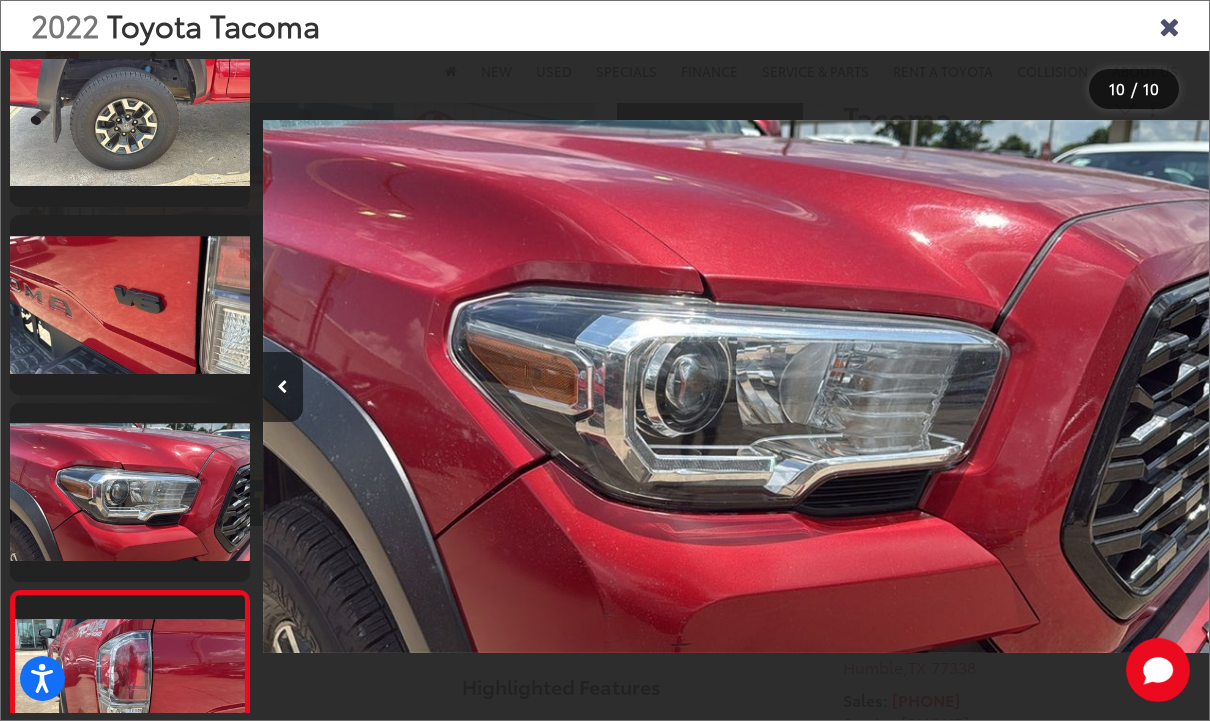 scroll, scrollTop: 1150, scrollLeft: 0, axis: vertical 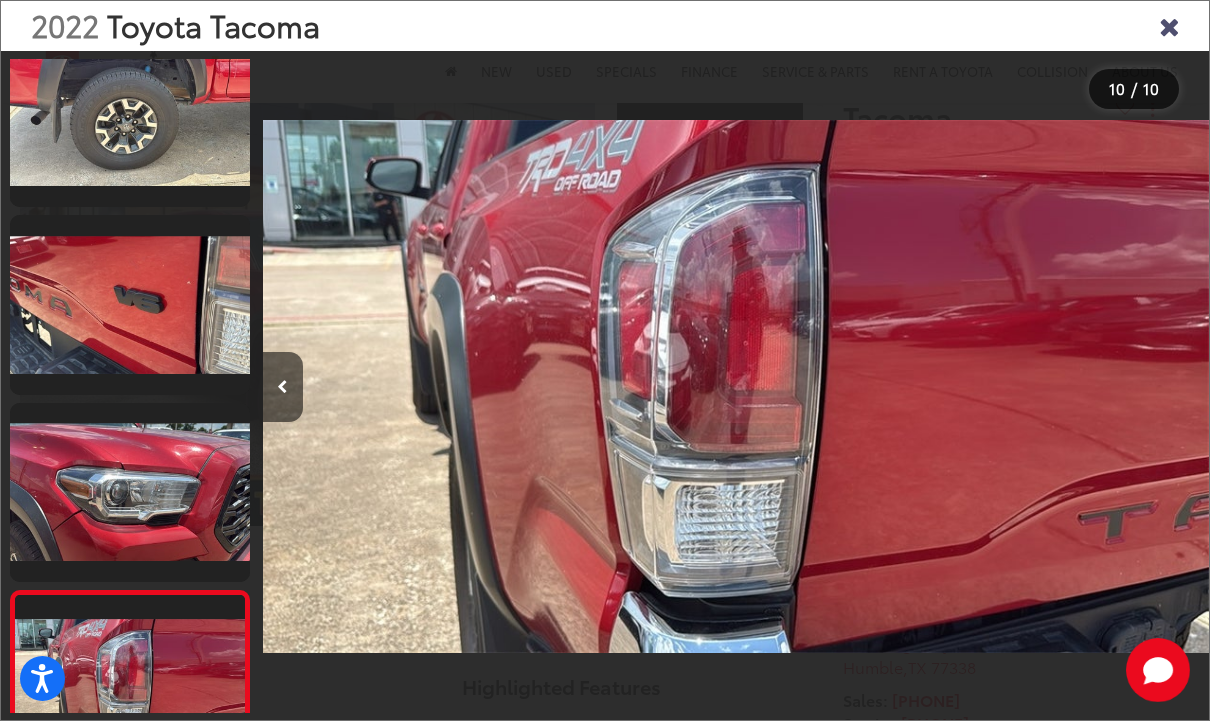 click at bounding box center [1090, 386] 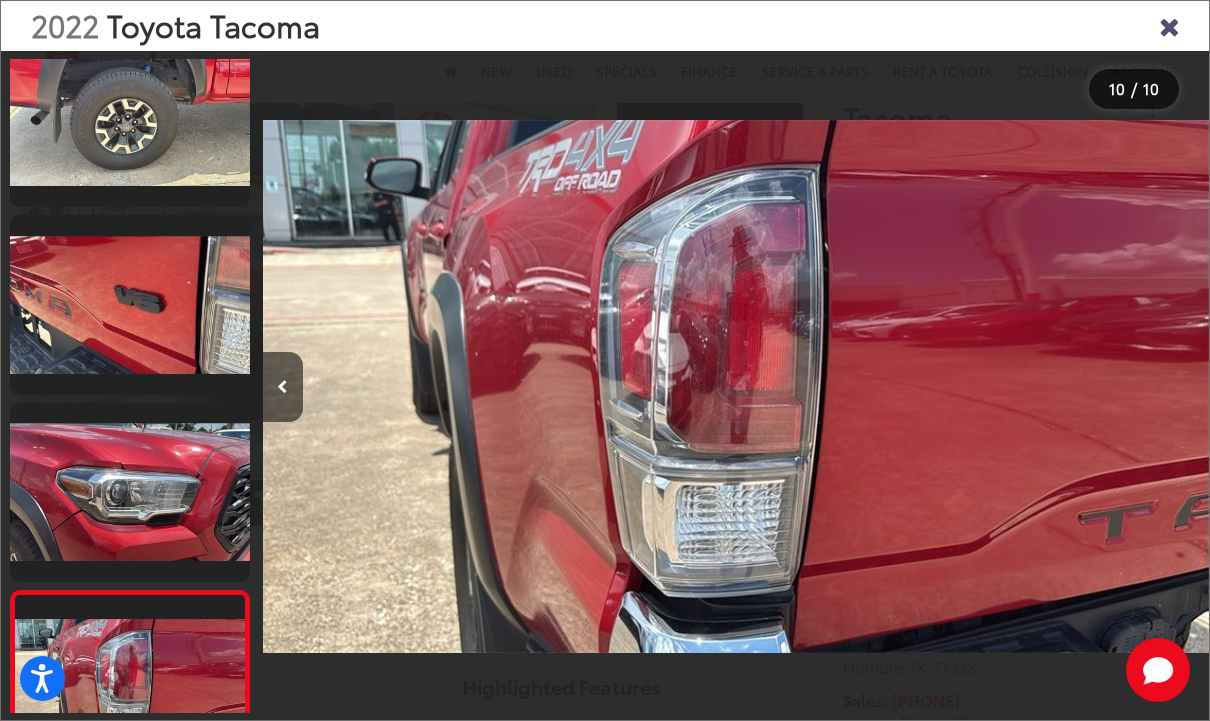 click at bounding box center (1169, 25) 